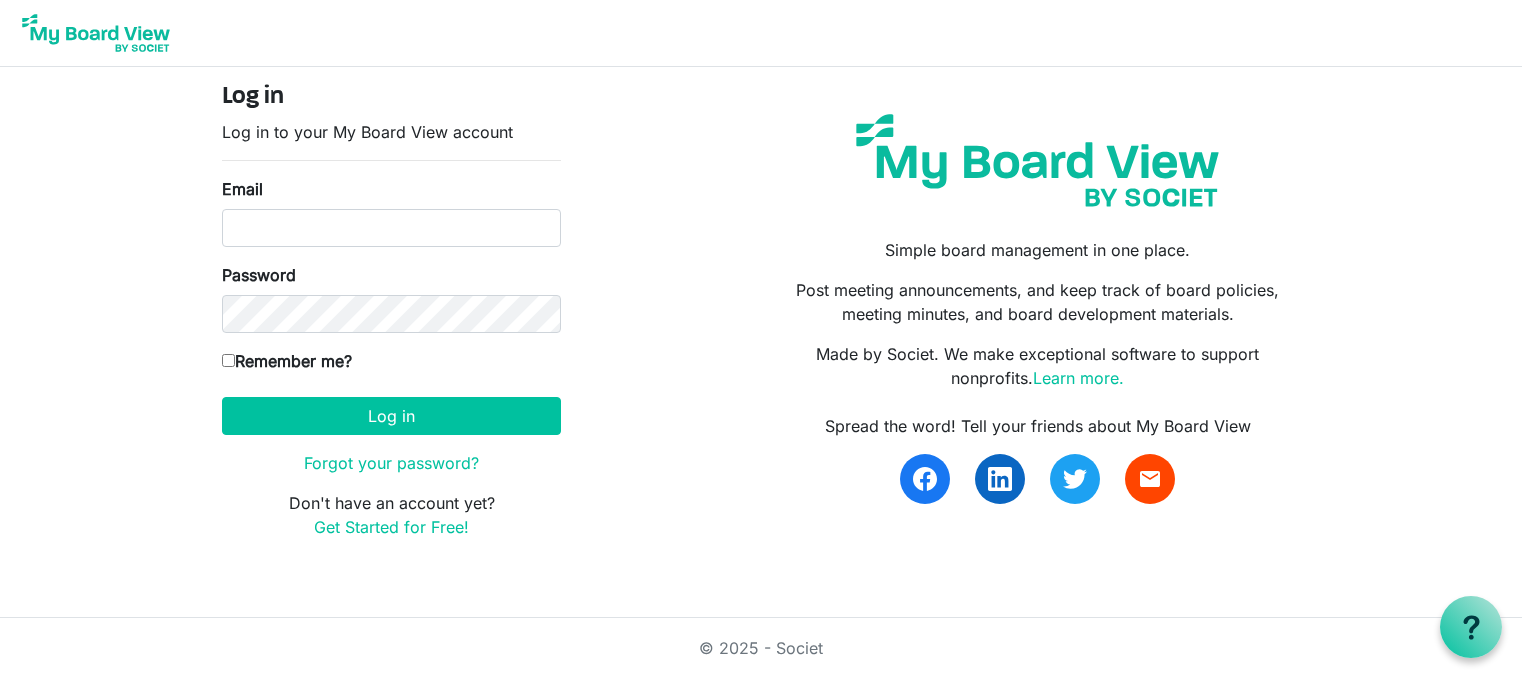 scroll, scrollTop: 0, scrollLeft: 0, axis: both 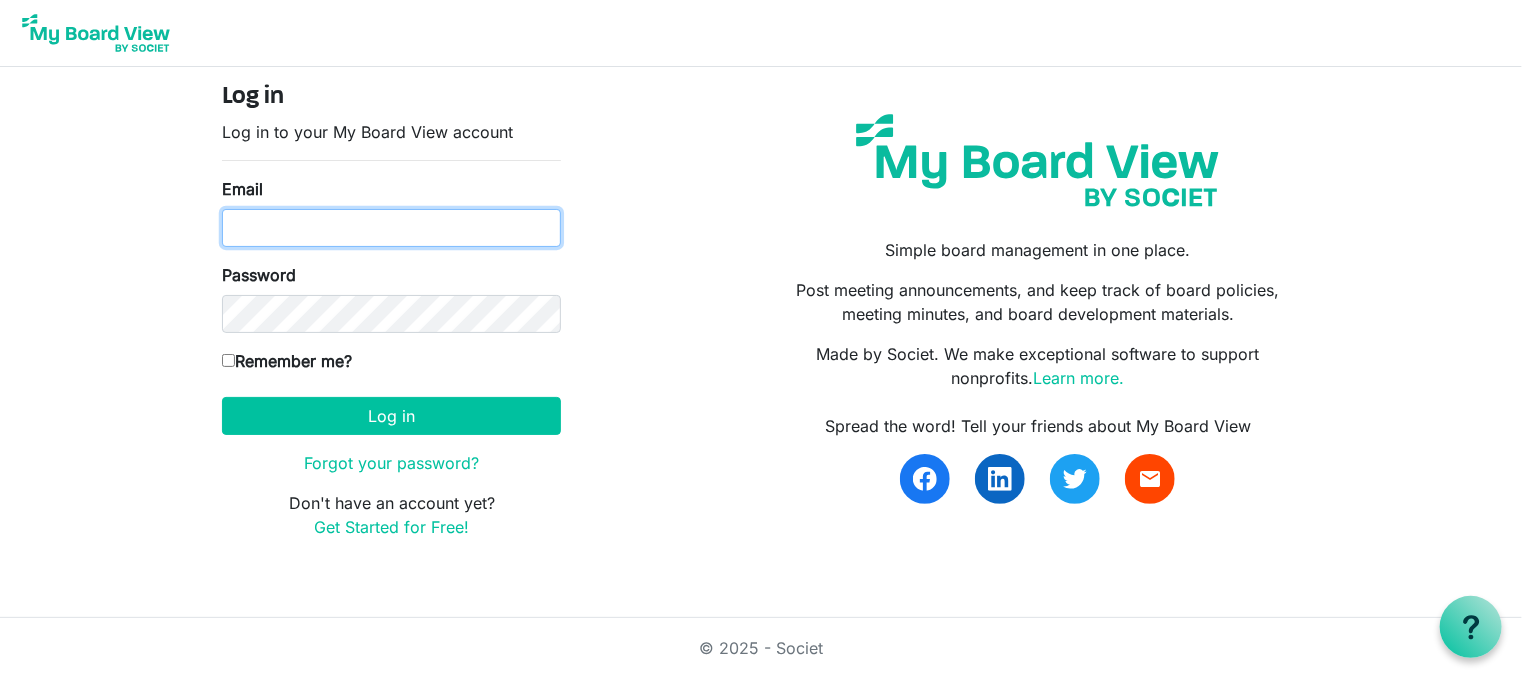 click on "Email" at bounding box center (391, 228) 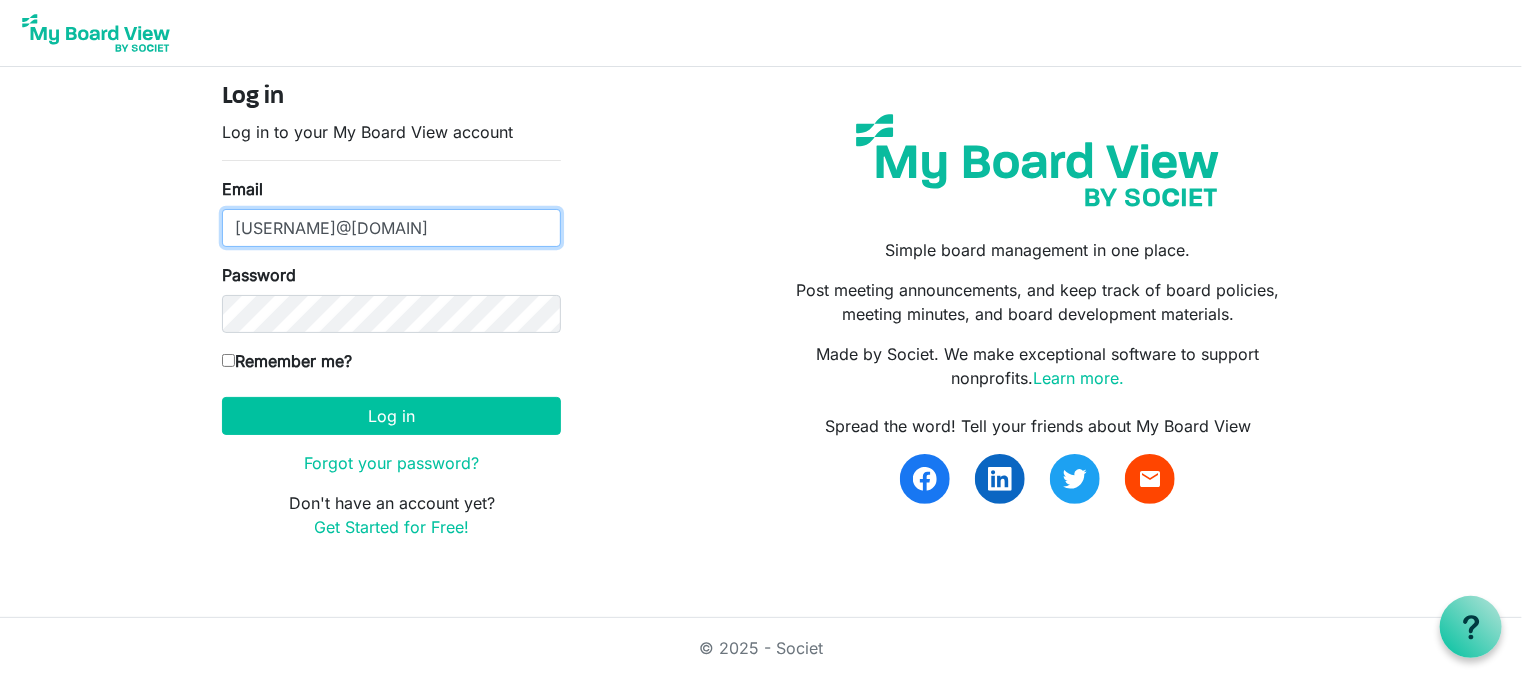 type on "[EMAIL]" 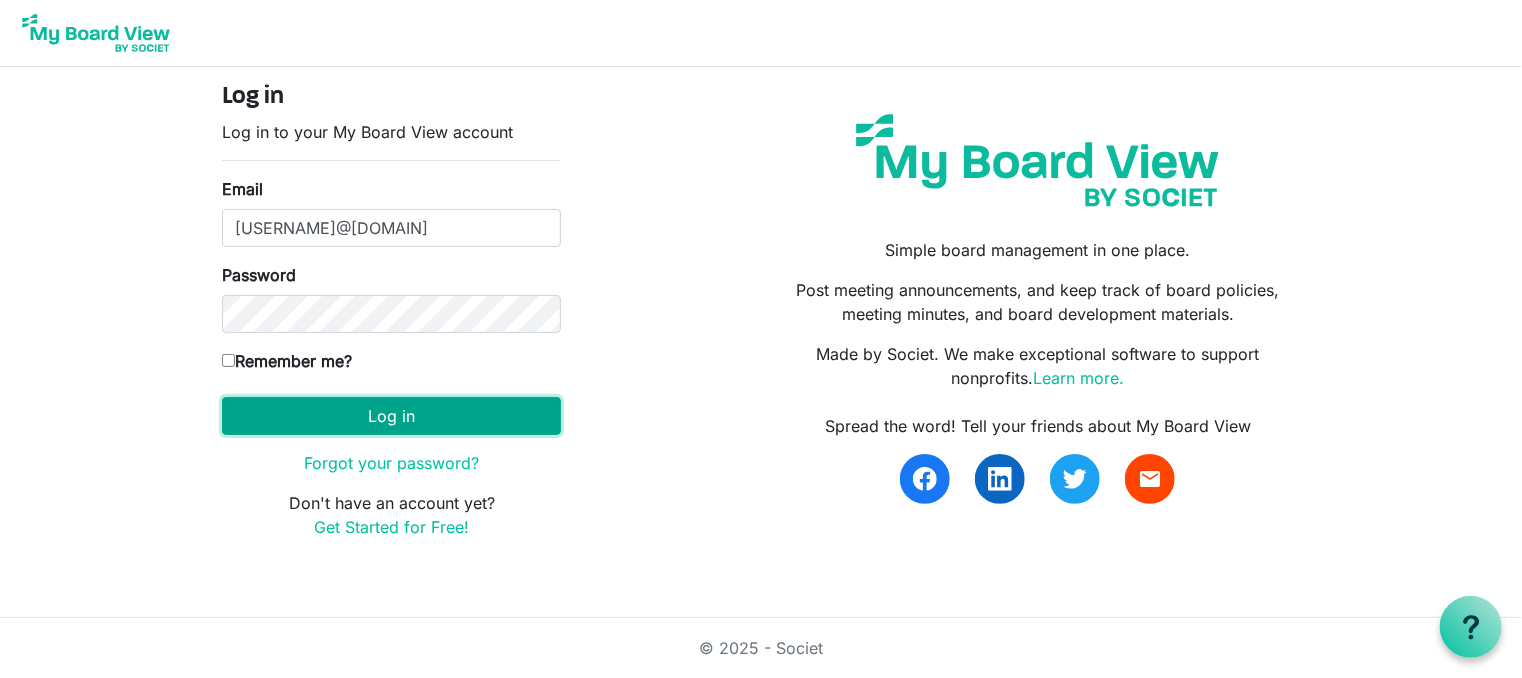 click on "Log in" at bounding box center [391, 416] 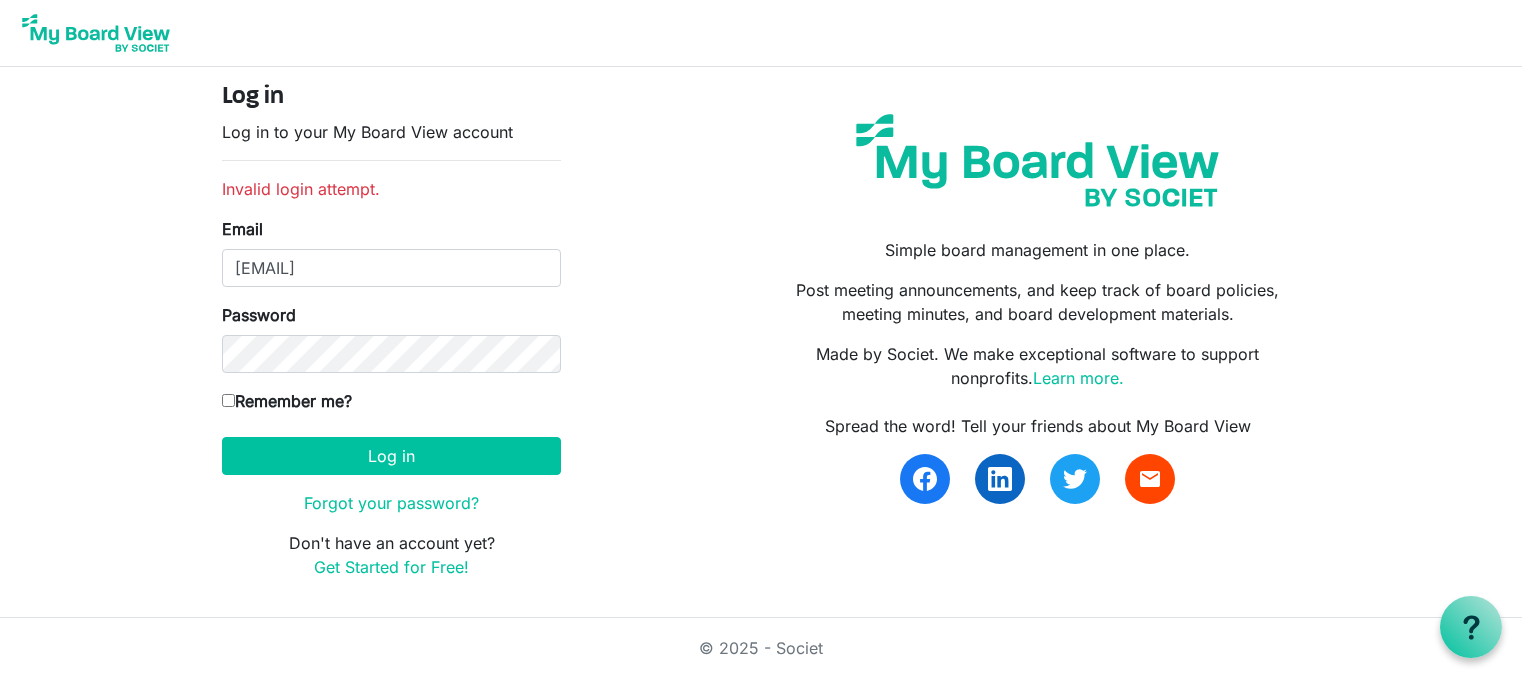 scroll, scrollTop: 0, scrollLeft: 0, axis: both 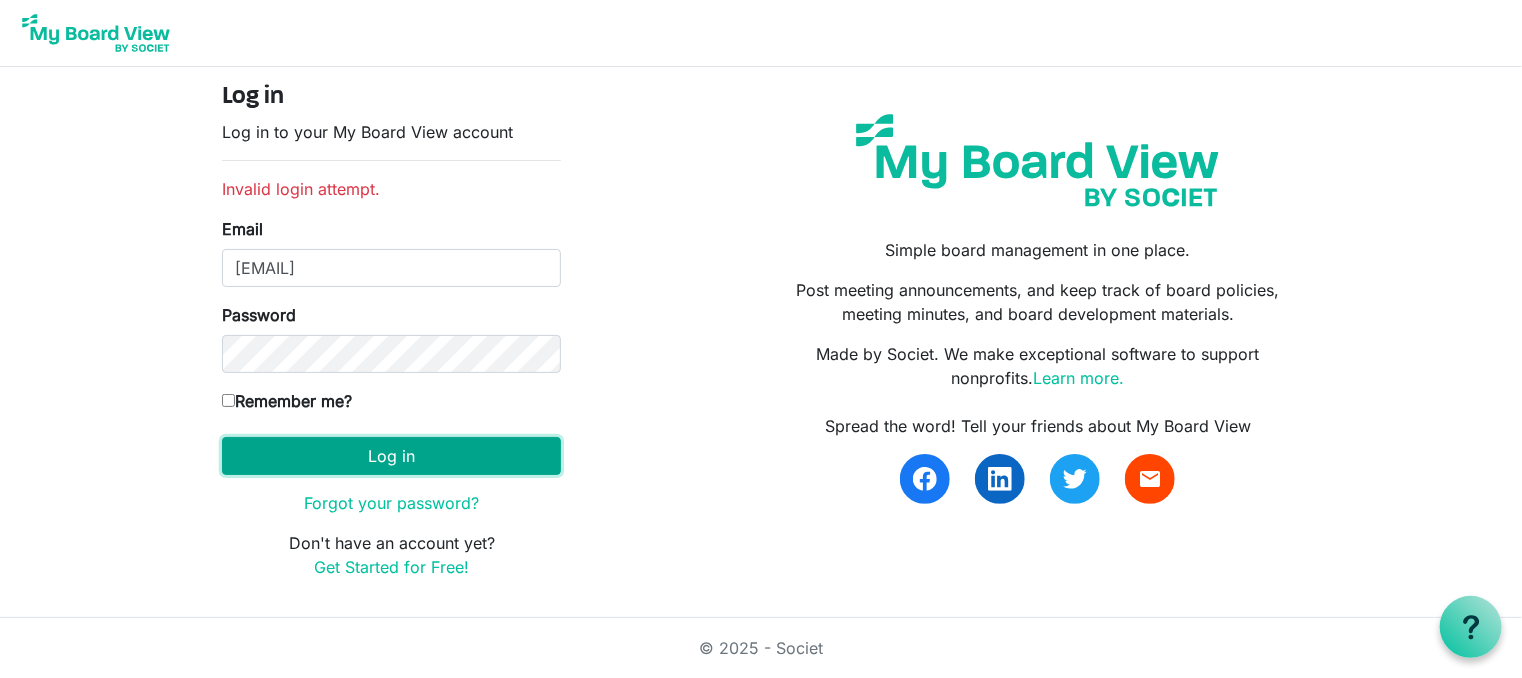 click on "Log in" at bounding box center (391, 456) 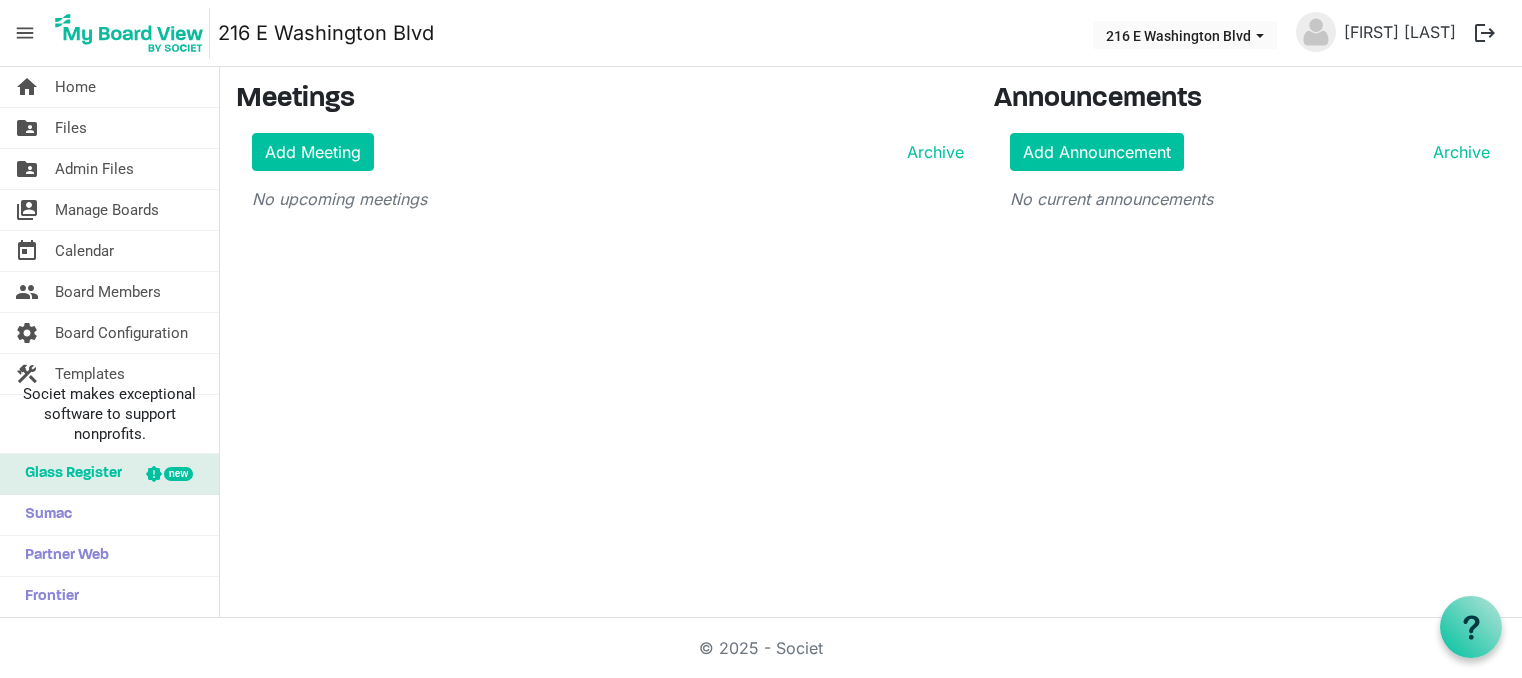 scroll, scrollTop: 0, scrollLeft: 0, axis: both 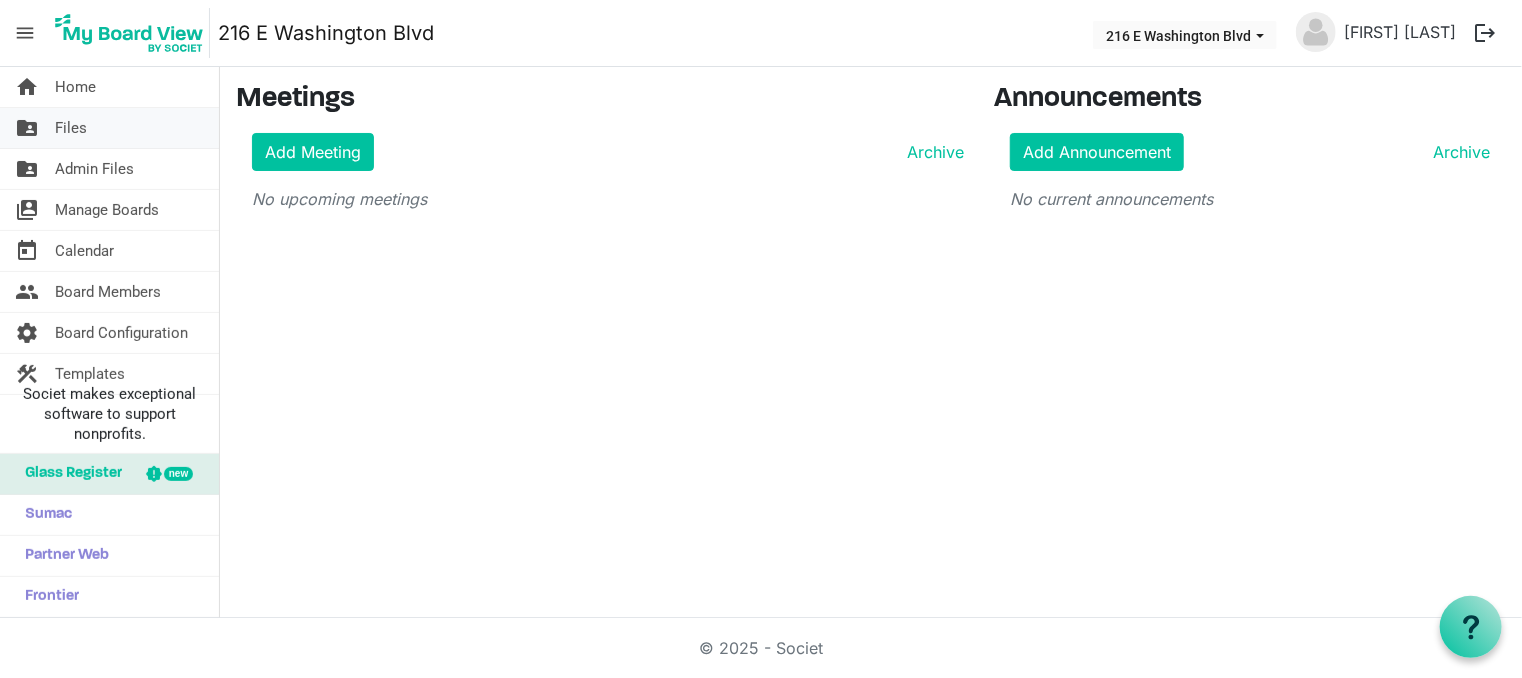 click on "Files" at bounding box center (71, 128) 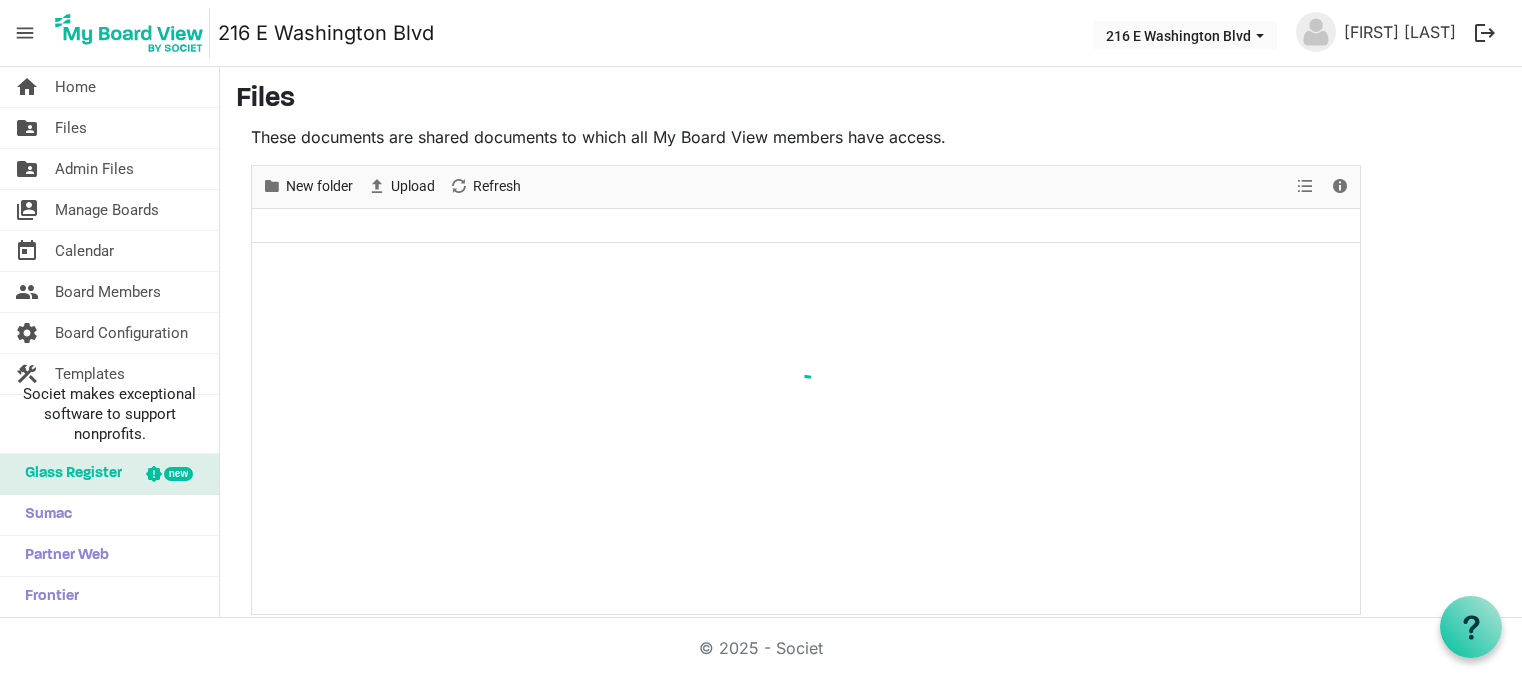scroll, scrollTop: 0, scrollLeft: 0, axis: both 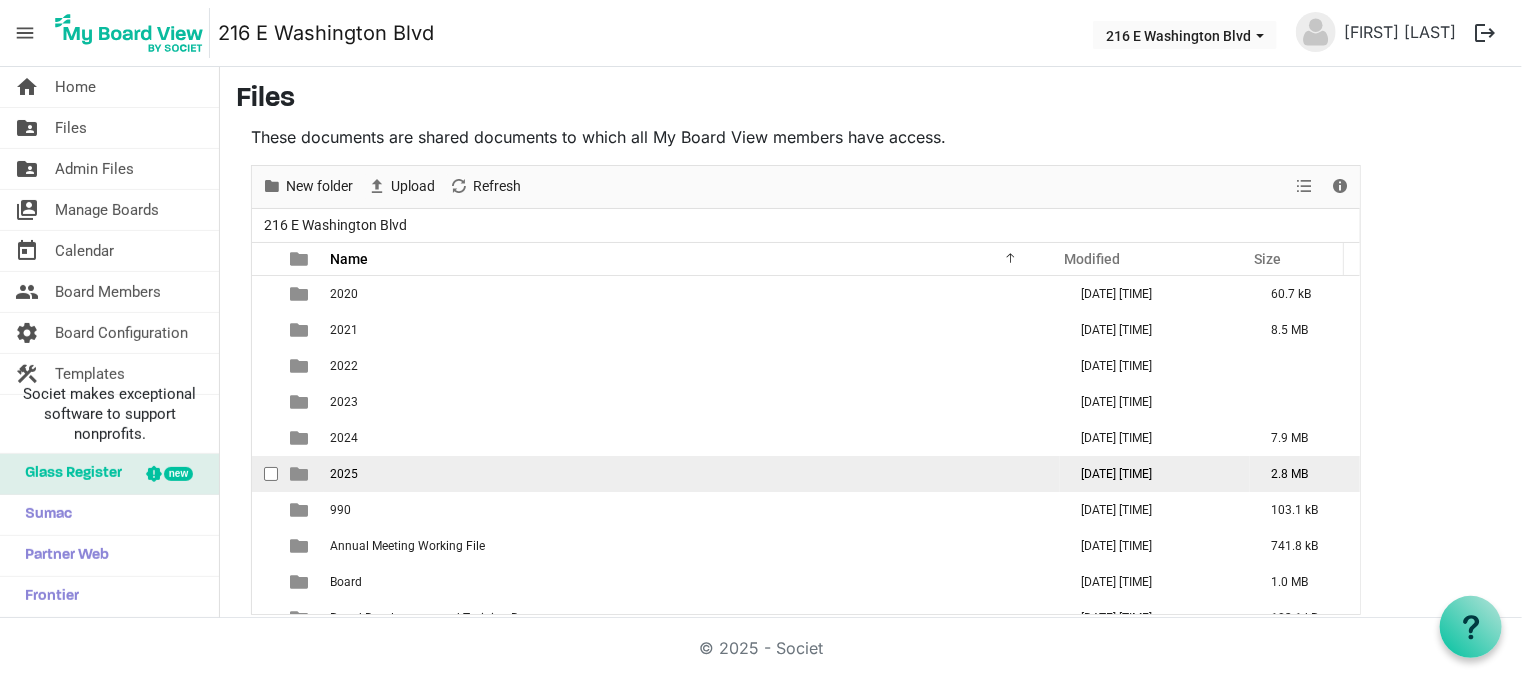 click on "2025" at bounding box center [692, 474] 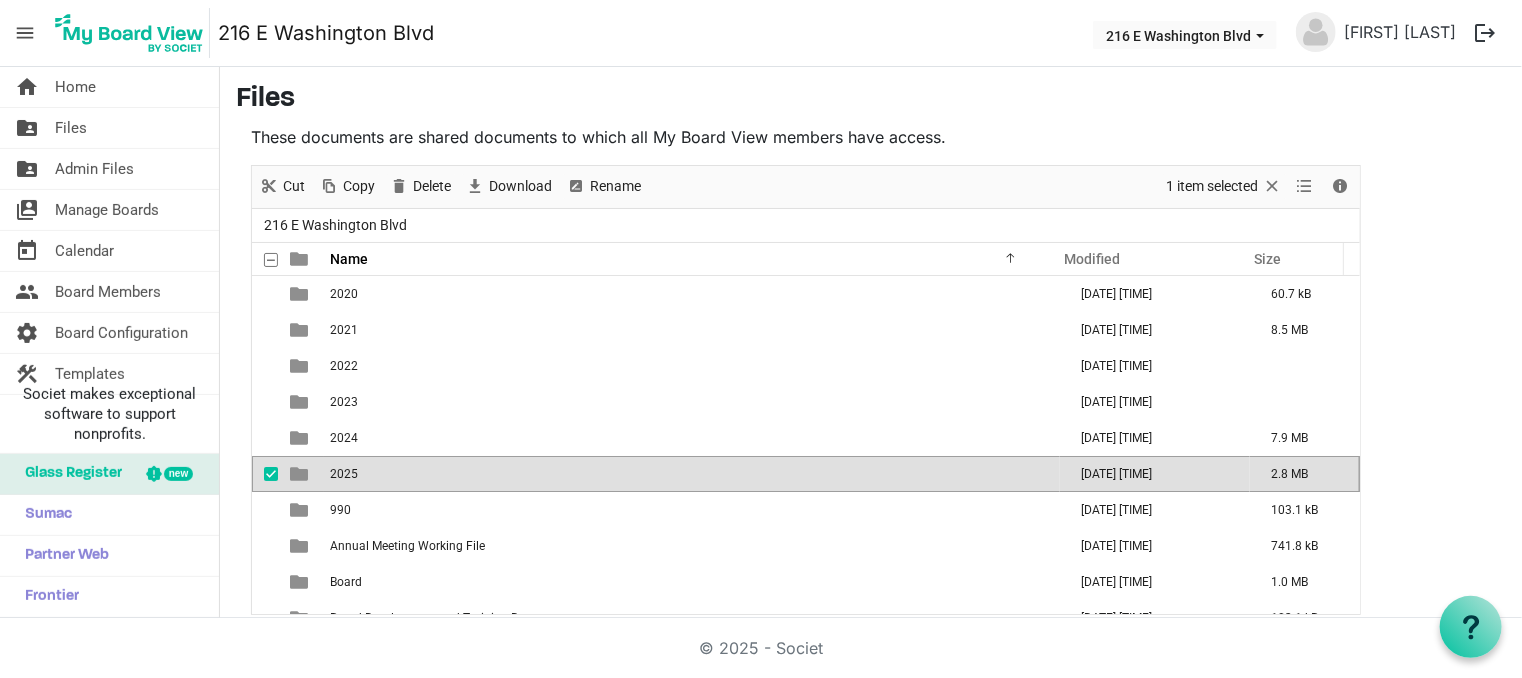 click on "2025" at bounding box center (692, 474) 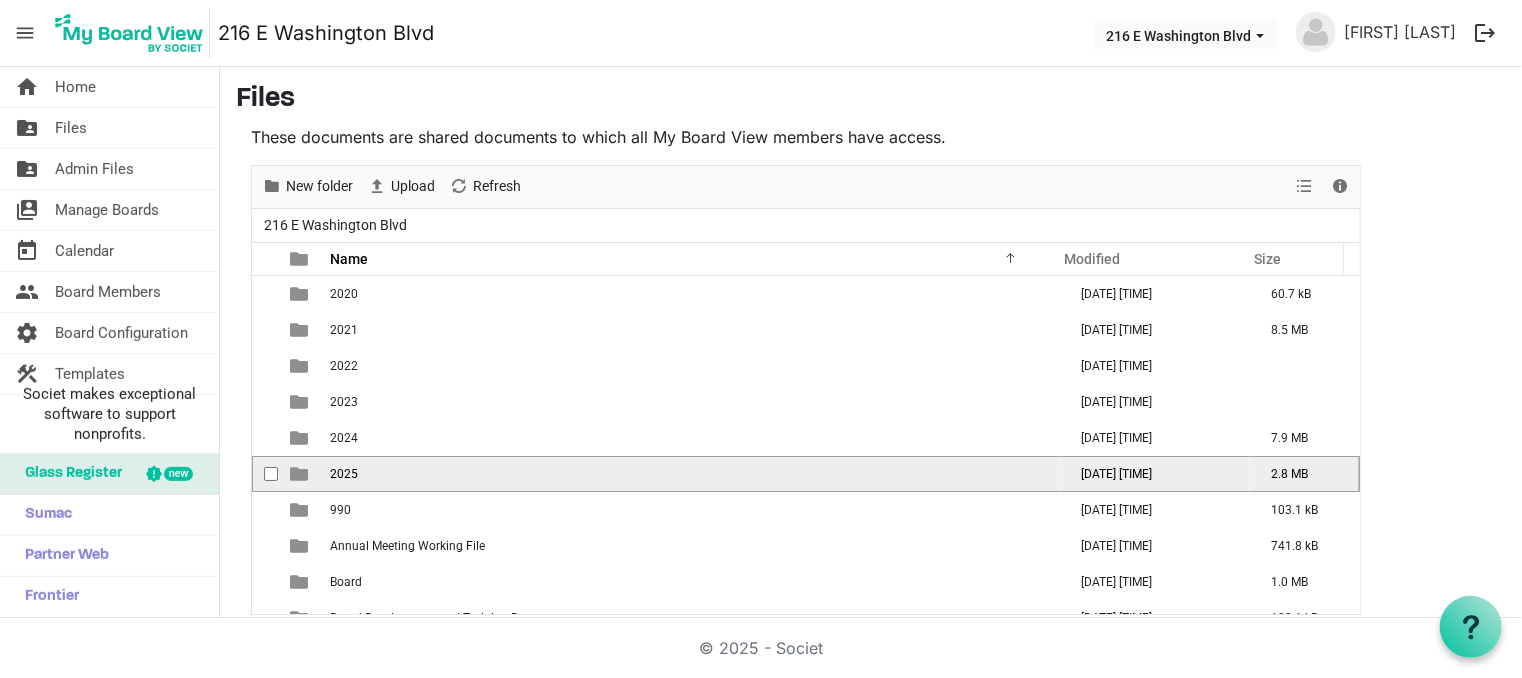 click on "2025" at bounding box center (692, 474) 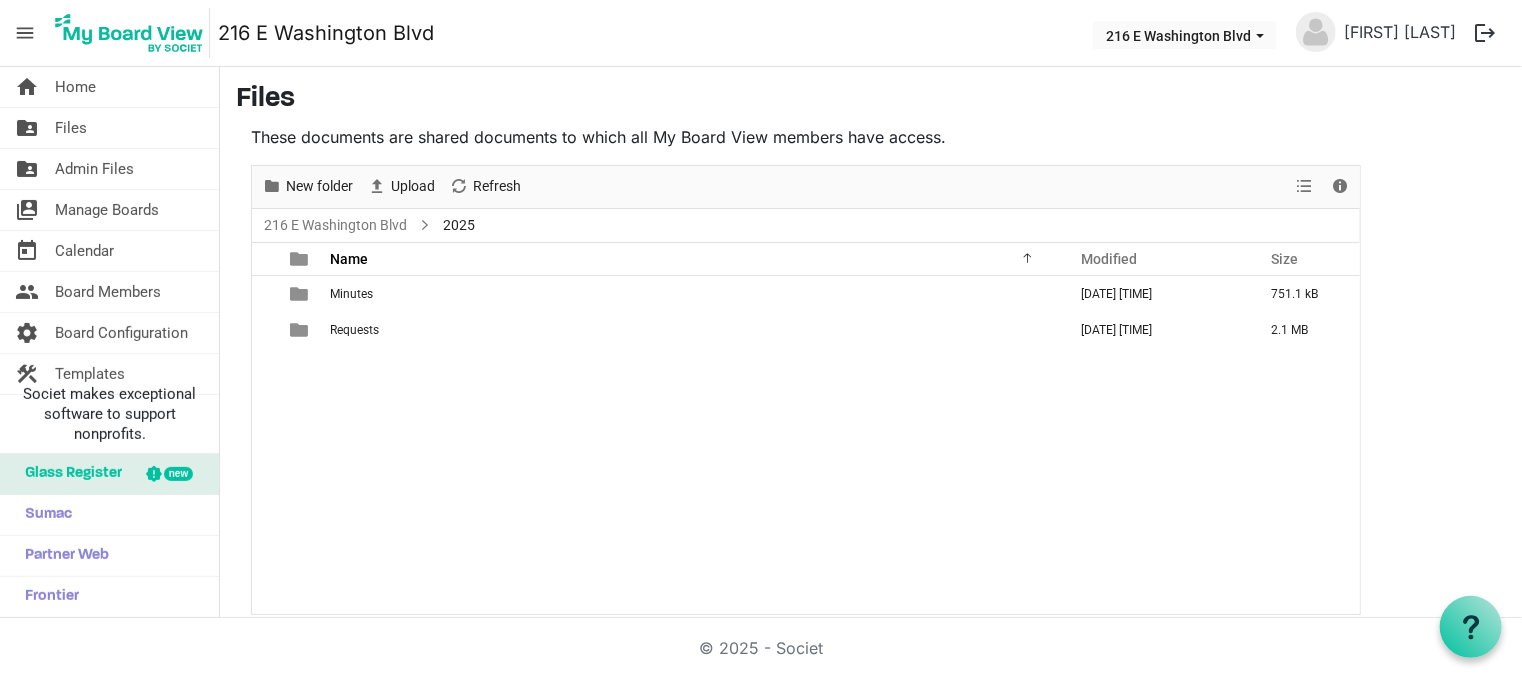 scroll, scrollTop: 12, scrollLeft: 0, axis: vertical 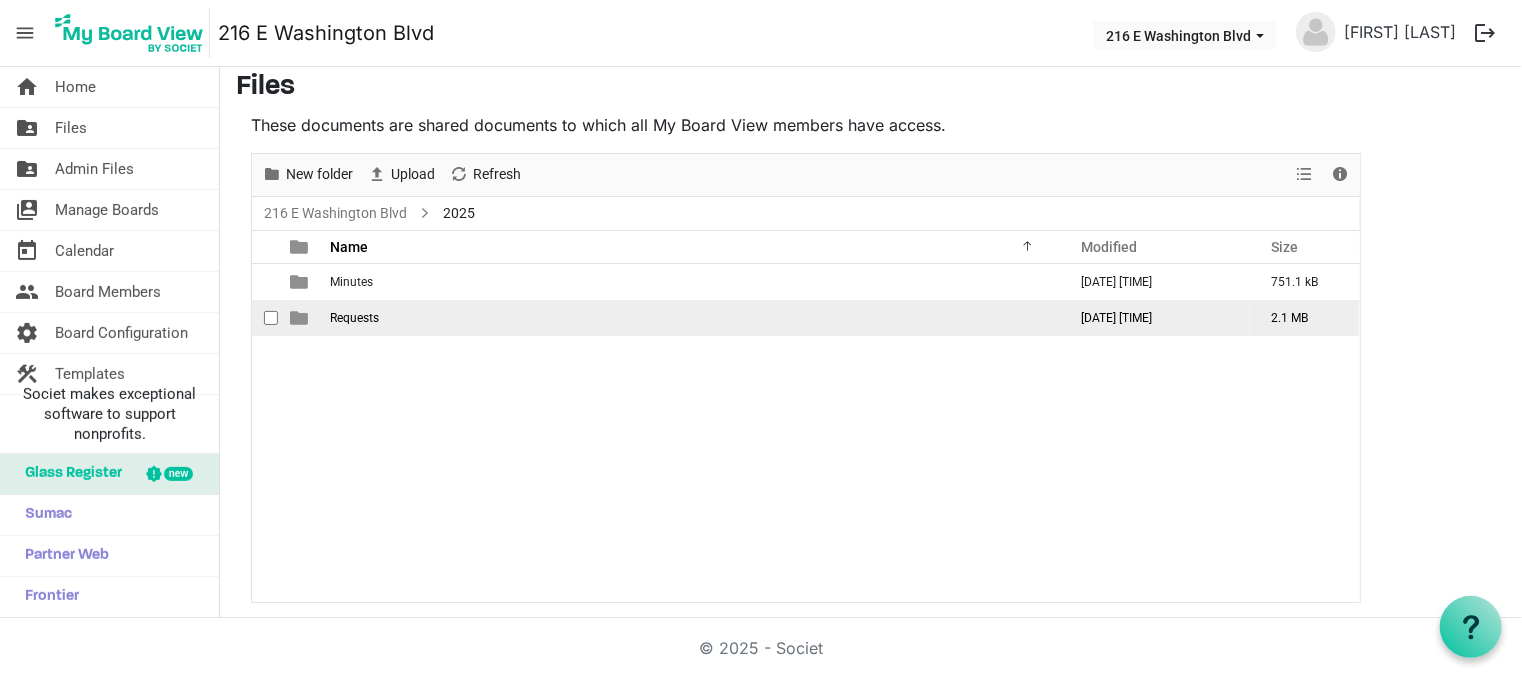 click on "Requests" at bounding box center (354, 318) 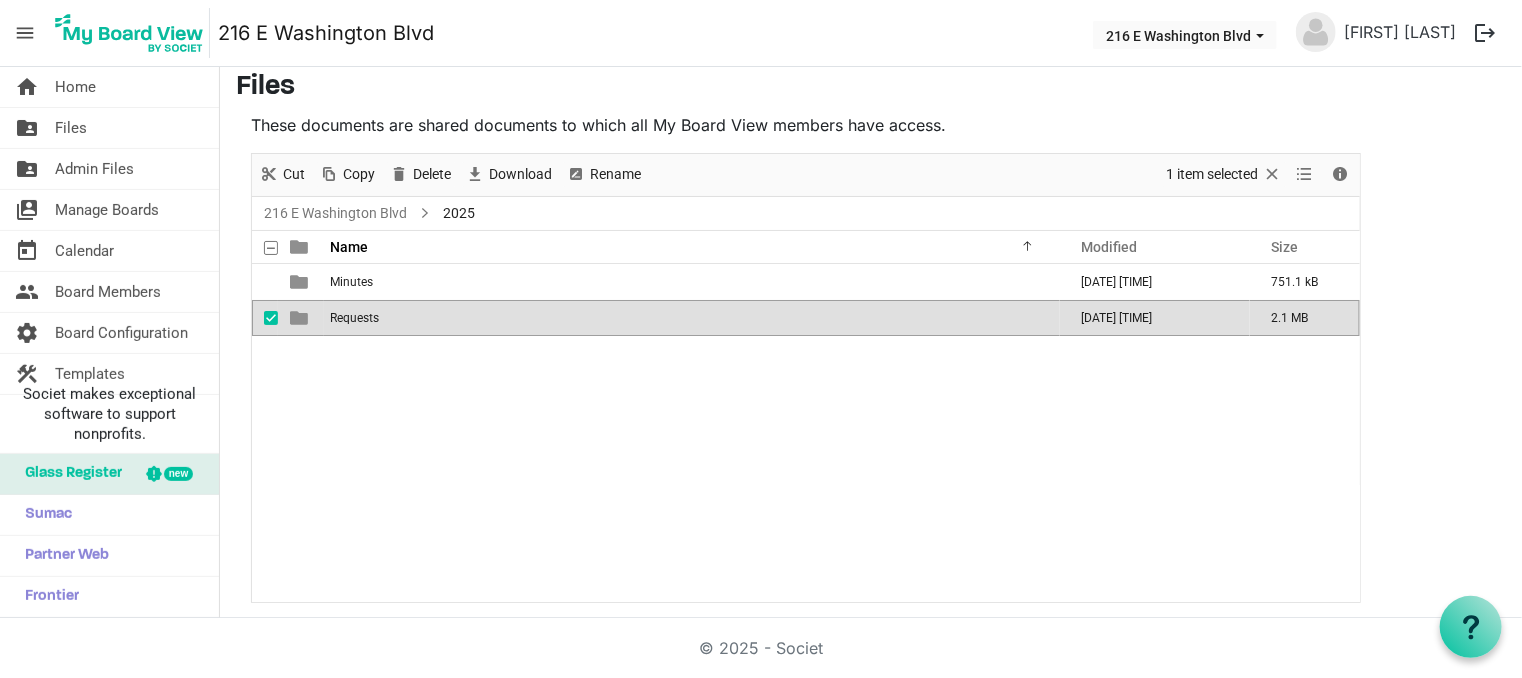 click on "Requests" at bounding box center (354, 318) 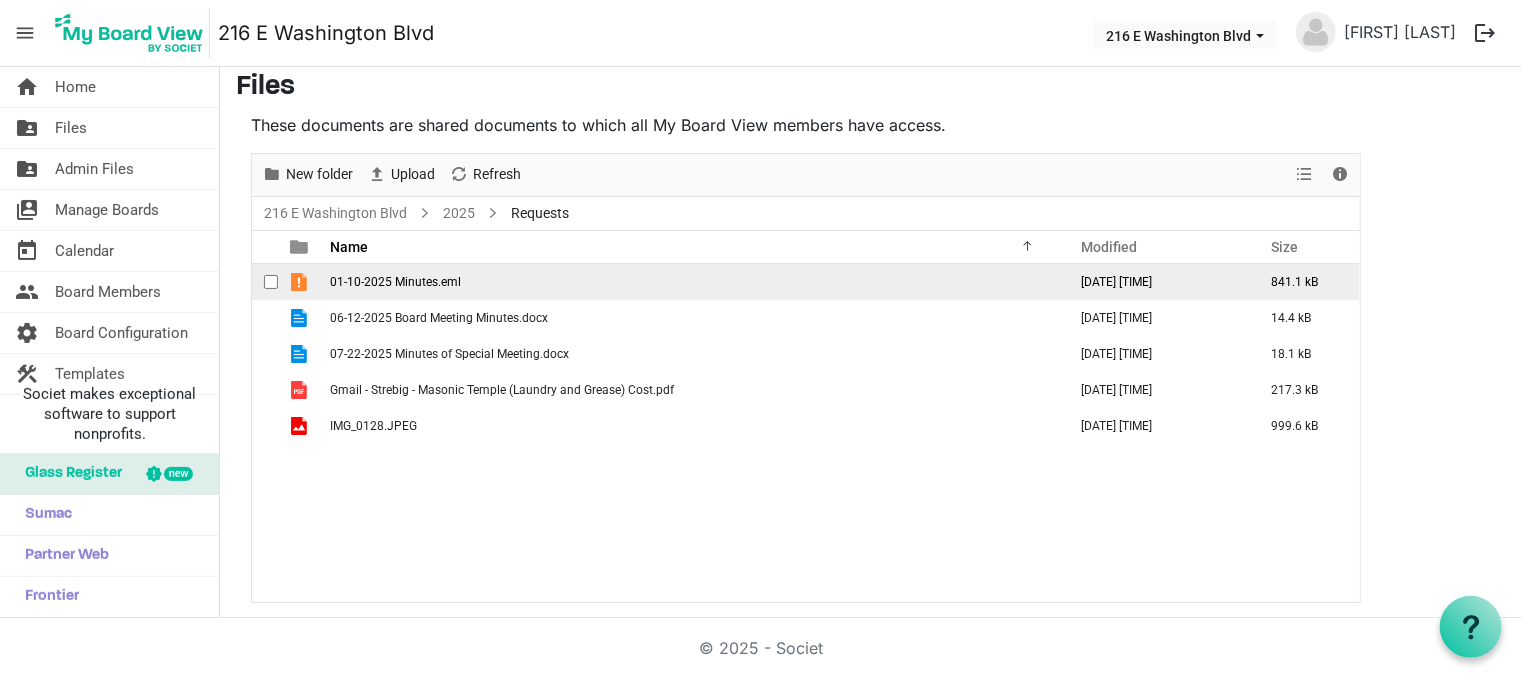 click on "01-10-2025 Minutes.eml" at bounding box center (395, 282) 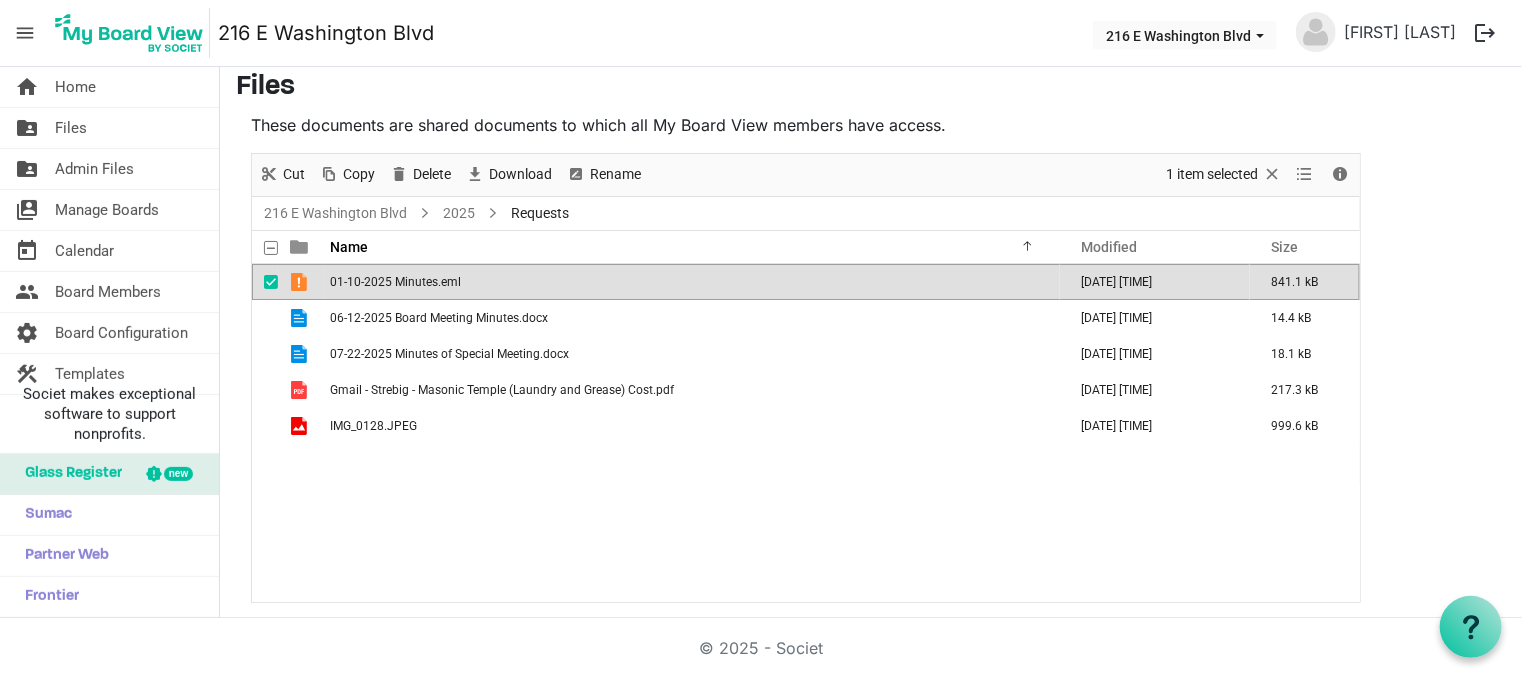 click on "01-10-2025 Minutes.eml" at bounding box center [395, 282] 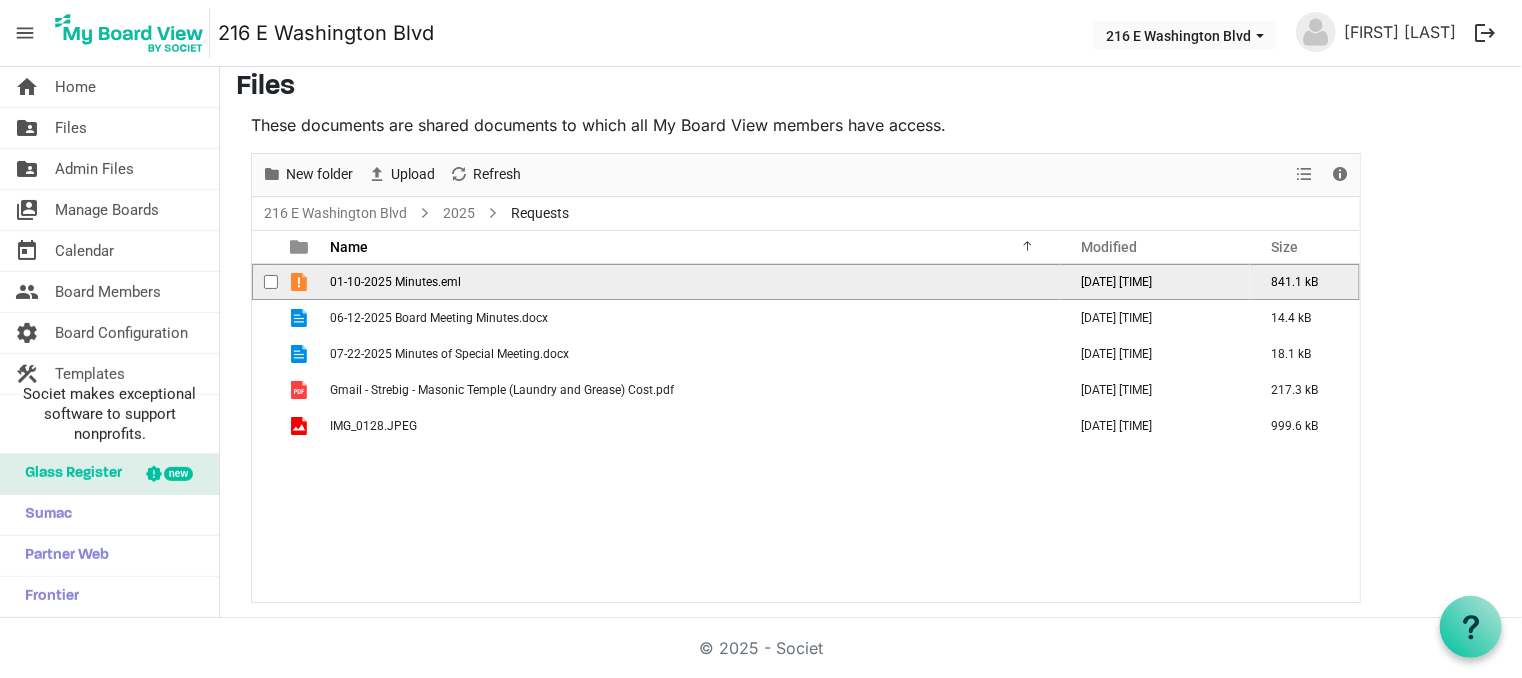 click on "01-10-2025 Minutes.eml" at bounding box center [395, 282] 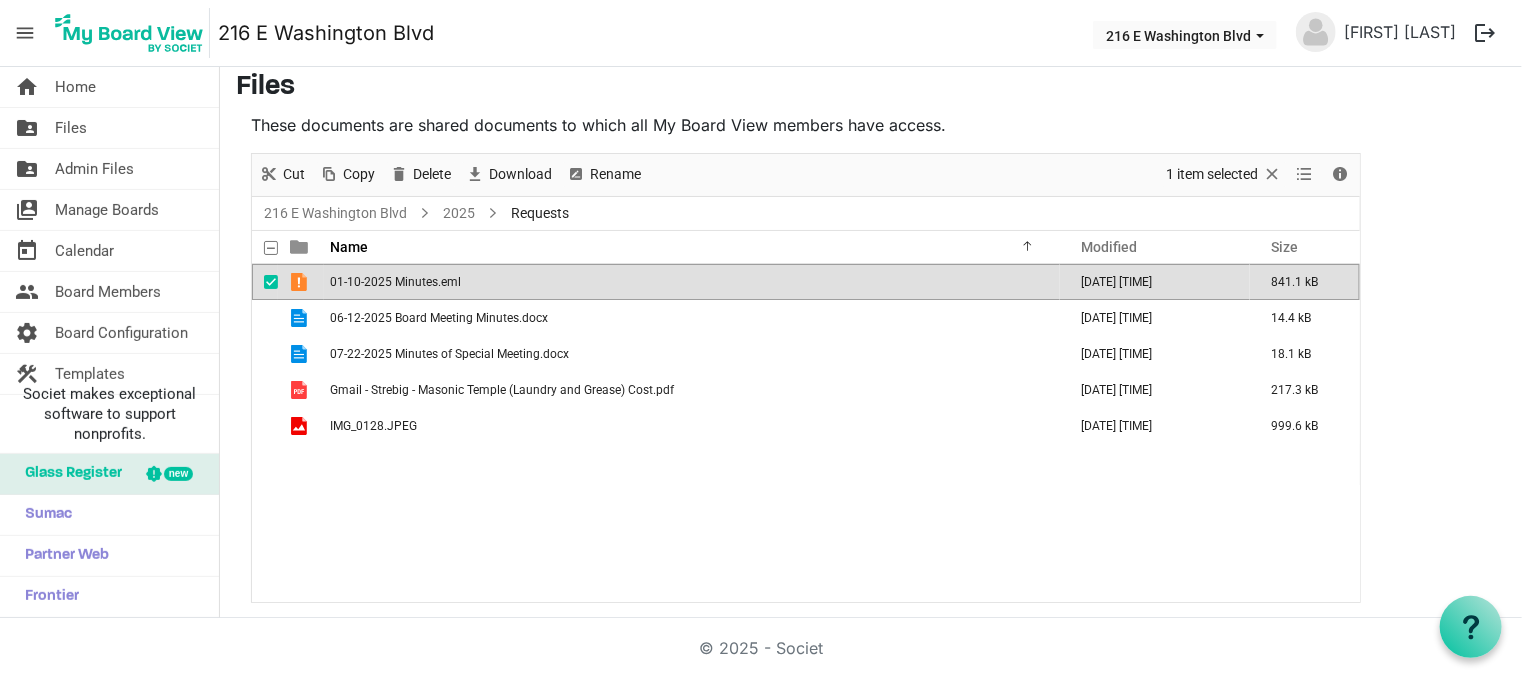 click on "01-10-2025 Minutes.eml" at bounding box center (395, 282) 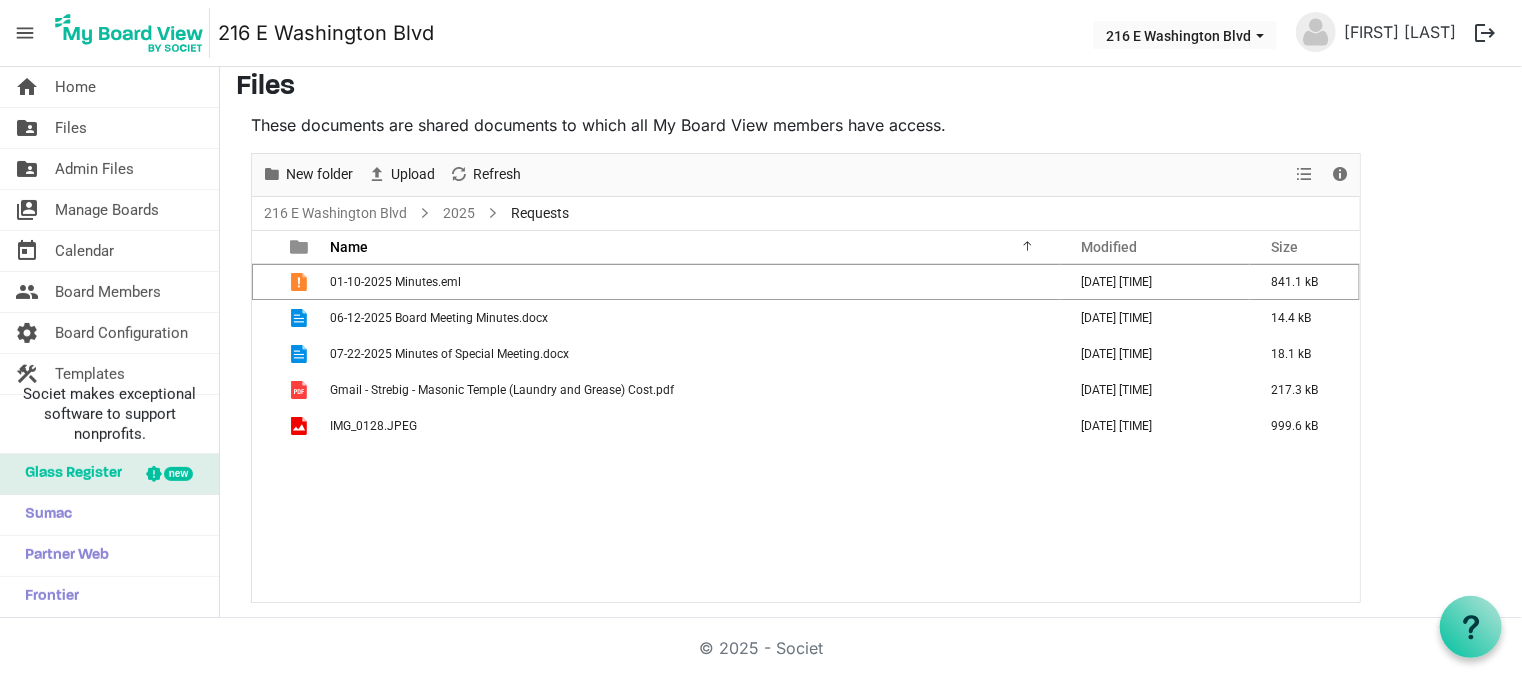 click on "Files
These documents are shared documents to which all My Board View members have access.
New folder Upload Cut Copy Paste Delete Download Rename Sort by Refresh 1 item selected View Details 216 E Washington Blvd 2025 Requests   Name Modified Size filemanager_grid_header_table   01-10-2025 Minutes.eml July 29, 2025 1:09 AM 841.1 kB   06-12-2025 Board Meeting Minutes.docx July 29, 2025 1:37 AM 14.4 kB   07-22-2025 Minutes of Special Meeting.docx July 29, 2025 1:10 AM 18.1 kB   Gmail - Strebig - Masonic Temple (Laundry and Grease) Cost.pdf May 25, 2025 6:13 PM 217.3 kB   IMG_0128.JPEG May 25, 2025 6:13 PM 999.6 kB Upload Files Browse..." at bounding box center [871, 337] 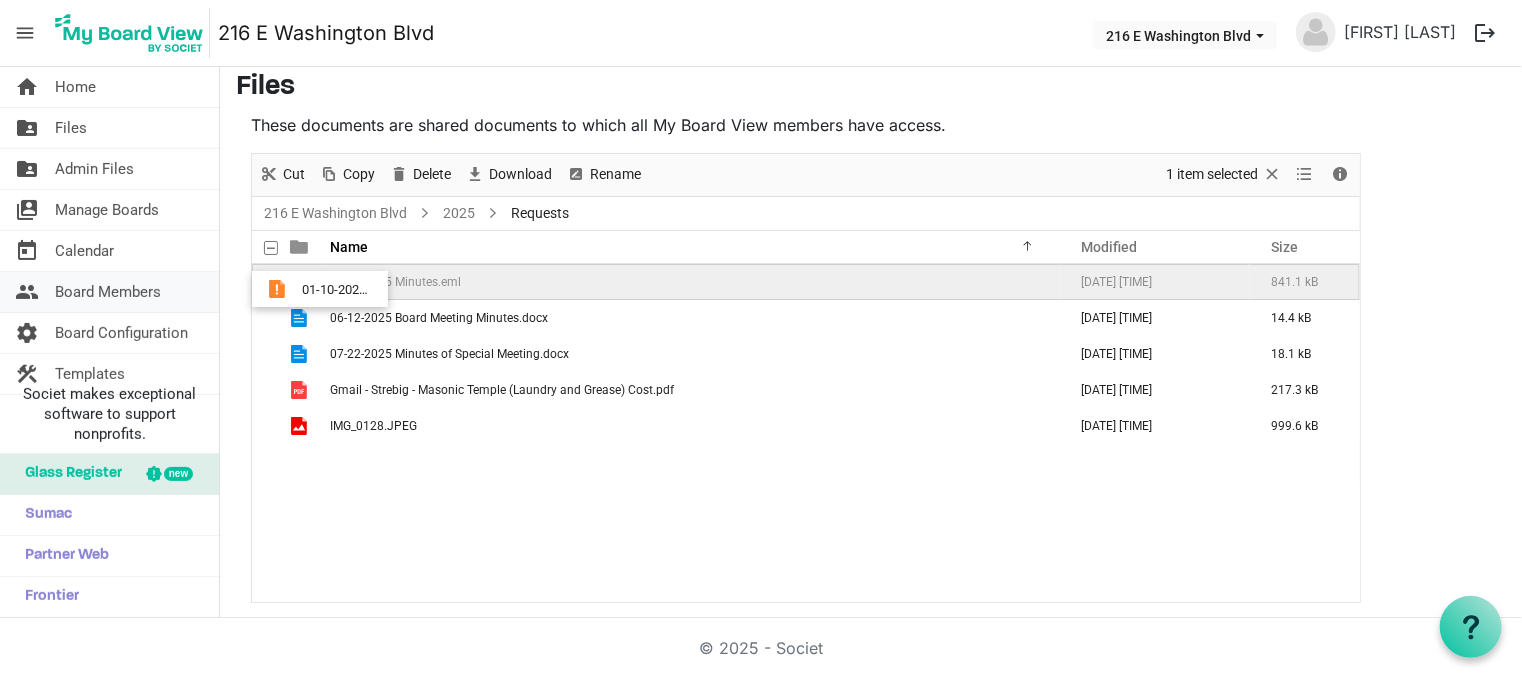 drag, startPoint x: 373, startPoint y: 296, endPoint x: 140, endPoint y: 289, distance: 233.10513 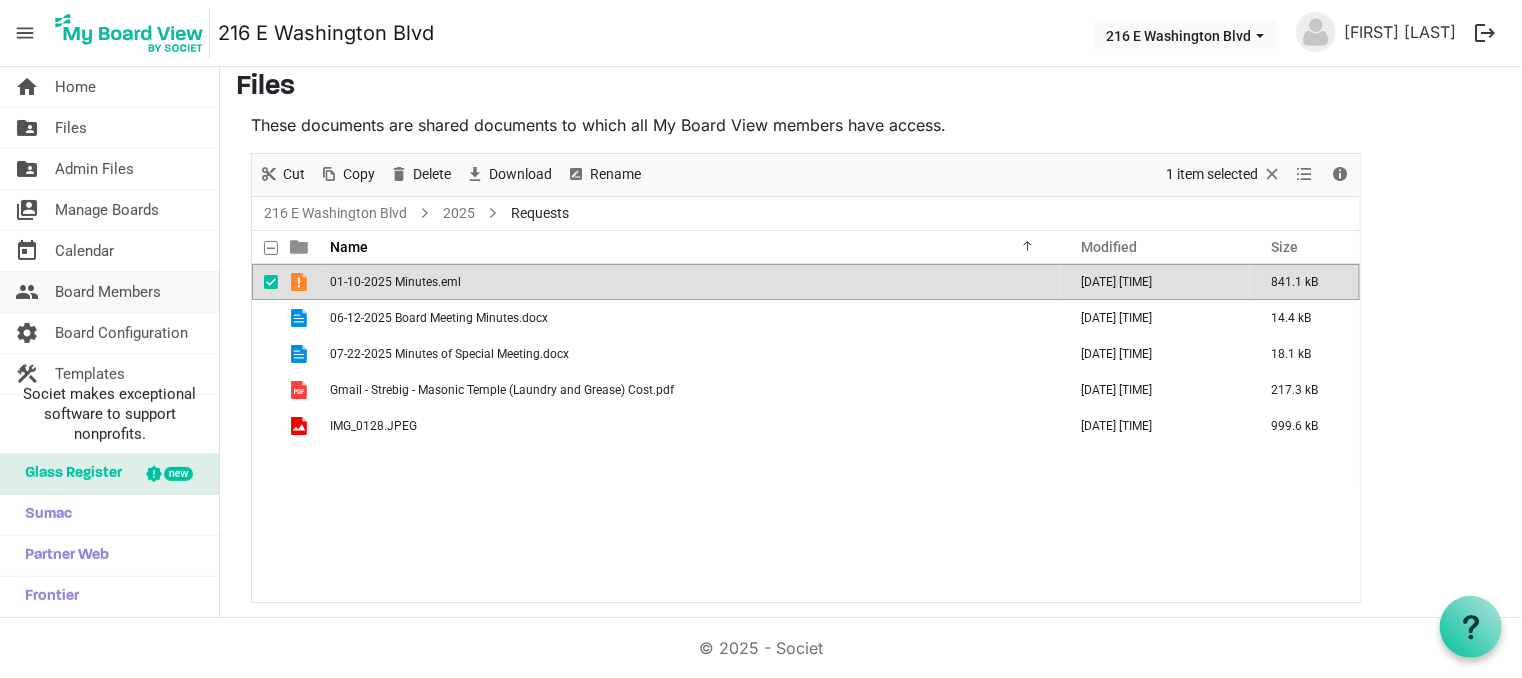 click on "Board Members" at bounding box center (108, 292) 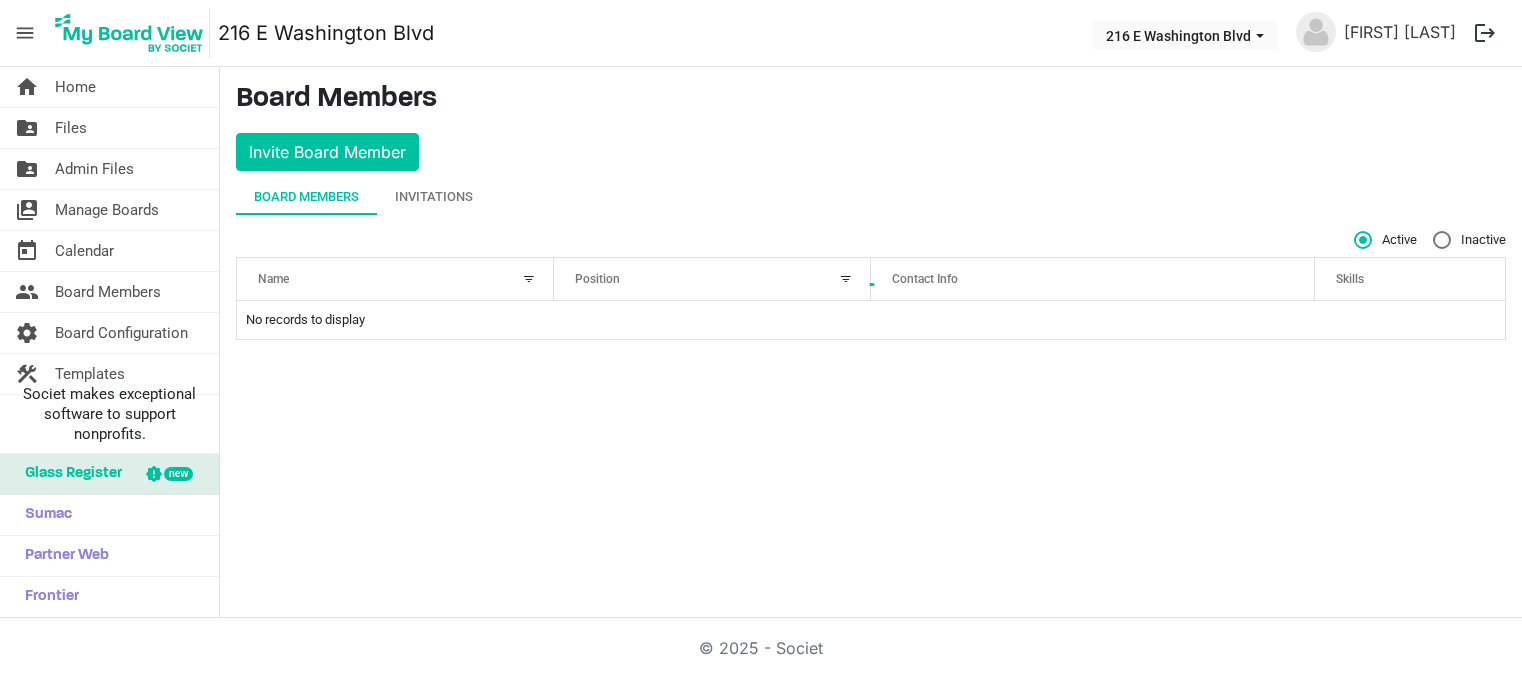 scroll, scrollTop: 0, scrollLeft: 0, axis: both 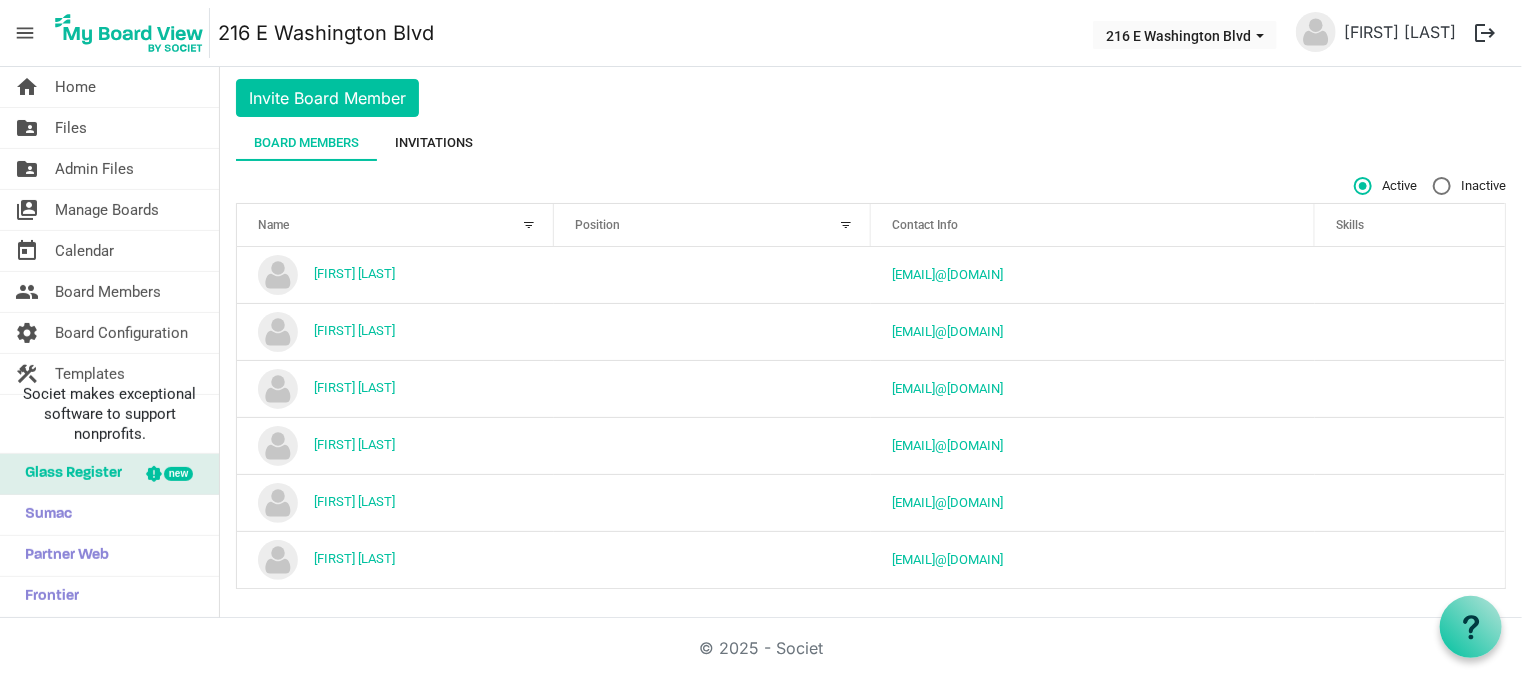 click on "Invitations" at bounding box center [434, 143] 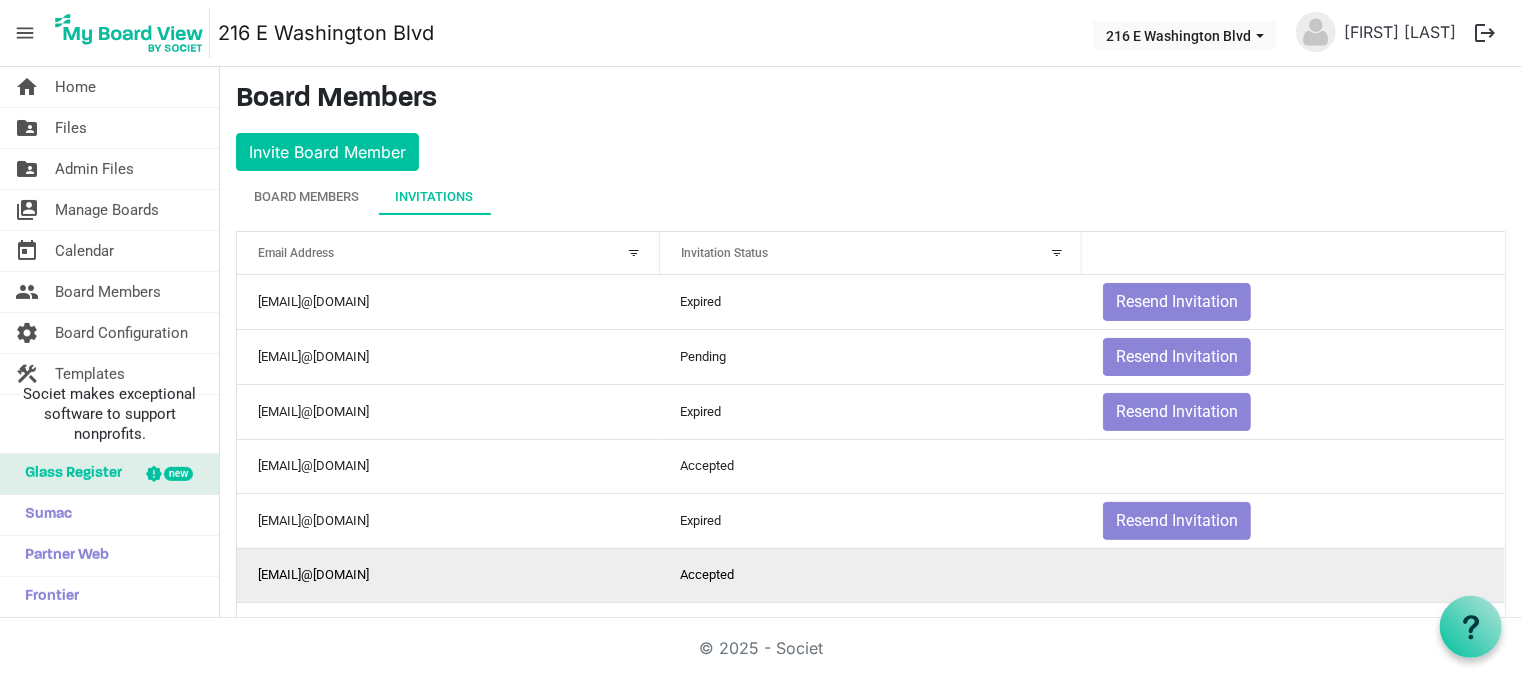 click on "Accepted" at bounding box center [871, 575] 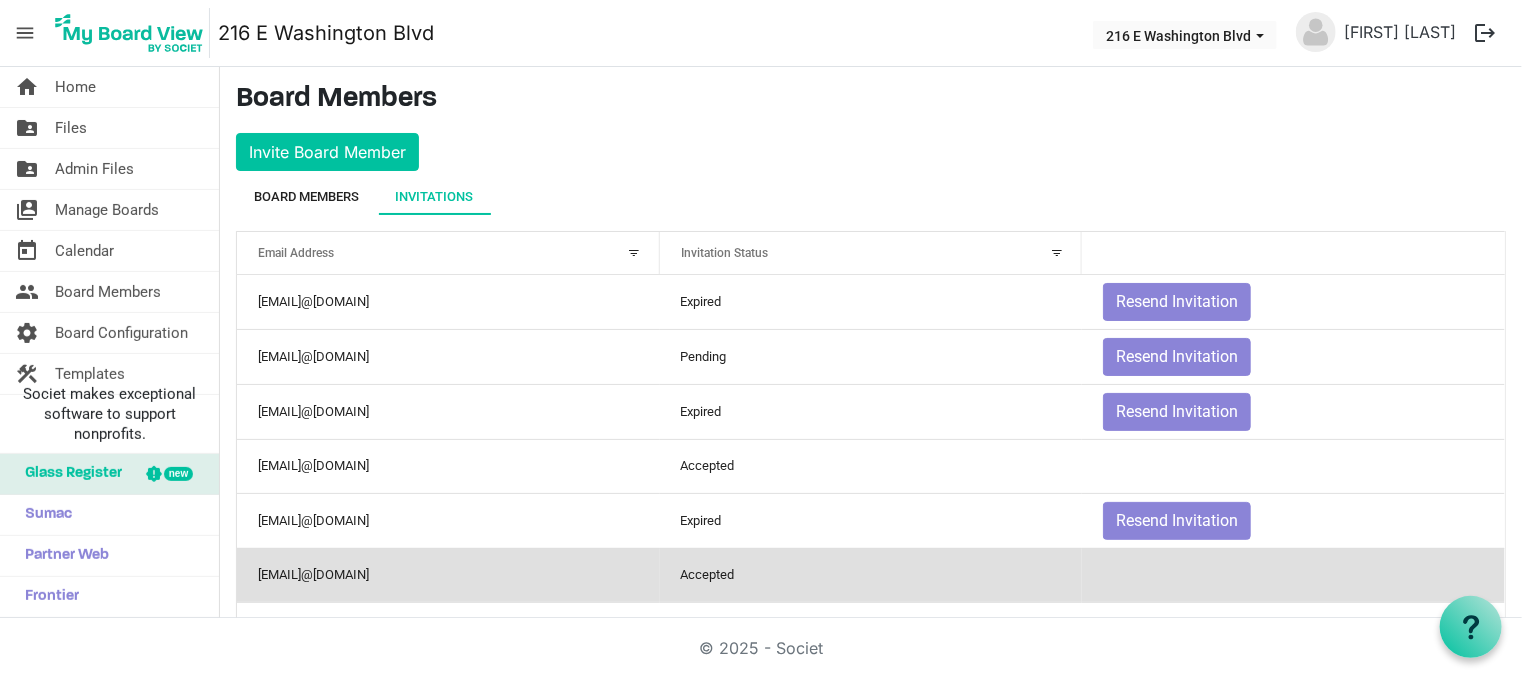 click on "Board Members" at bounding box center (306, 197) 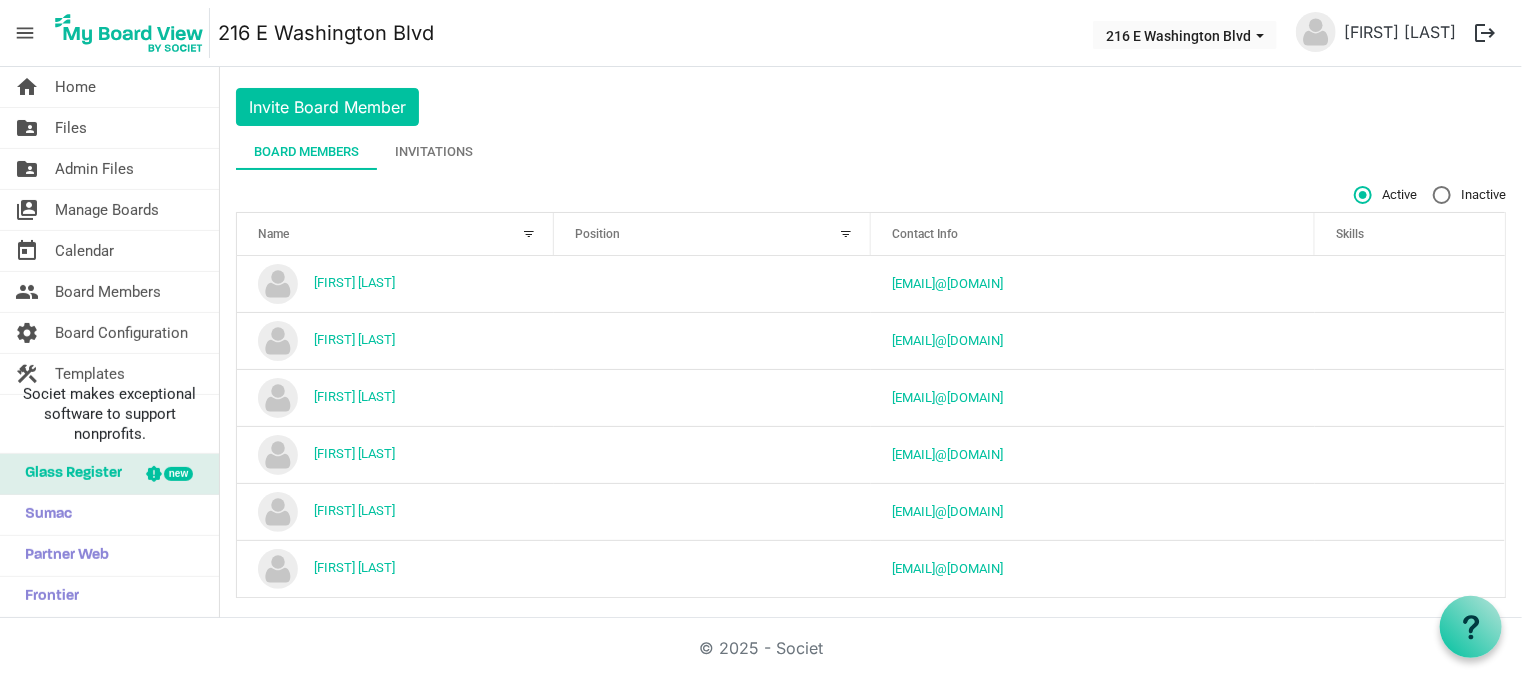 scroll, scrollTop: 54, scrollLeft: 0, axis: vertical 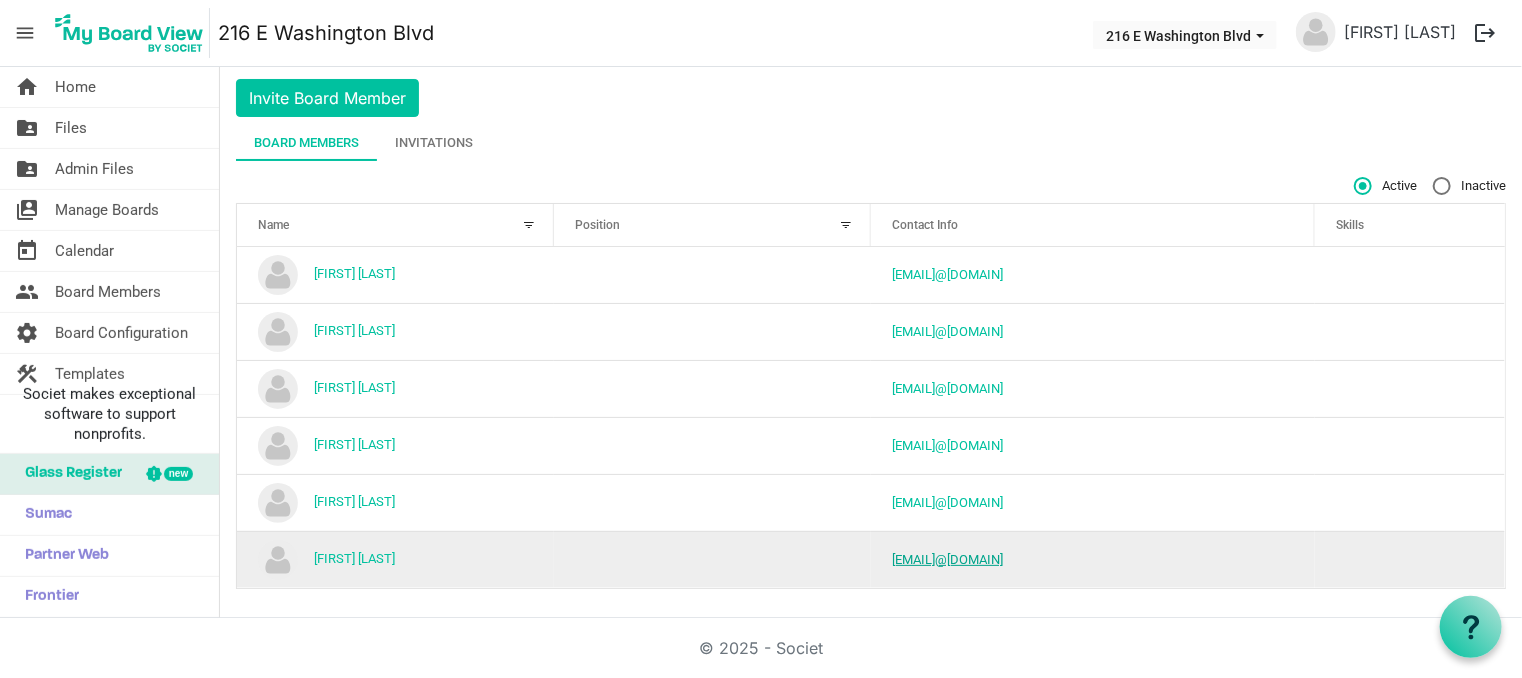 click on "tyoquelet.yoquelet@gmail.com" at bounding box center [947, 559] 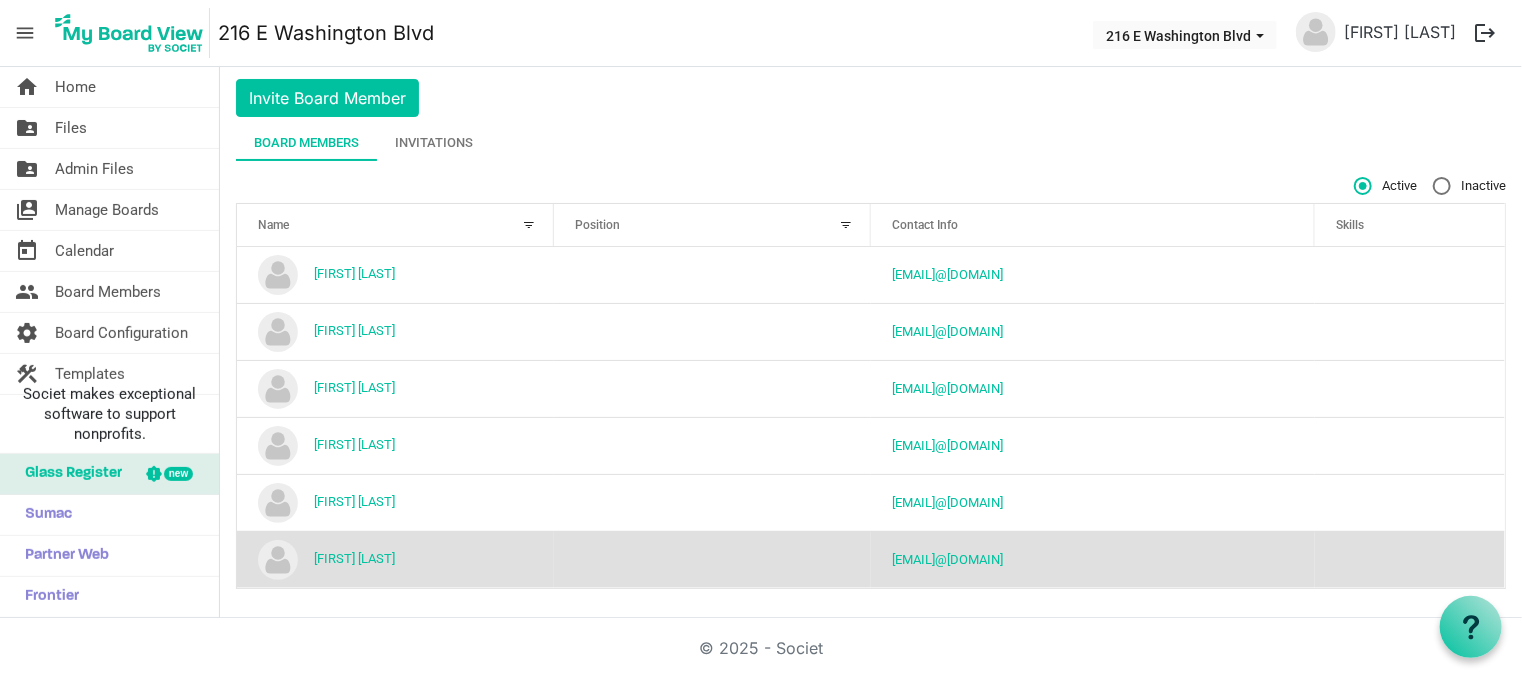 click on "Board Members
Invite Board Member
Board Members Invitations
Active
Inactive
Name Position Contact Info Skills board-members-grid_header_table George Scott Wray gswray@yahoo.com Nathan Baggett bnbaggett@yahoo.com R. Wayne Bearden ronald.bearden@va.gov Robin Tribbett robtrib@comcast.net Russell  Greim rusgreim@hotmail.com Tiffany Yoquelet tyoquelet.yoquelet@gmail.com
Email Address Invitation Status InviteGrid_header_table tdgroholski@yahoo.com Expired Resend Invitation mbs@scottaplinllc.com Pending Resend Invitation twebbpm@yahoo.com Expired Resend Invitation gswray@yahoo.com Accepted brewer1102@gmail.com Expired Resend Invitation ronald.bearden@va.gov Accepted bnbaggett@yahoo.com Accepted robtrib@comcast.net Accepted rusgreim@hotmail.com Accepted david.groholski@edwardjones.com Expired Resend Invitation ulrichdavid@yahoo.com Pending" at bounding box center (871, 317) 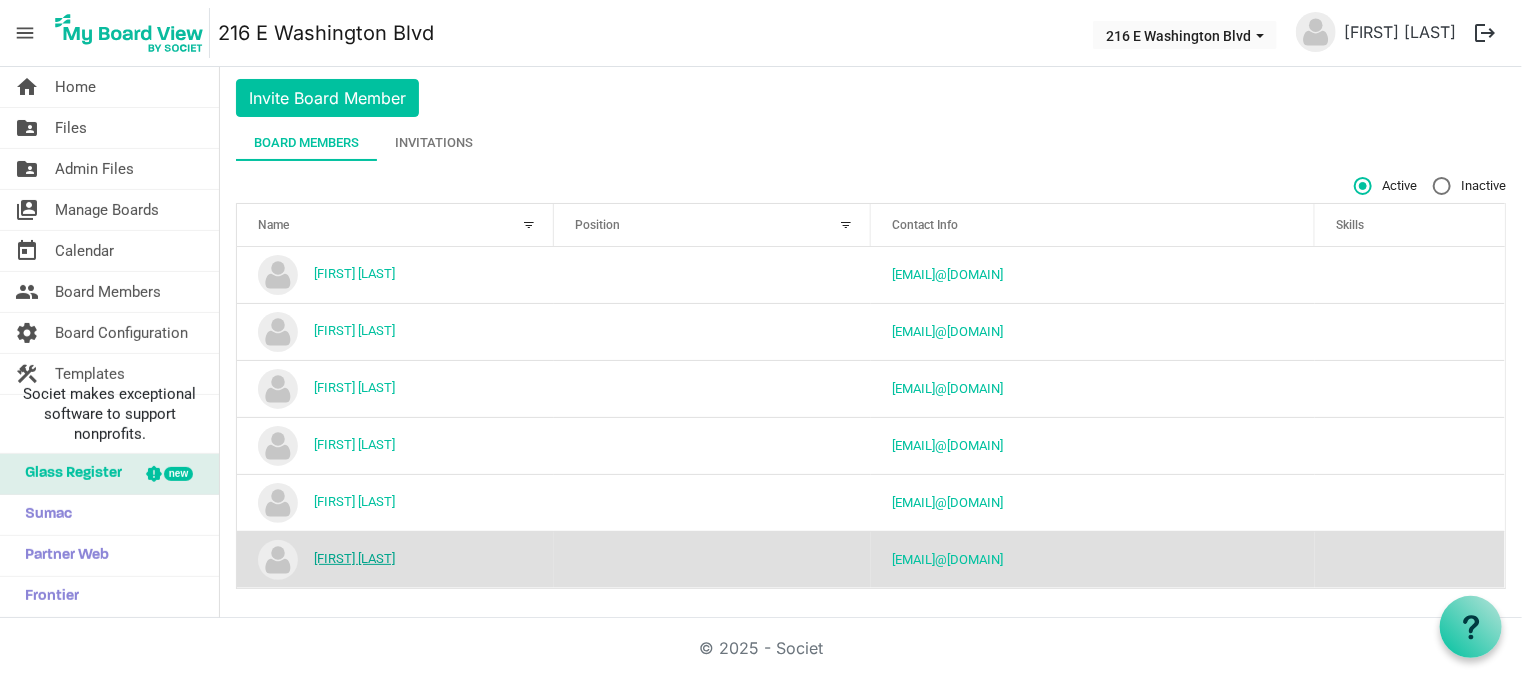 click on "[FIRST] [LAST]" at bounding box center [354, 558] 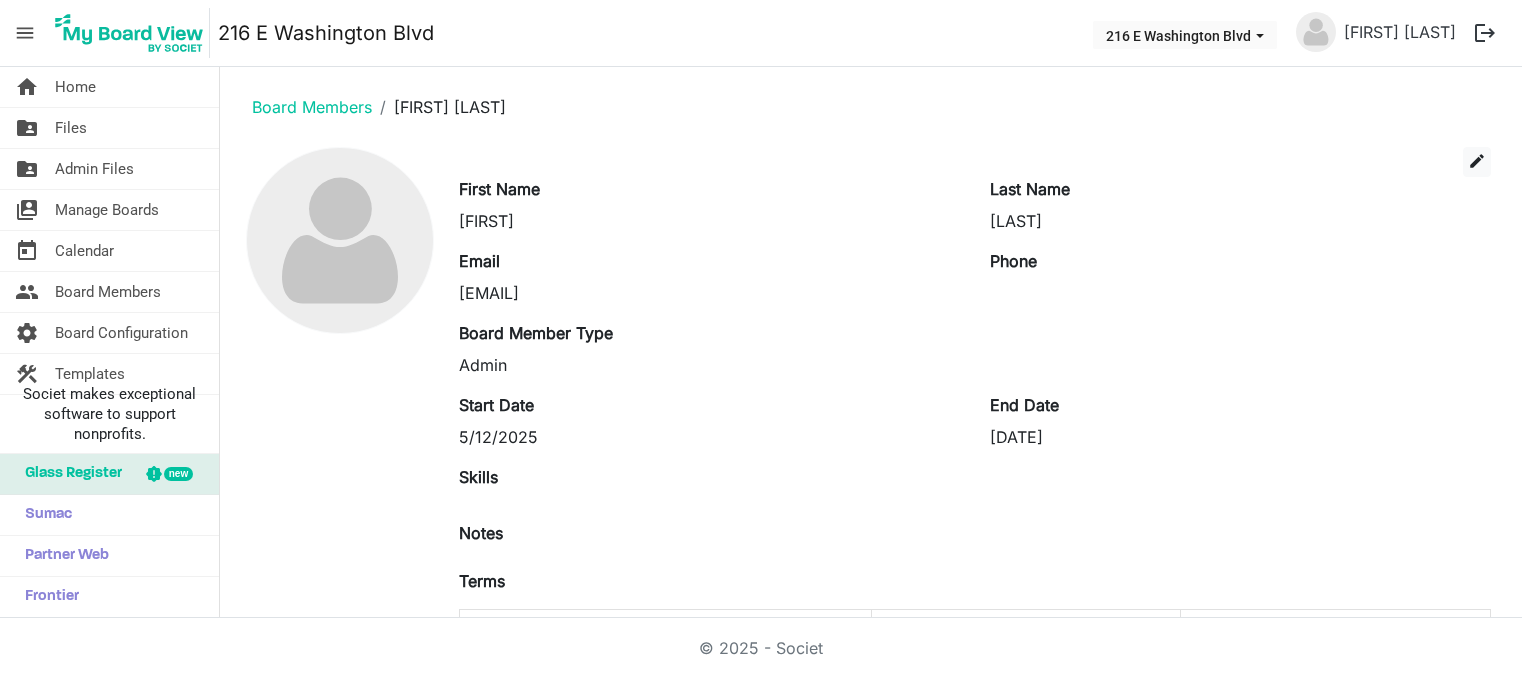 scroll, scrollTop: 0, scrollLeft: 0, axis: both 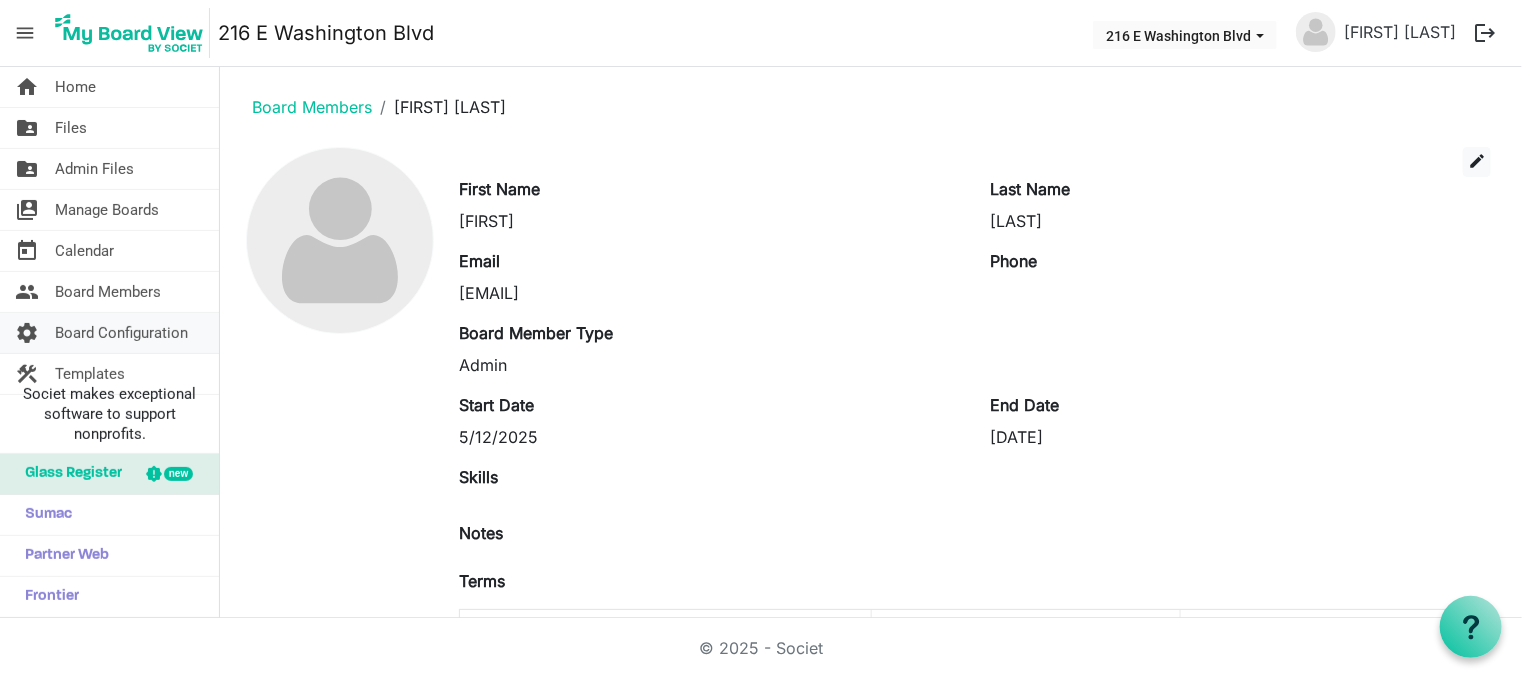 click on "Board Configuration" at bounding box center [121, 333] 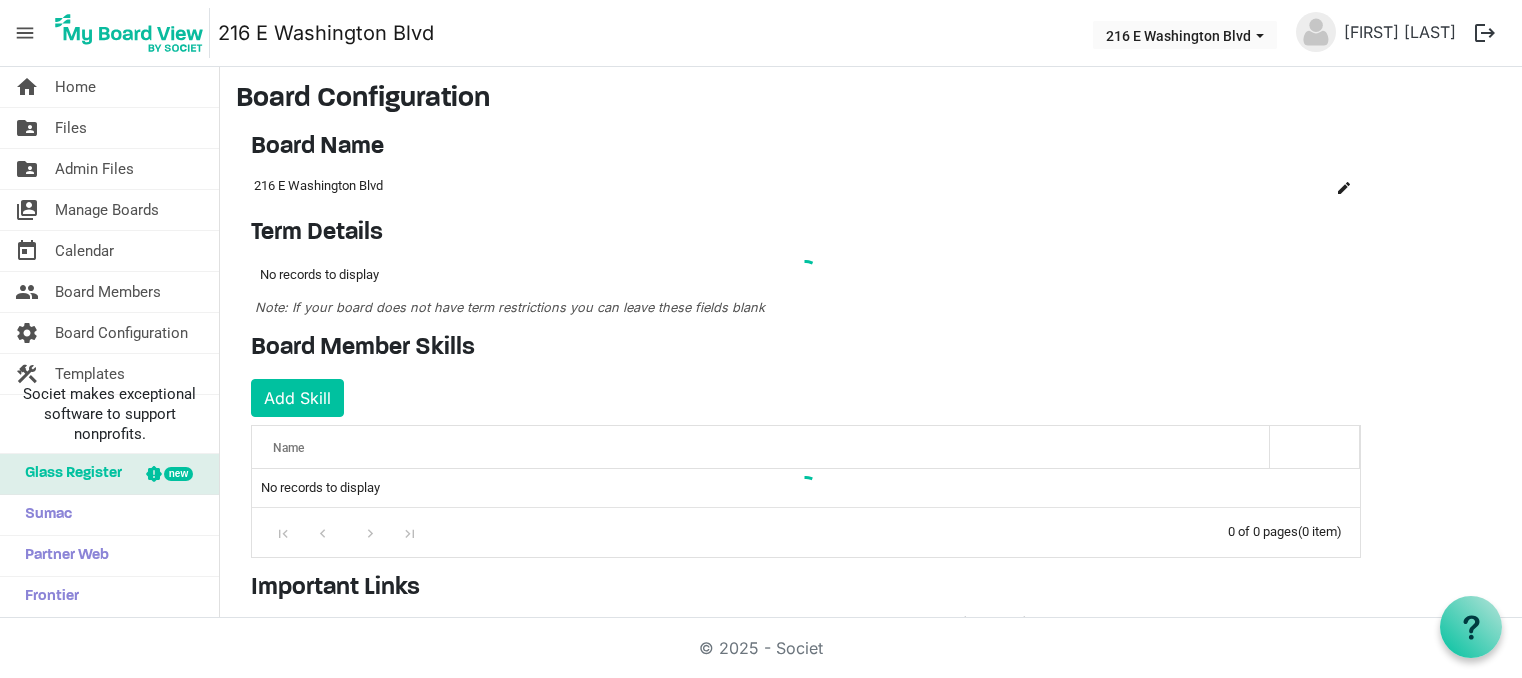 scroll, scrollTop: 0, scrollLeft: 0, axis: both 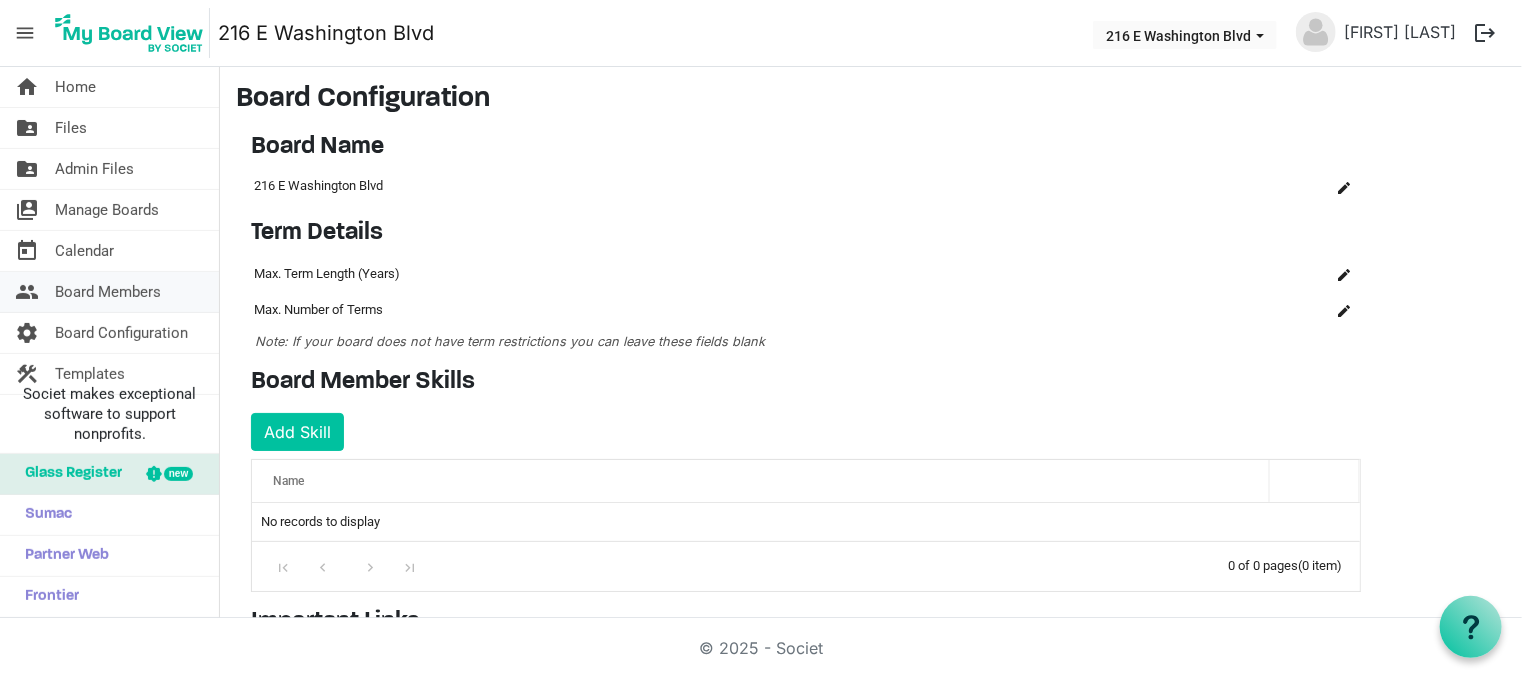 click on "Board Members" at bounding box center (108, 292) 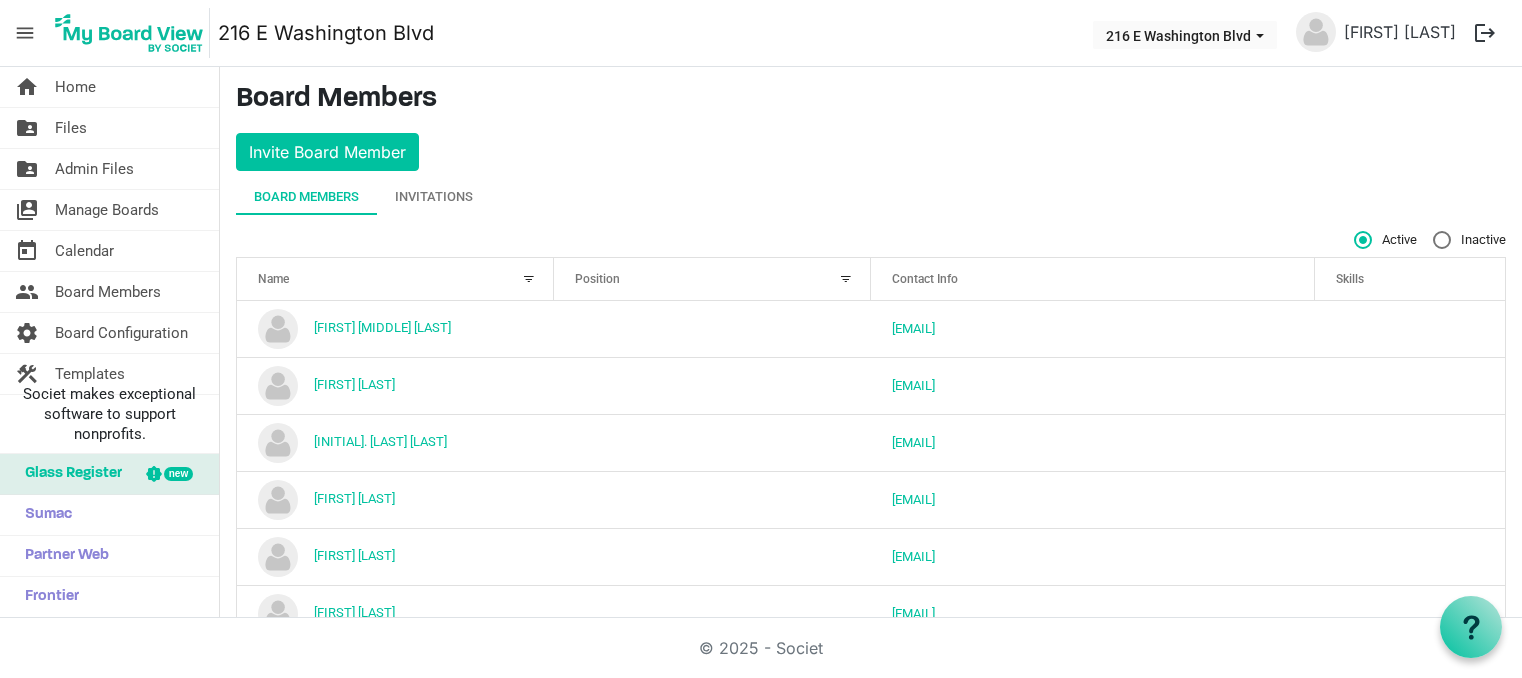 scroll, scrollTop: 0, scrollLeft: 0, axis: both 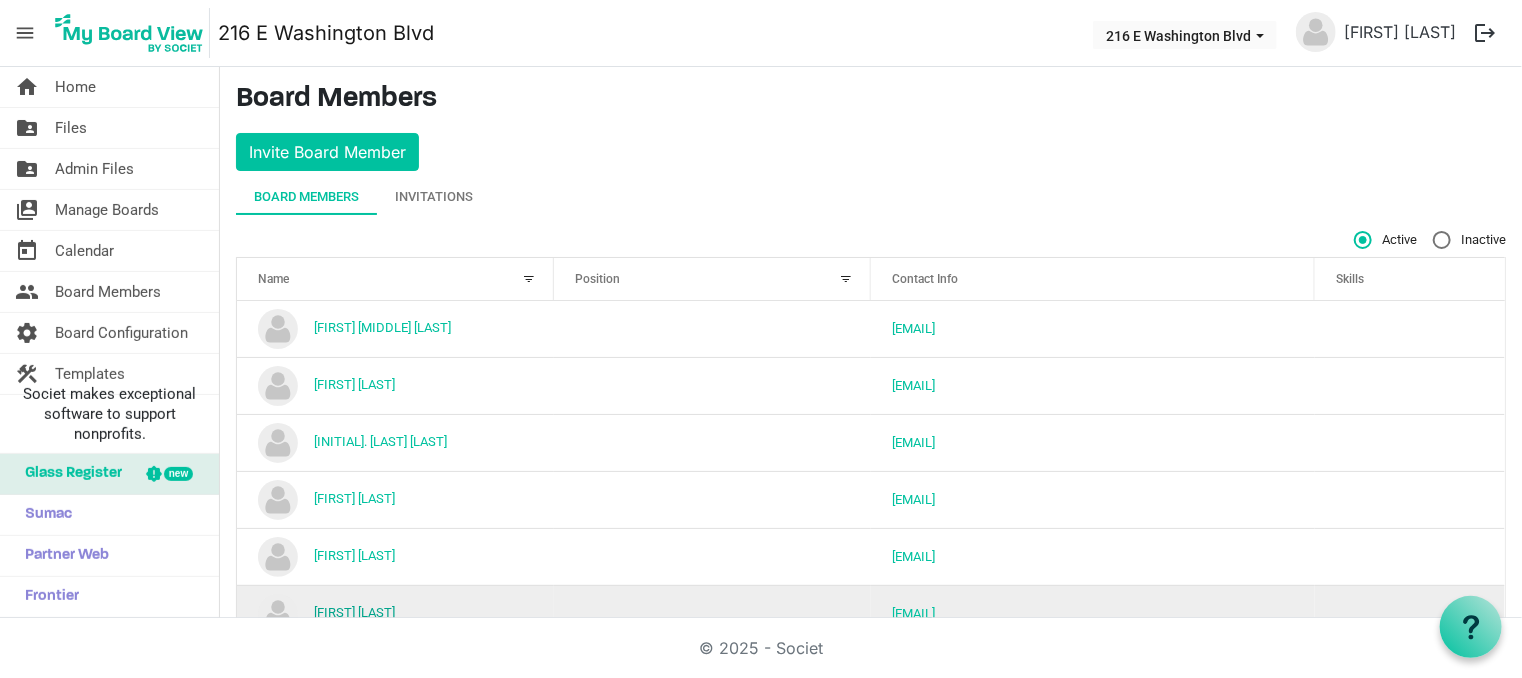 click on "Tiffany Yoquelet" at bounding box center (354, 612) 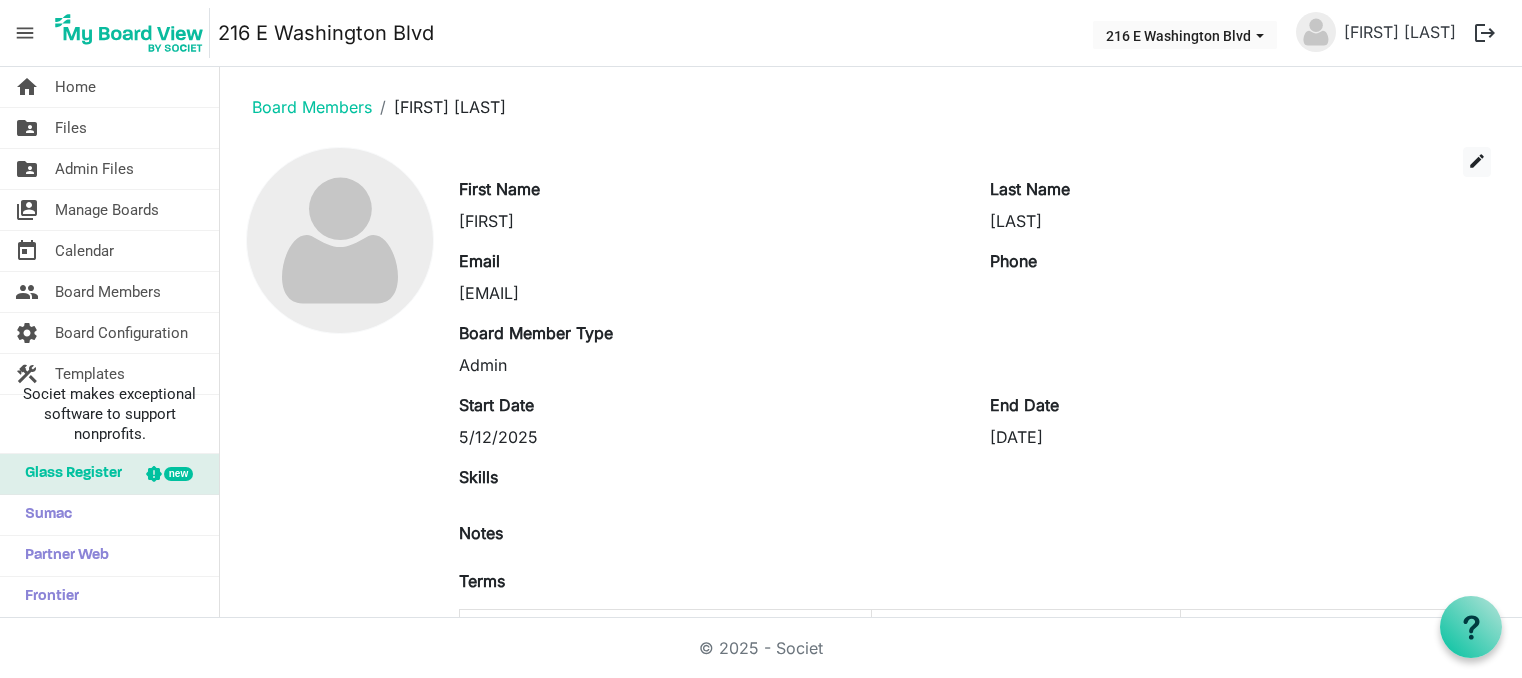scroll, scrollTop: 0, scrollLeft: 0, axis: both 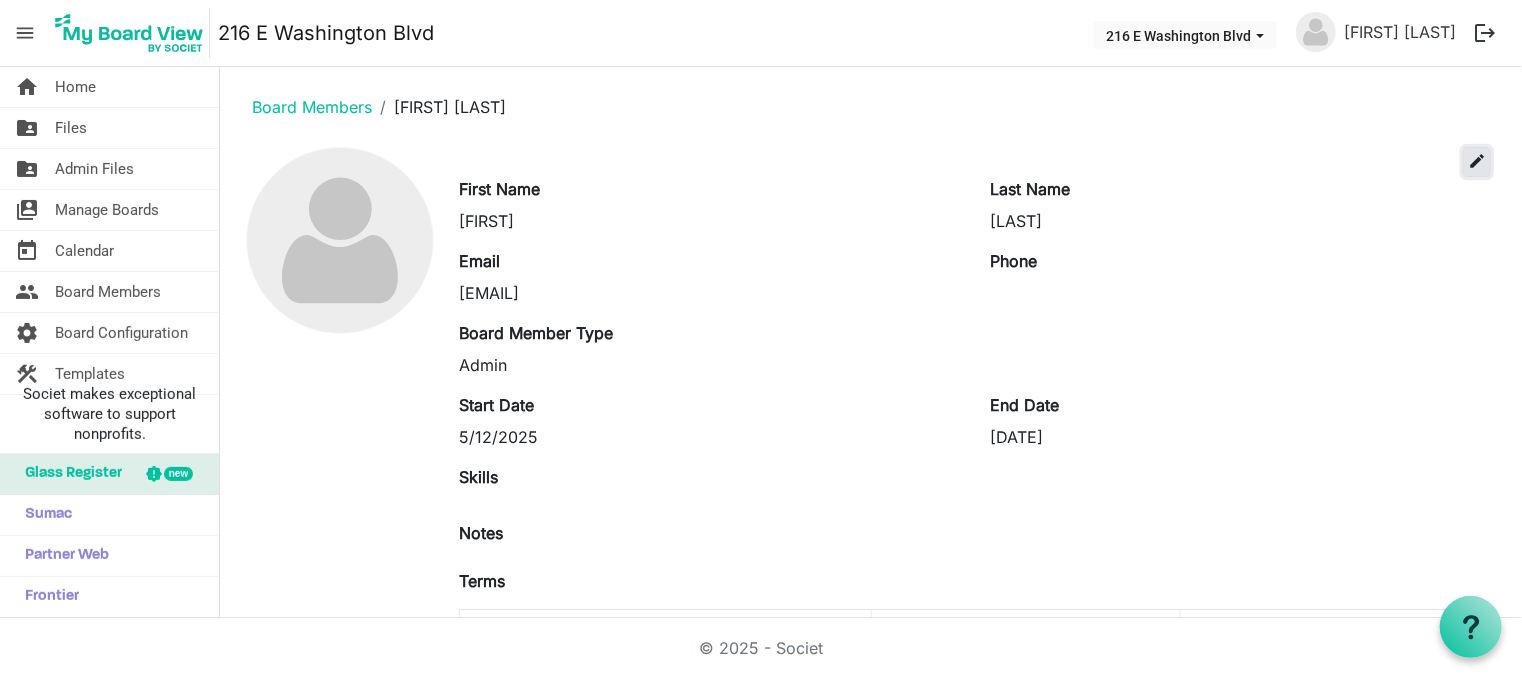 click on "edit" at bounding box center [1477, 161] 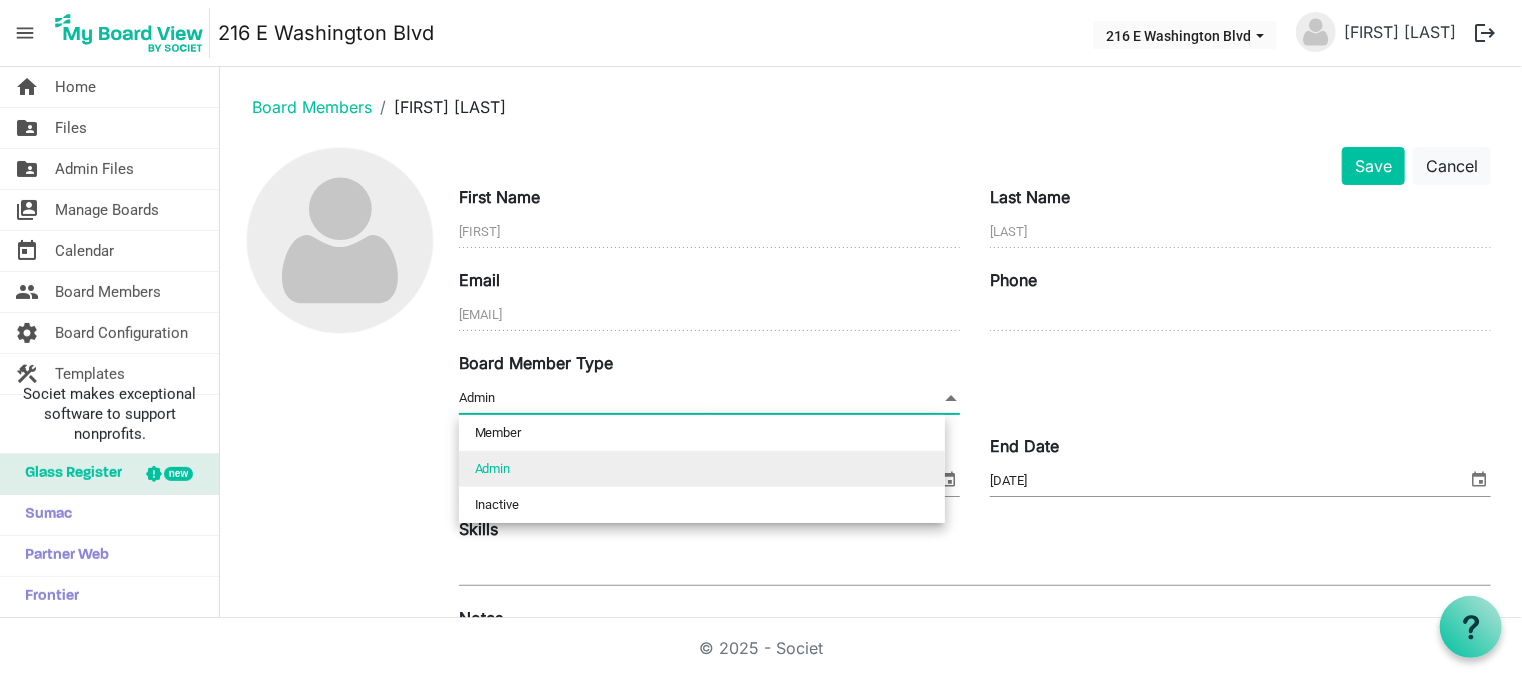 click at bounding box center [951, 398] 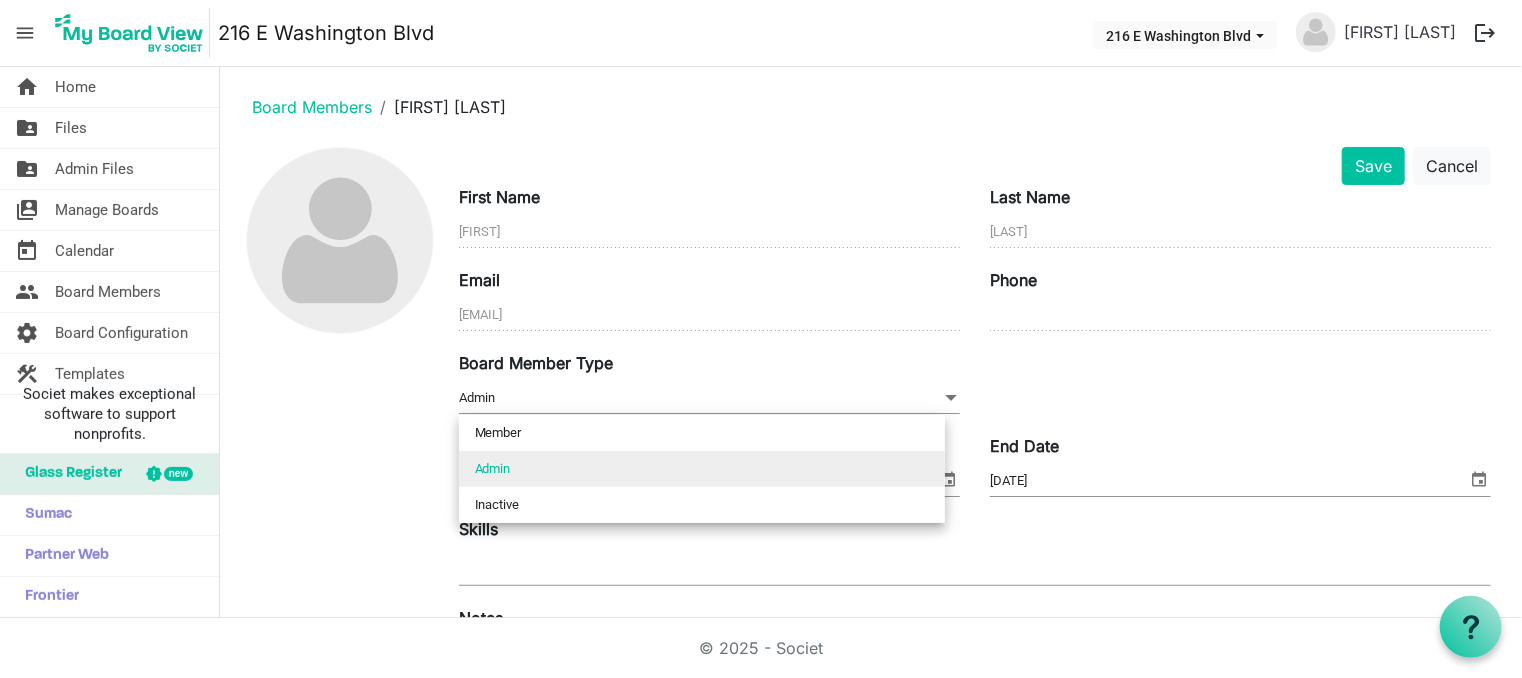 click on "Board Member Type
Admin Admin" at bounding box center (975, 392) 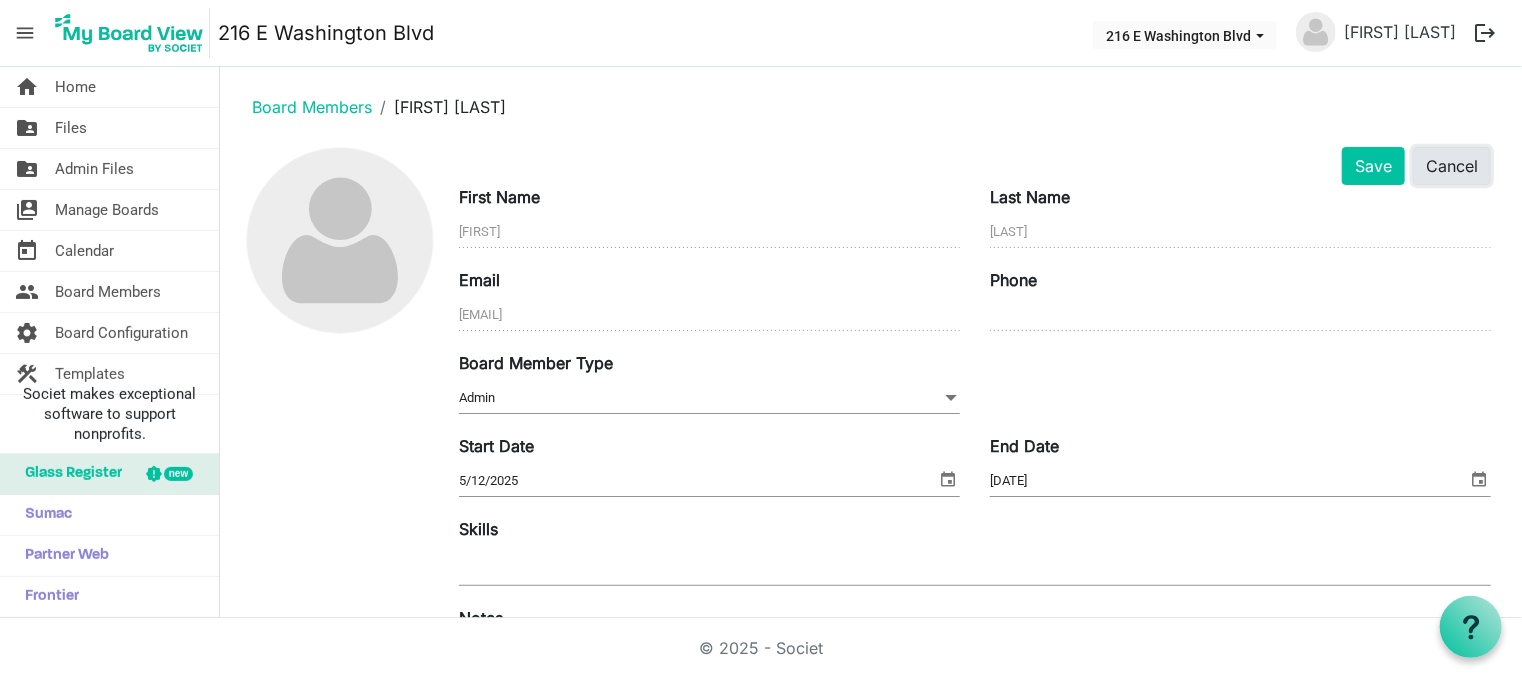 click on "Cancel" at bounding box center (1452, 166) 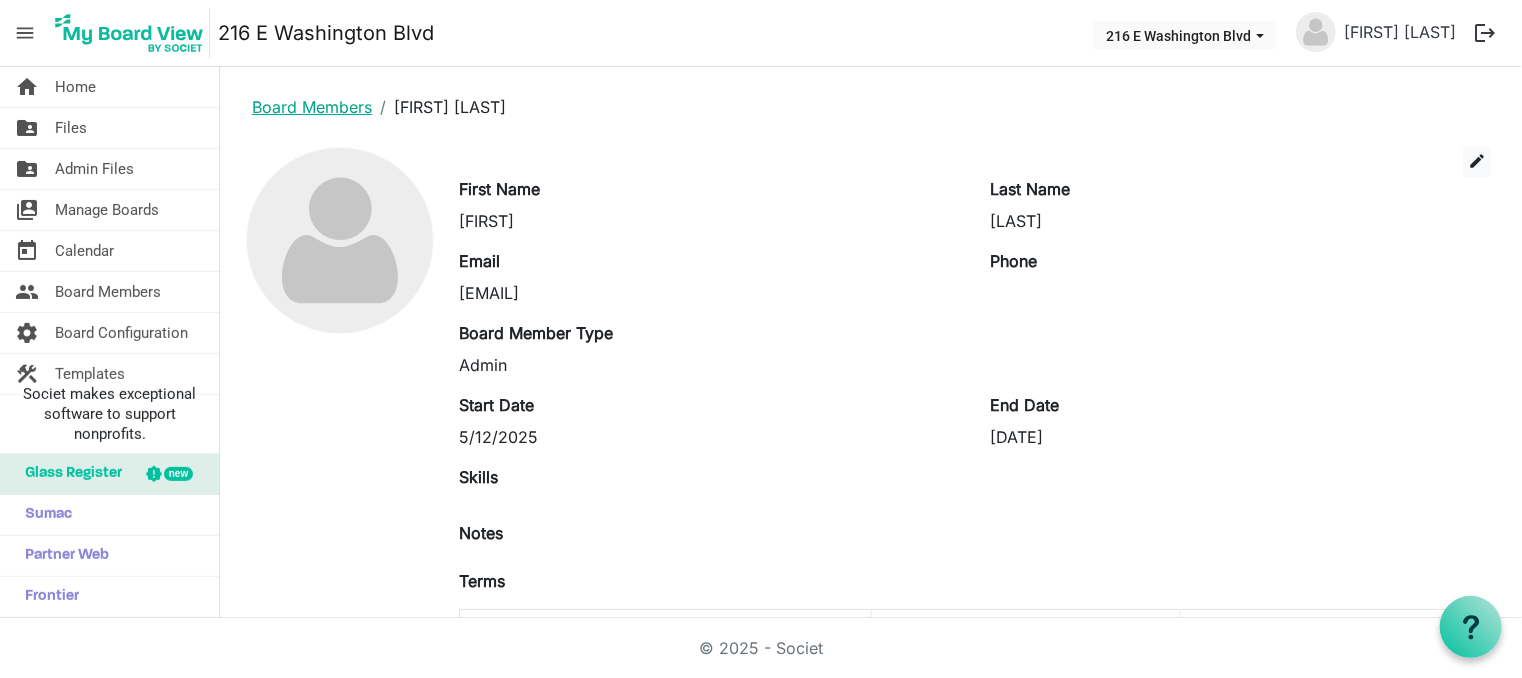 click on "Board Members" at bounding box center [312, 107] 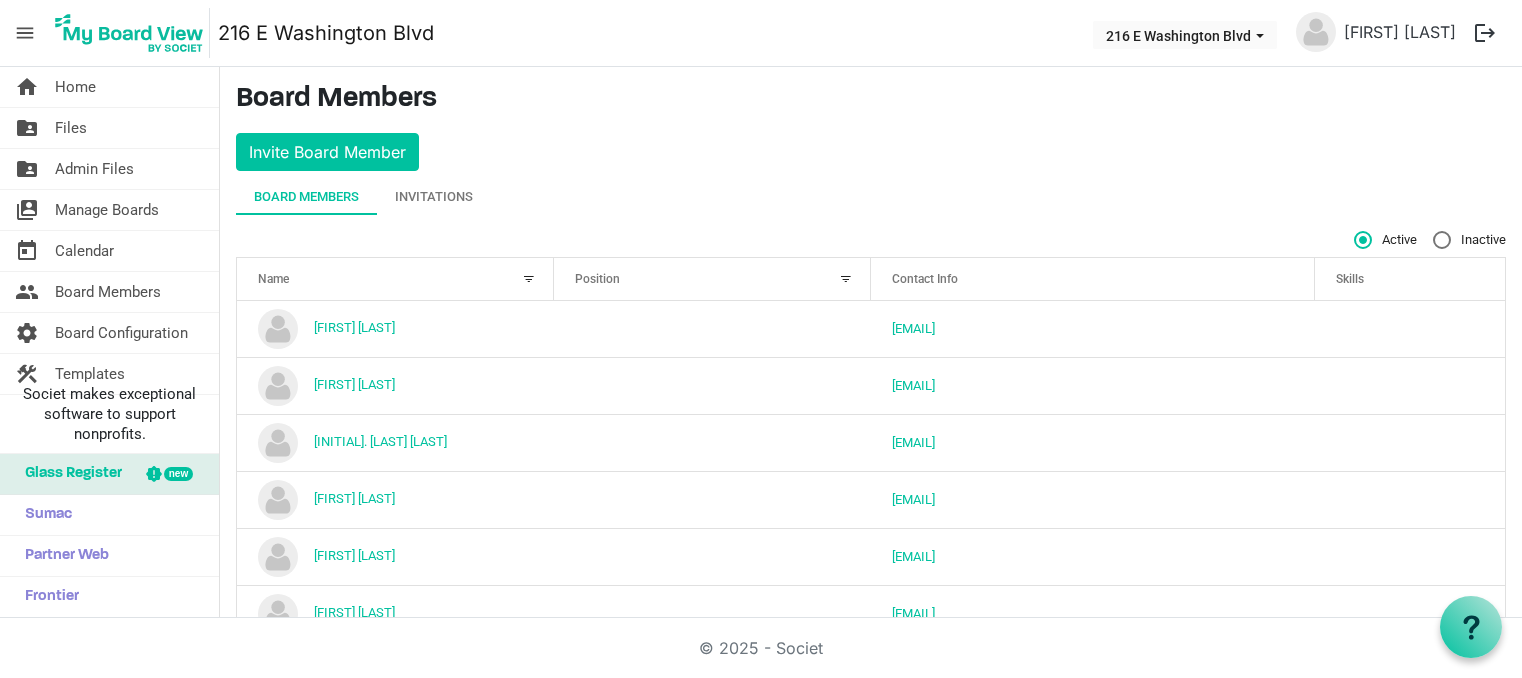 scroll, scrollTop: 0, scrollLeft: 0, axis: both 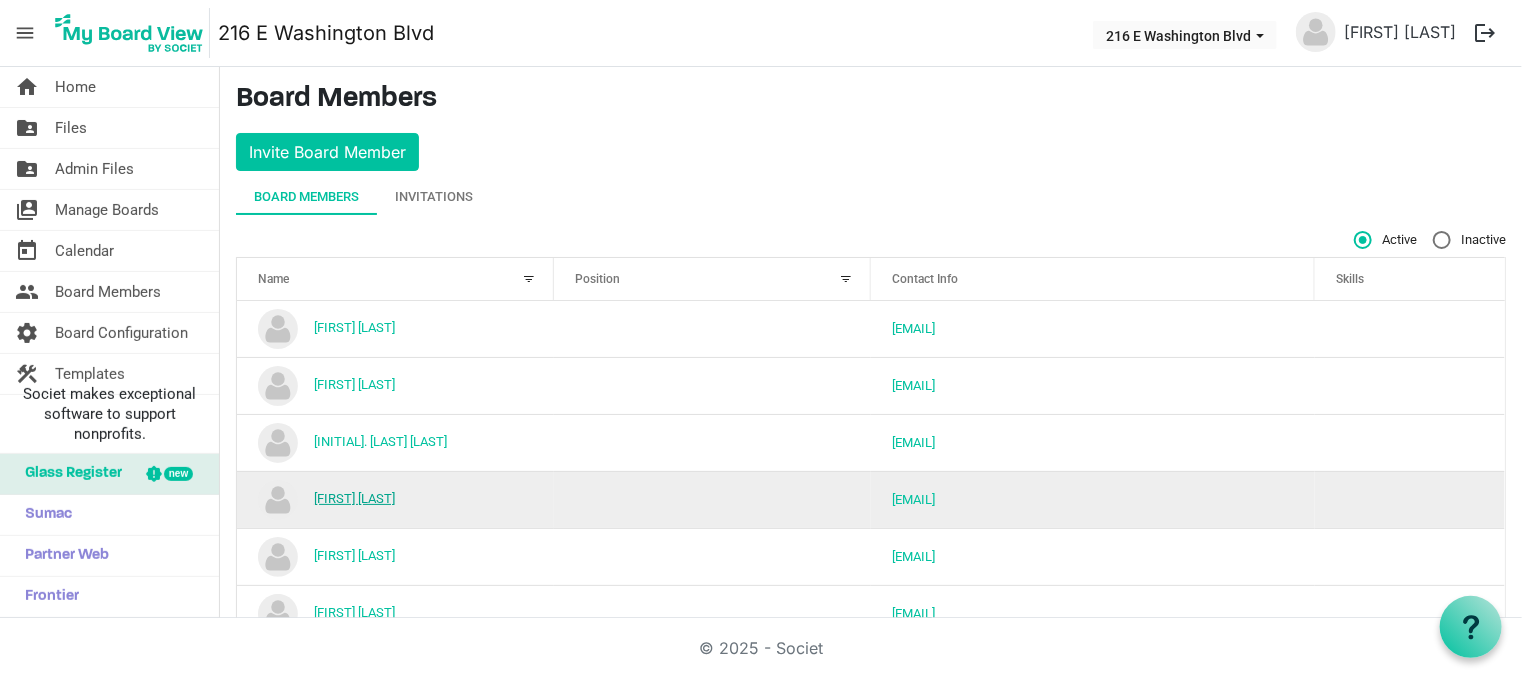 click on "[FIRST] [LAST]" at bounding box center [354, 498] 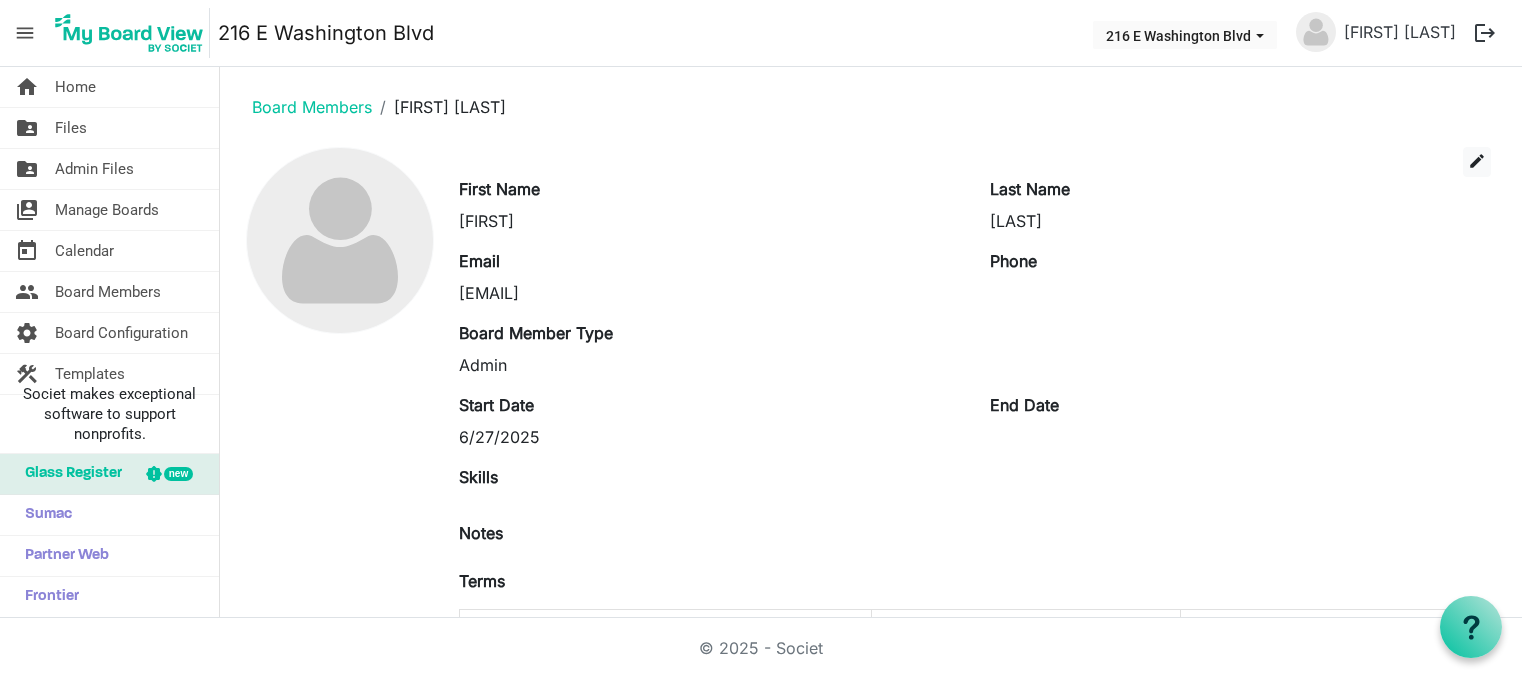 scroll, scrollTop: 0, scrollLeft: 0, axis: both 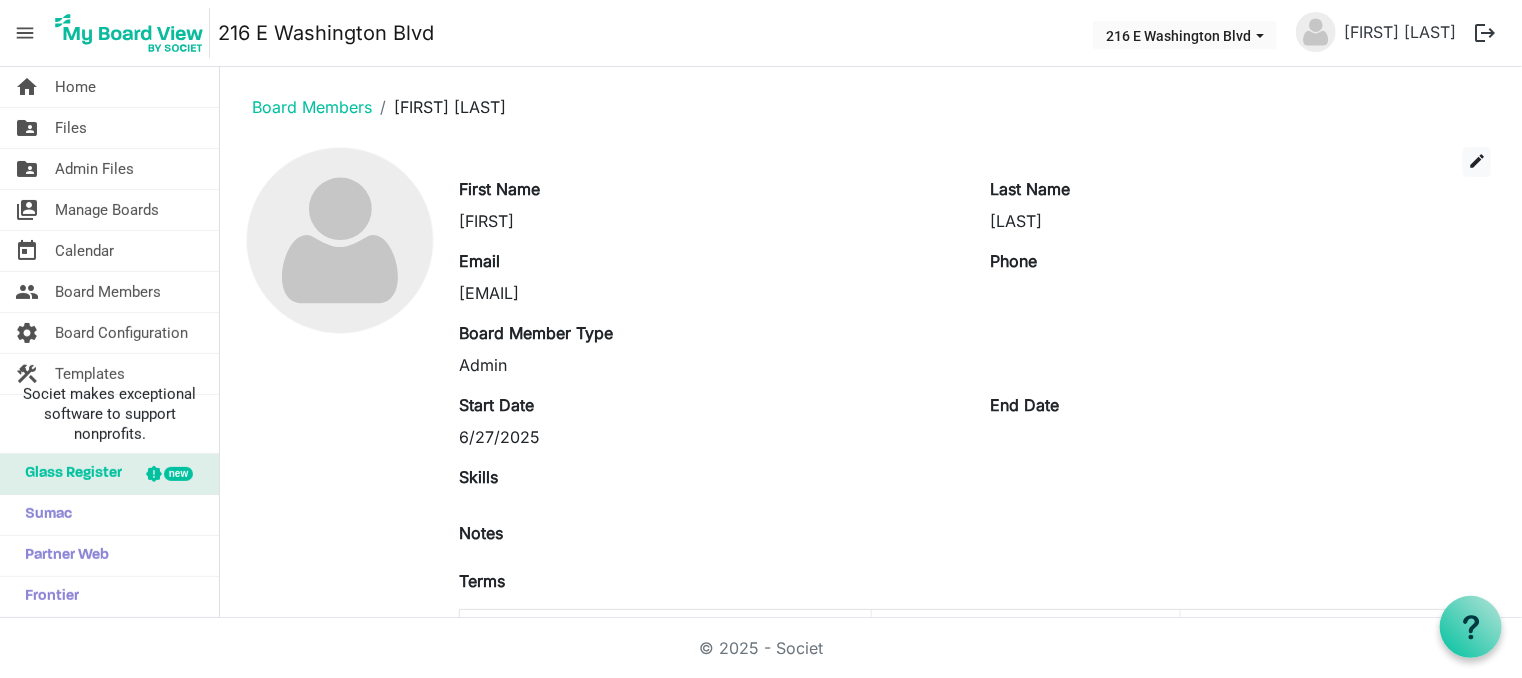 click at bounding box center [340, 427] 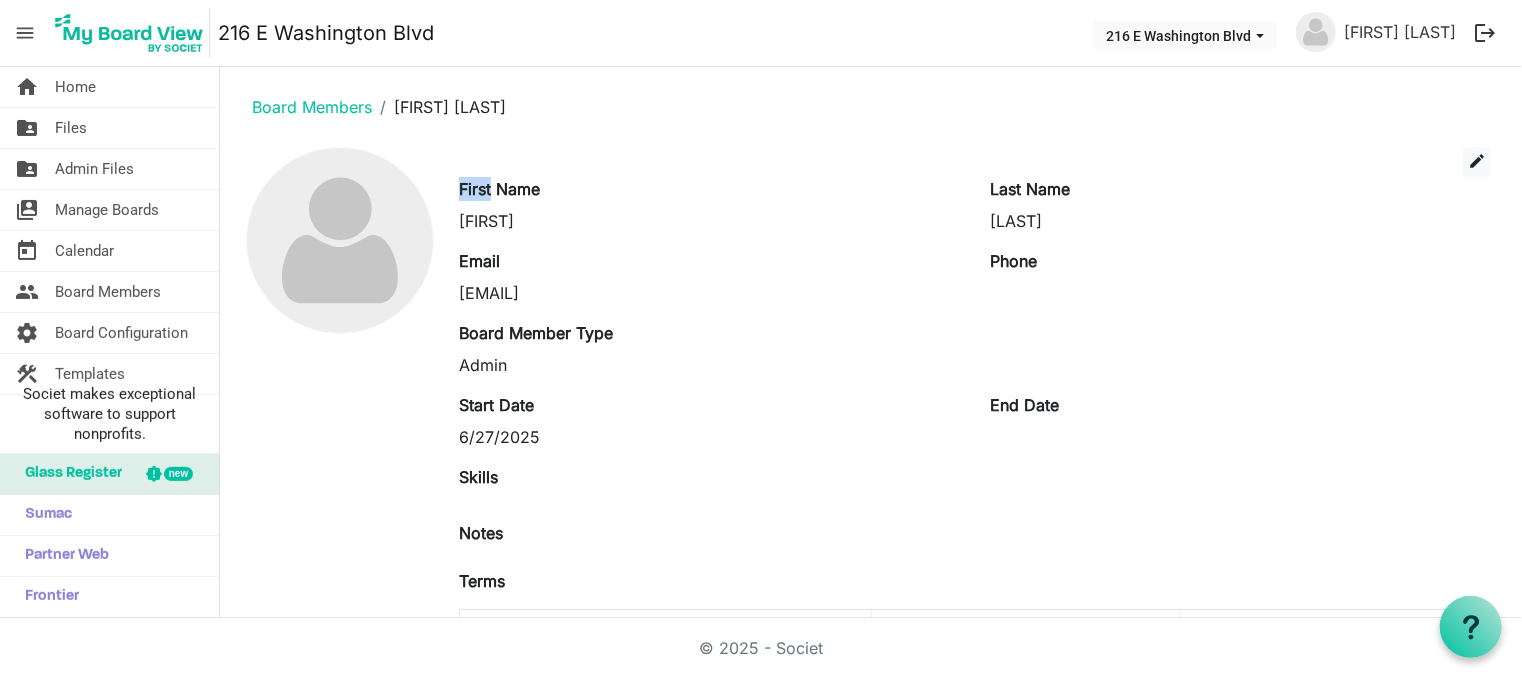 drag, startPoint x: 0, startPoint y: 0, endPoint x: 339, endPoint y: 498, distance: 602.43256 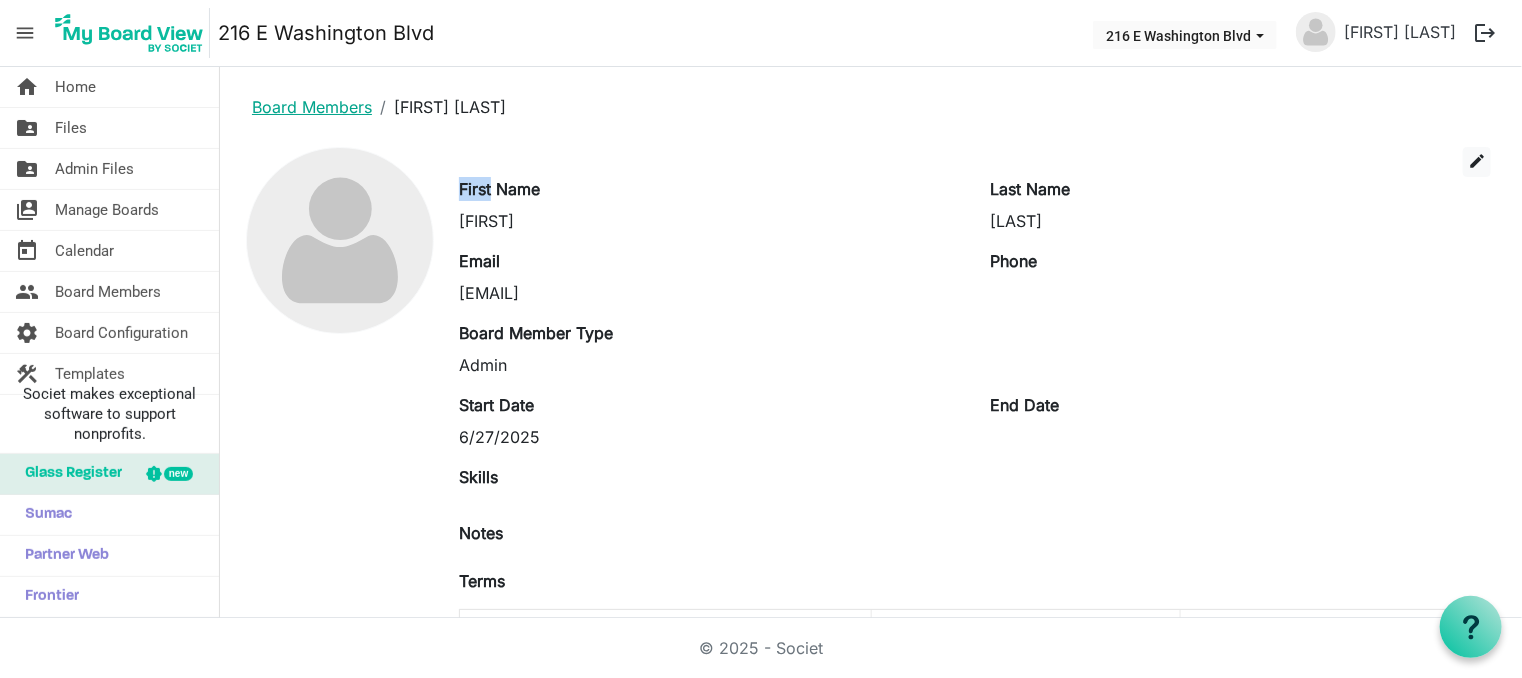 click on "Board Members" at bounding box center (312, 107) 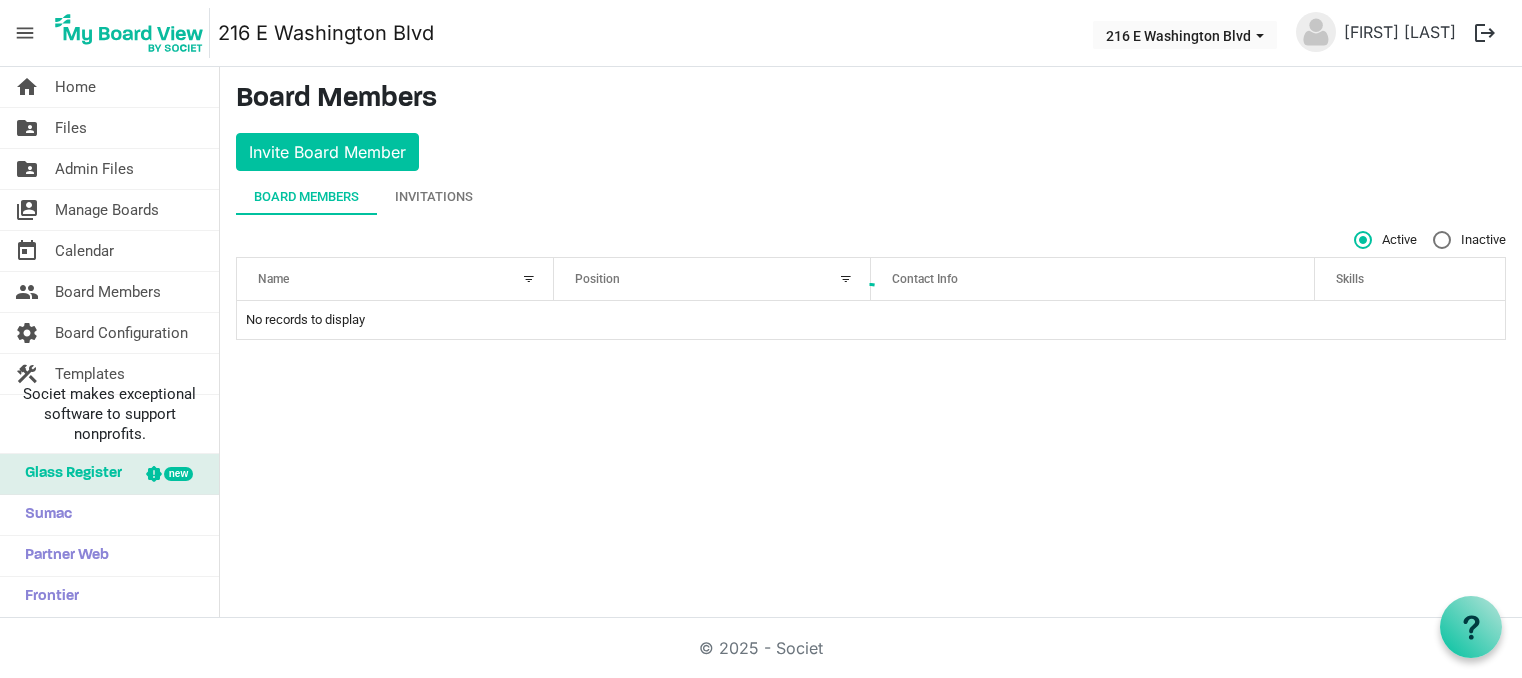 scroll, scrollTop: 0, scrollLeft: 0, axis: both 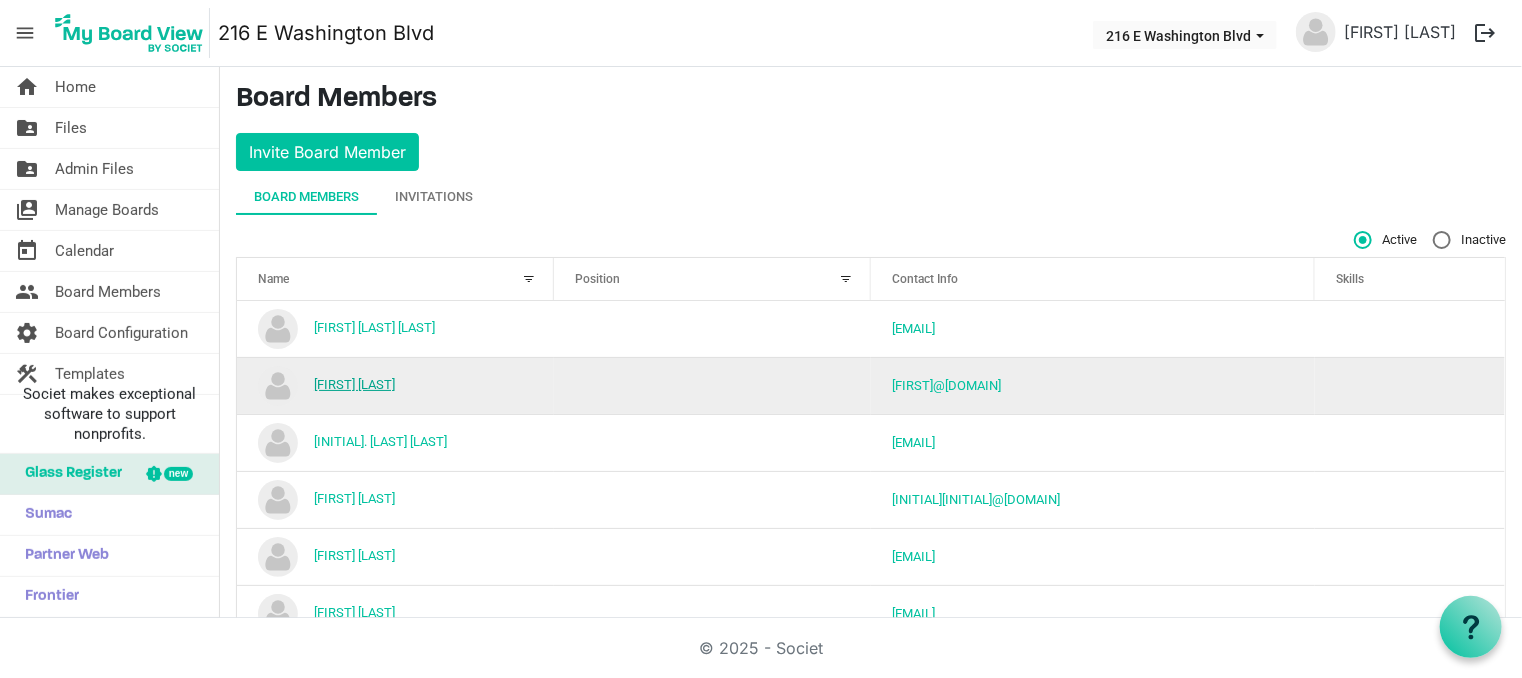 click on "[FIRST] [LAST]" at bounding box center (354, 384) 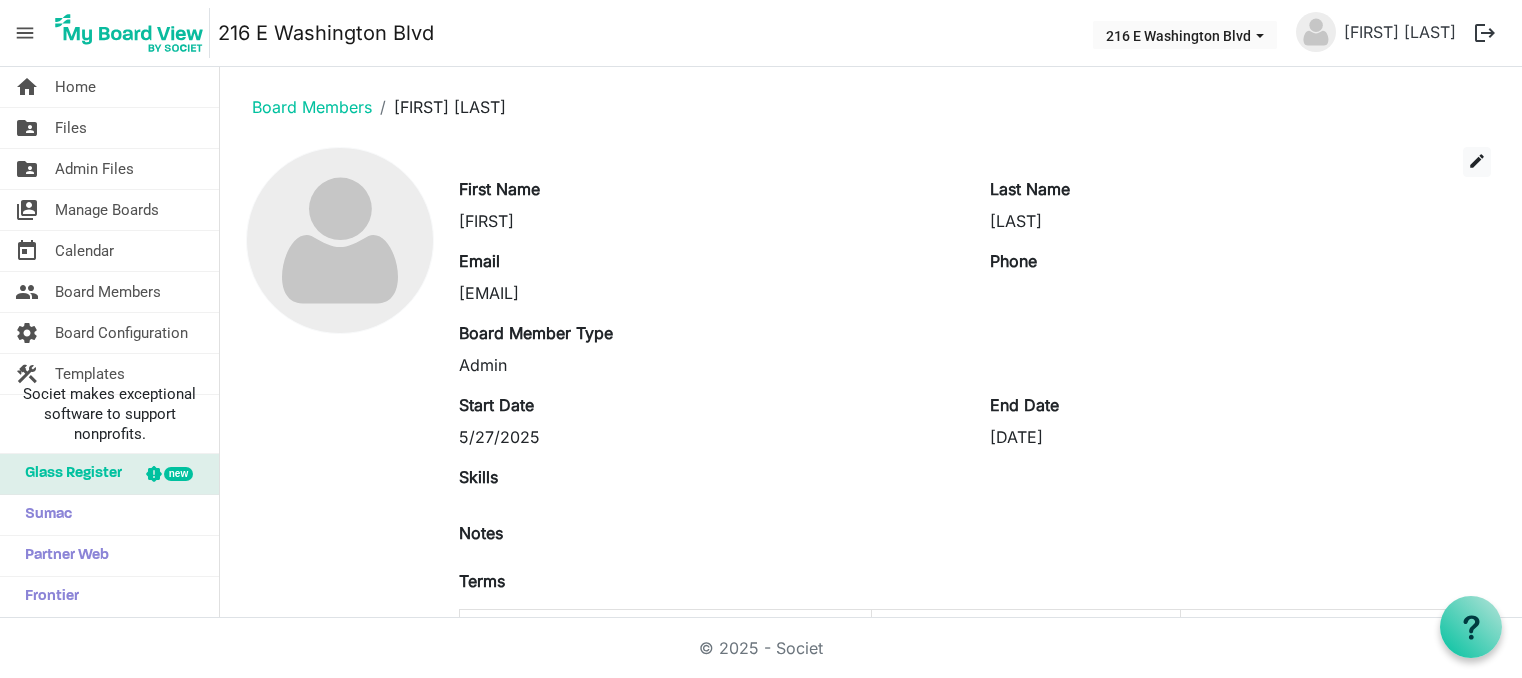 scroll, scrollTop: 0, scrollLeft: 0, axis: both 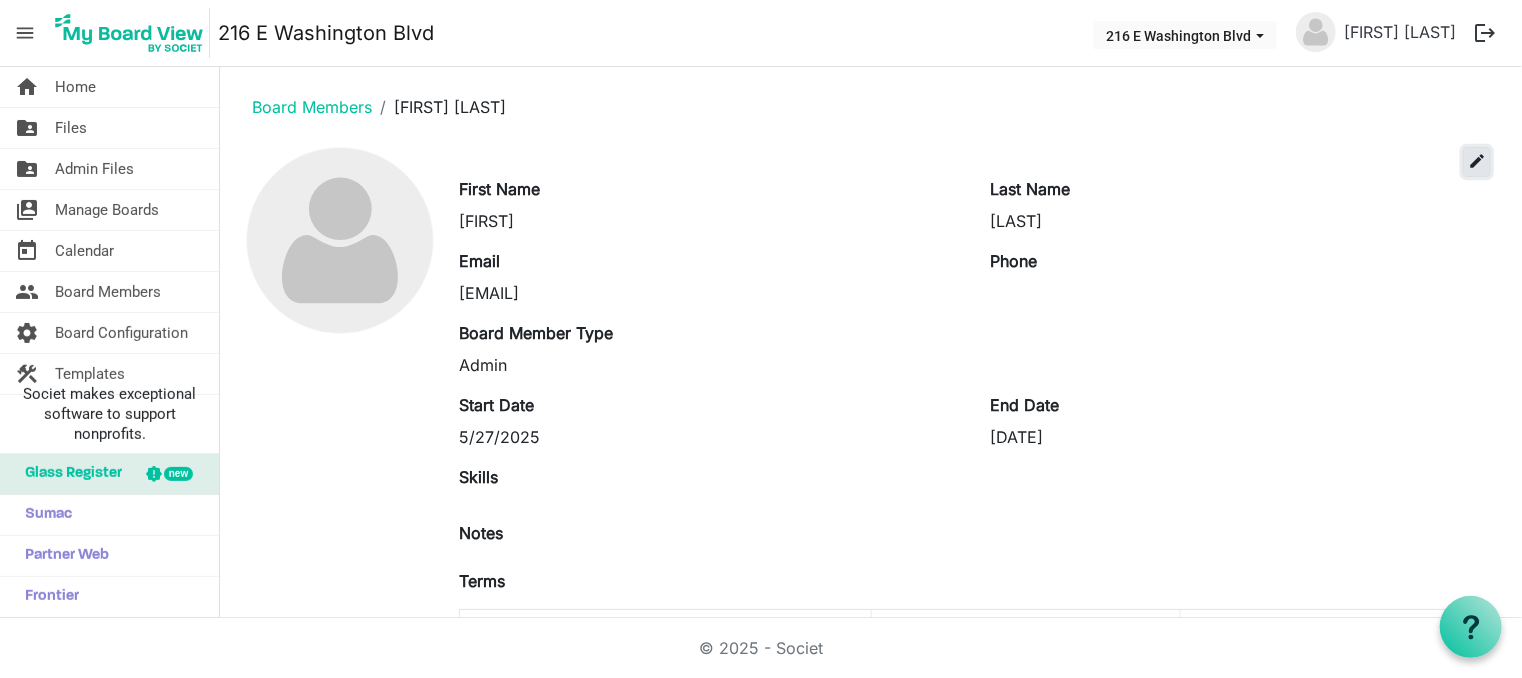 click on "edit" at bounding box center (1477, 161) 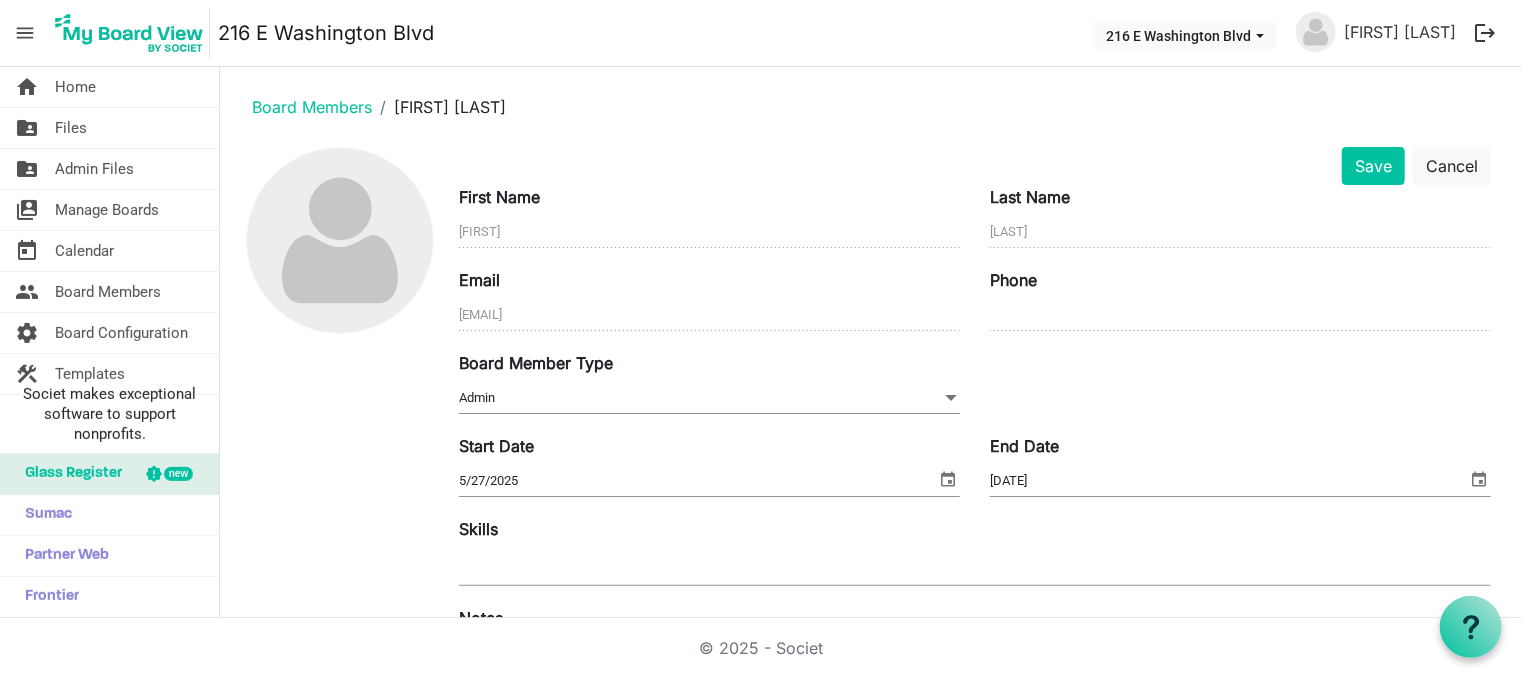 click on "End Date
7/22/2025" at bounding box center (1240, 467) 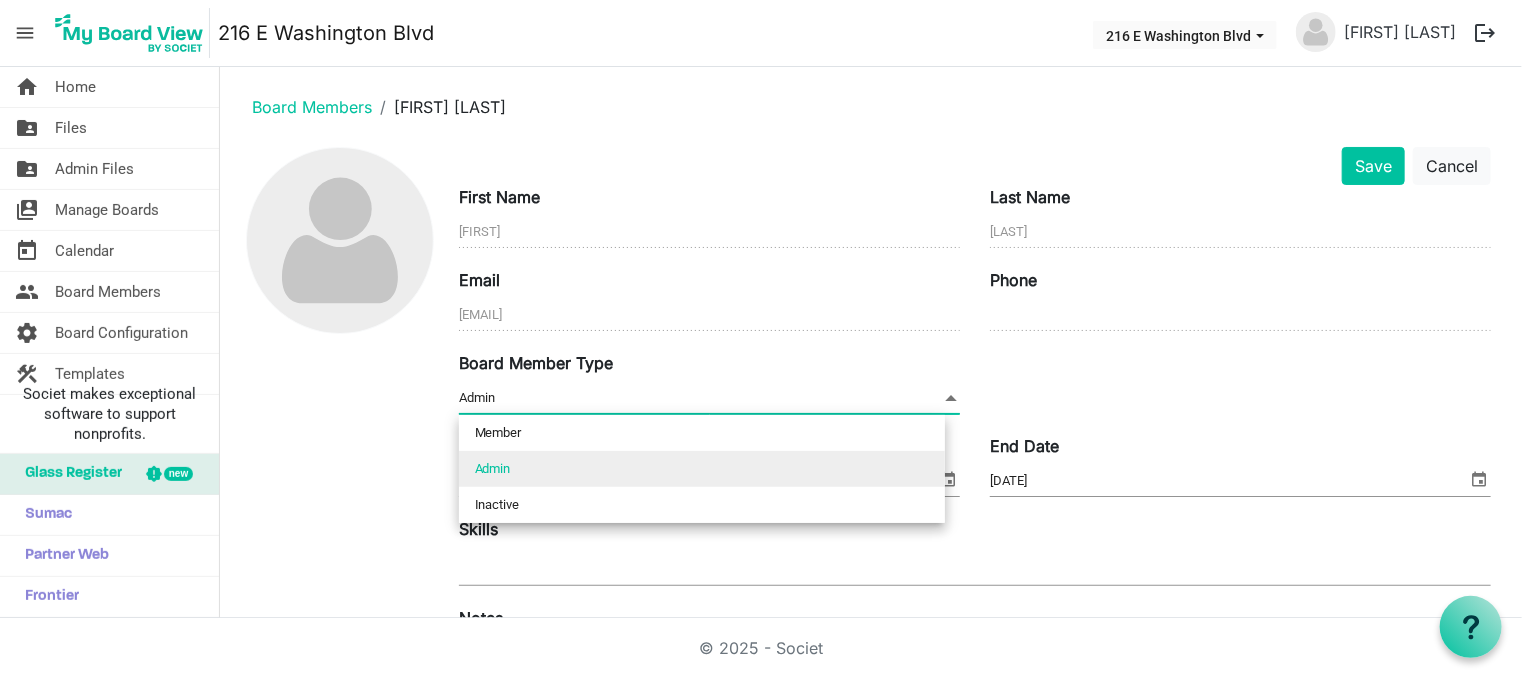click at bounding box center [951, 398] 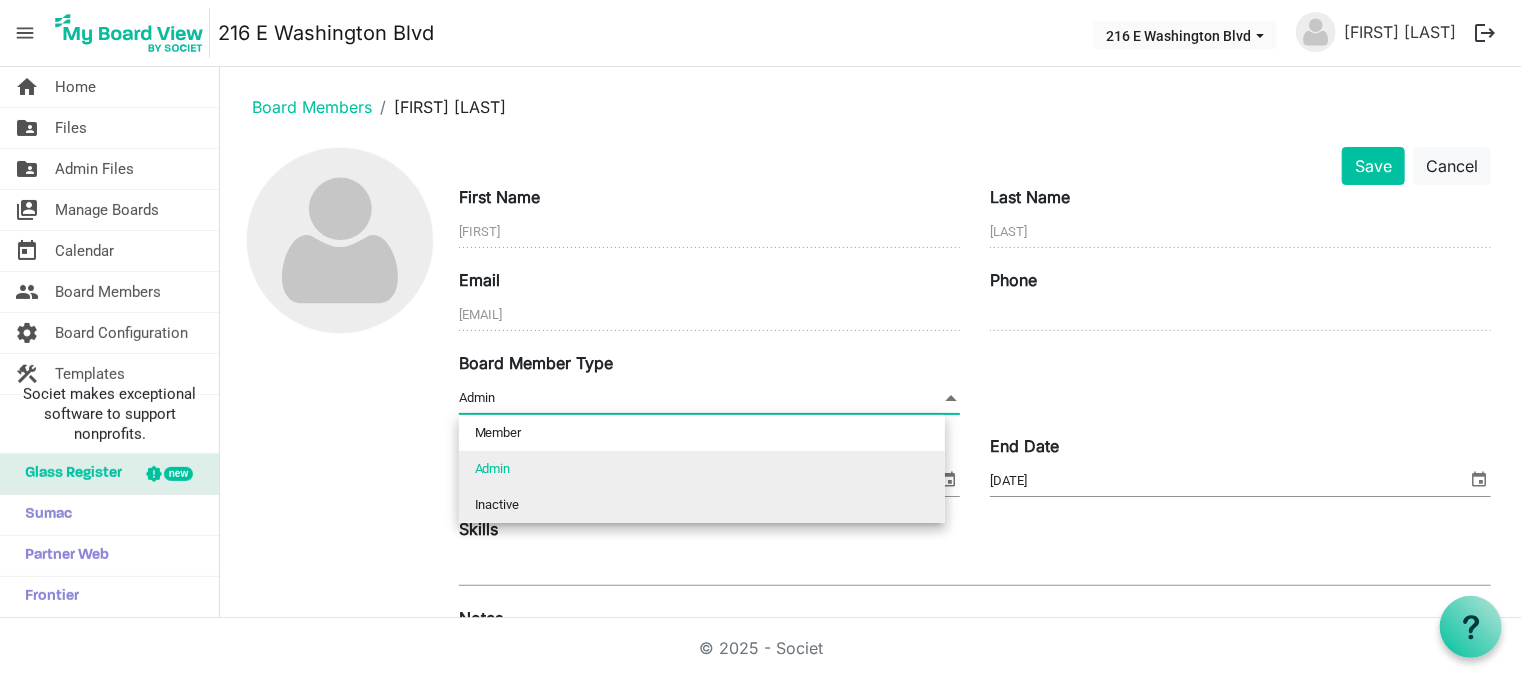 click on "Inactive" at bounding box center [702, 505] 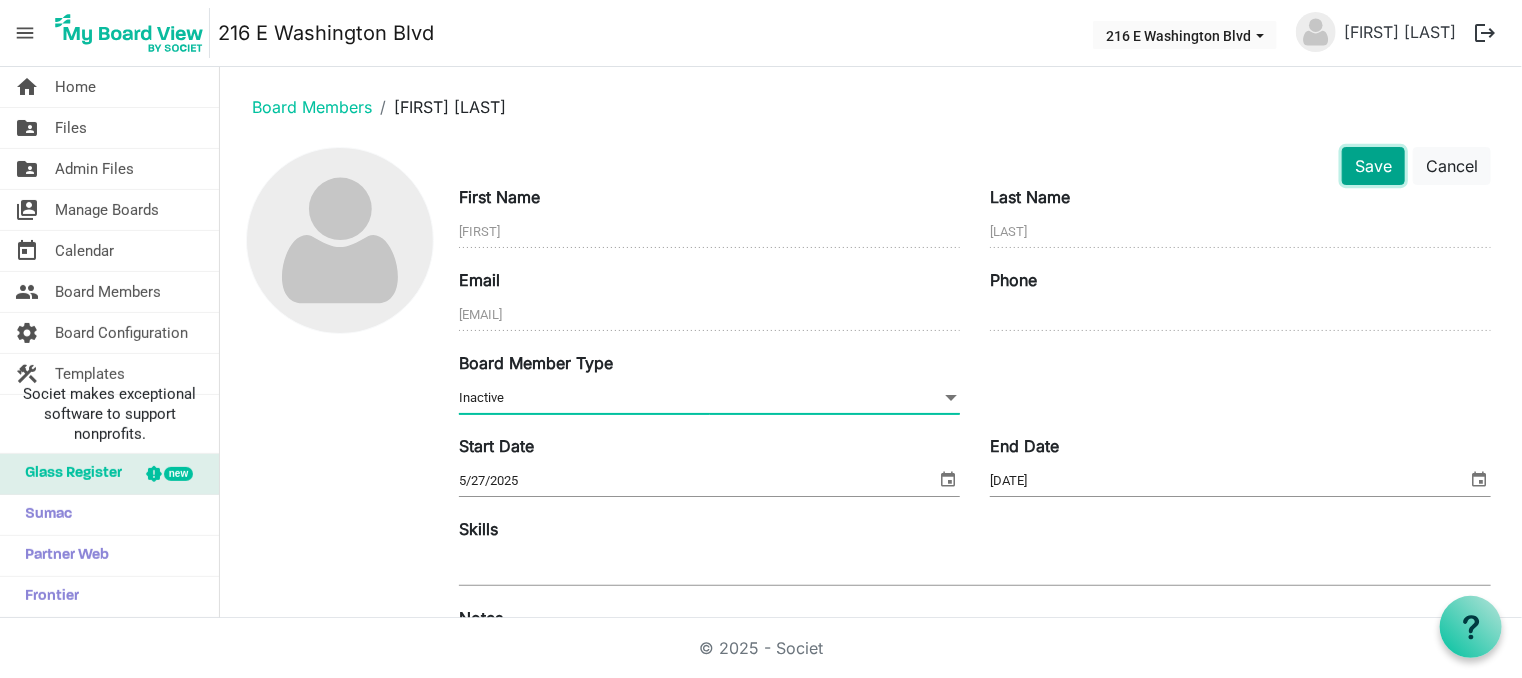 click on "Save" at bounding box center [1373, 166] 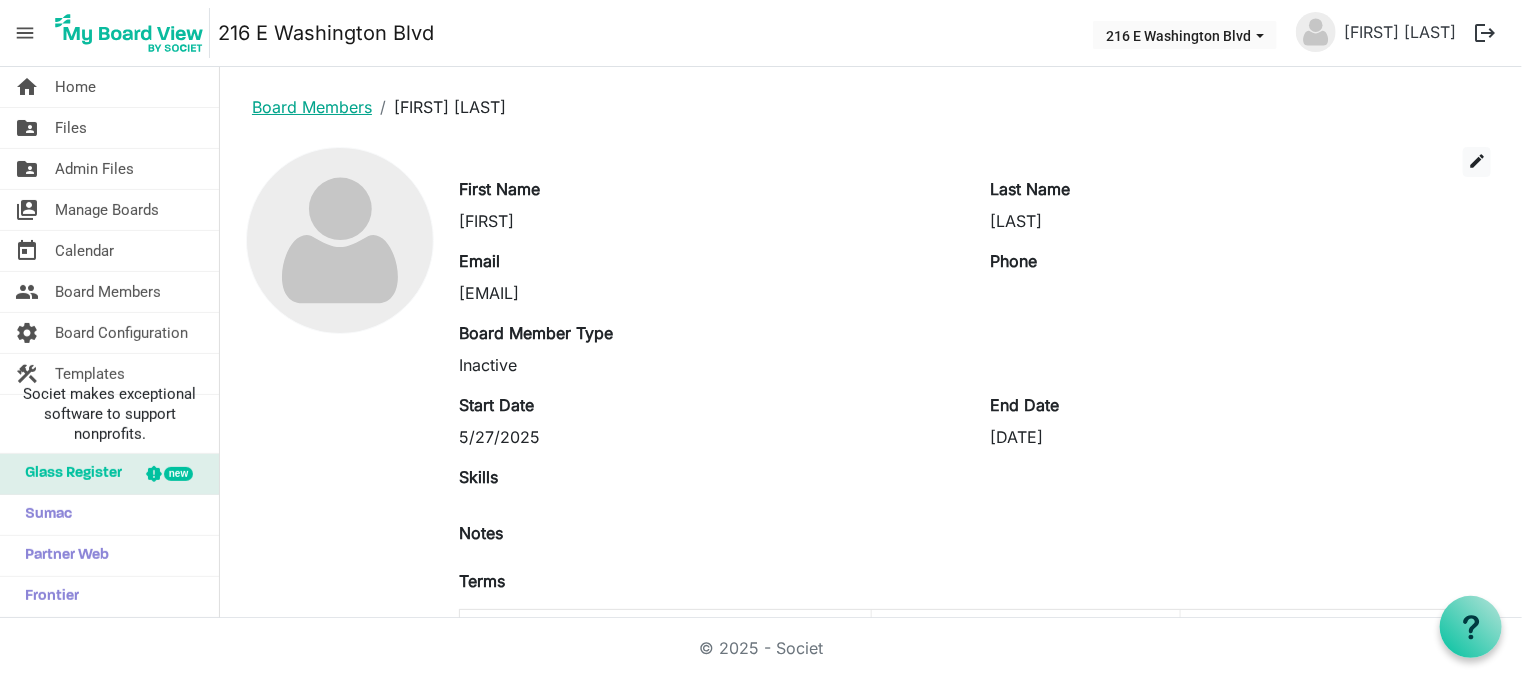 click on "Board Members" at bounding box center (312, 107) 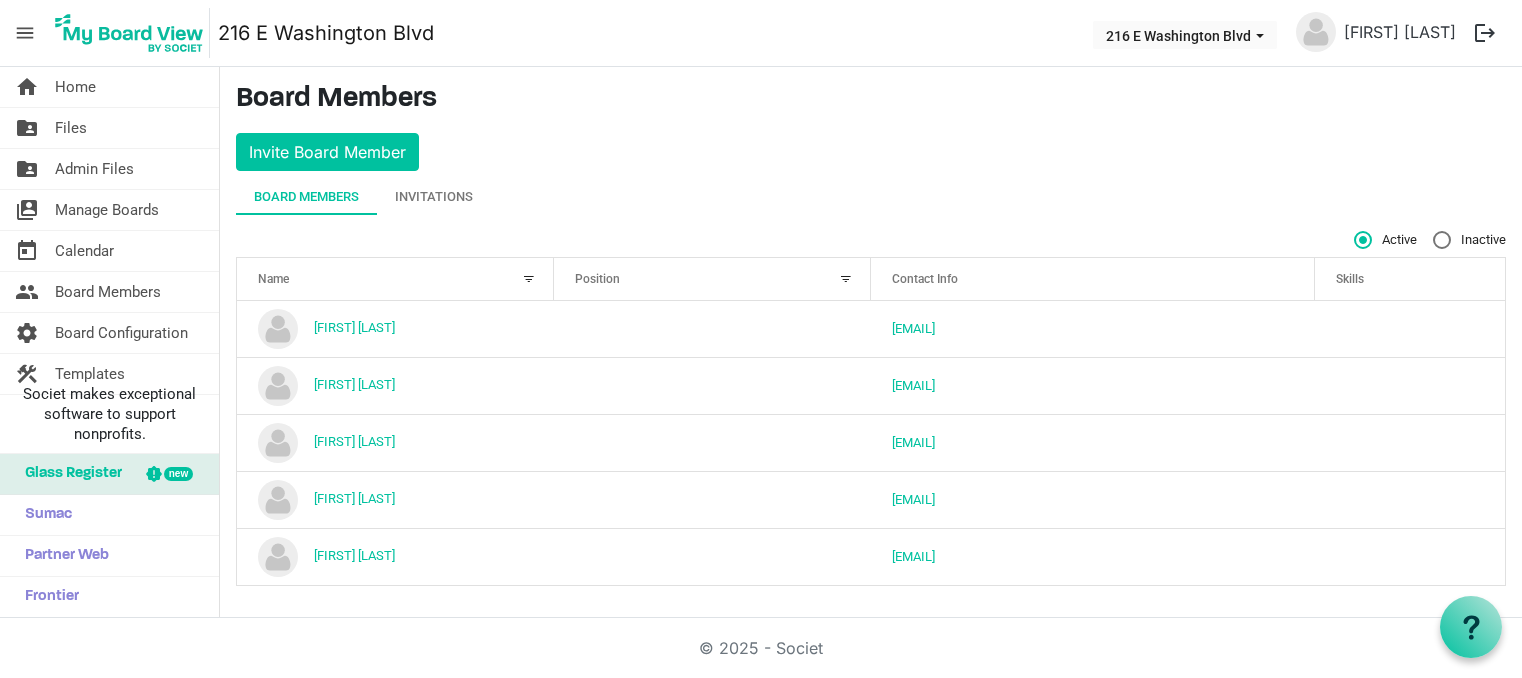scroll, scrollTop: 0, scrollLeft: 0, axis: both 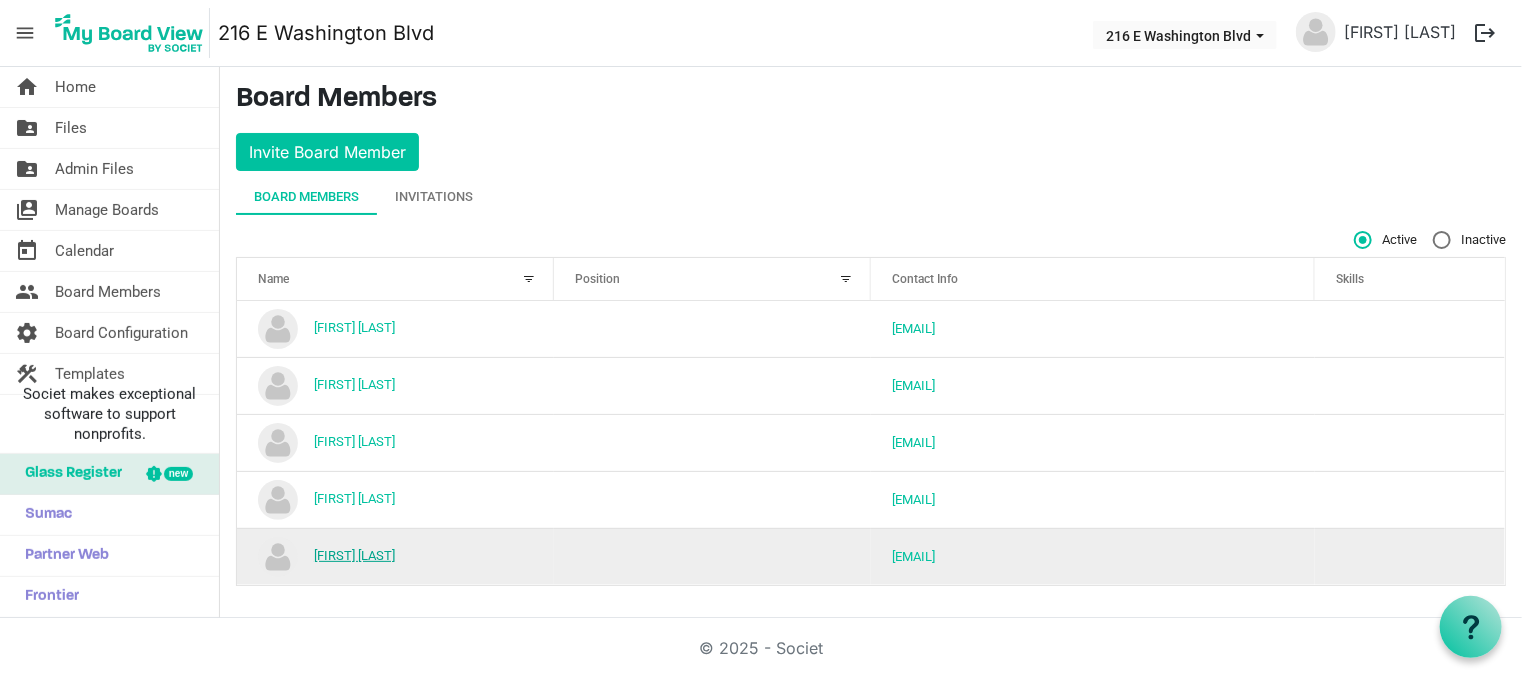 click on "[FIRST] [LAST]" at bounding box center [354, 555] 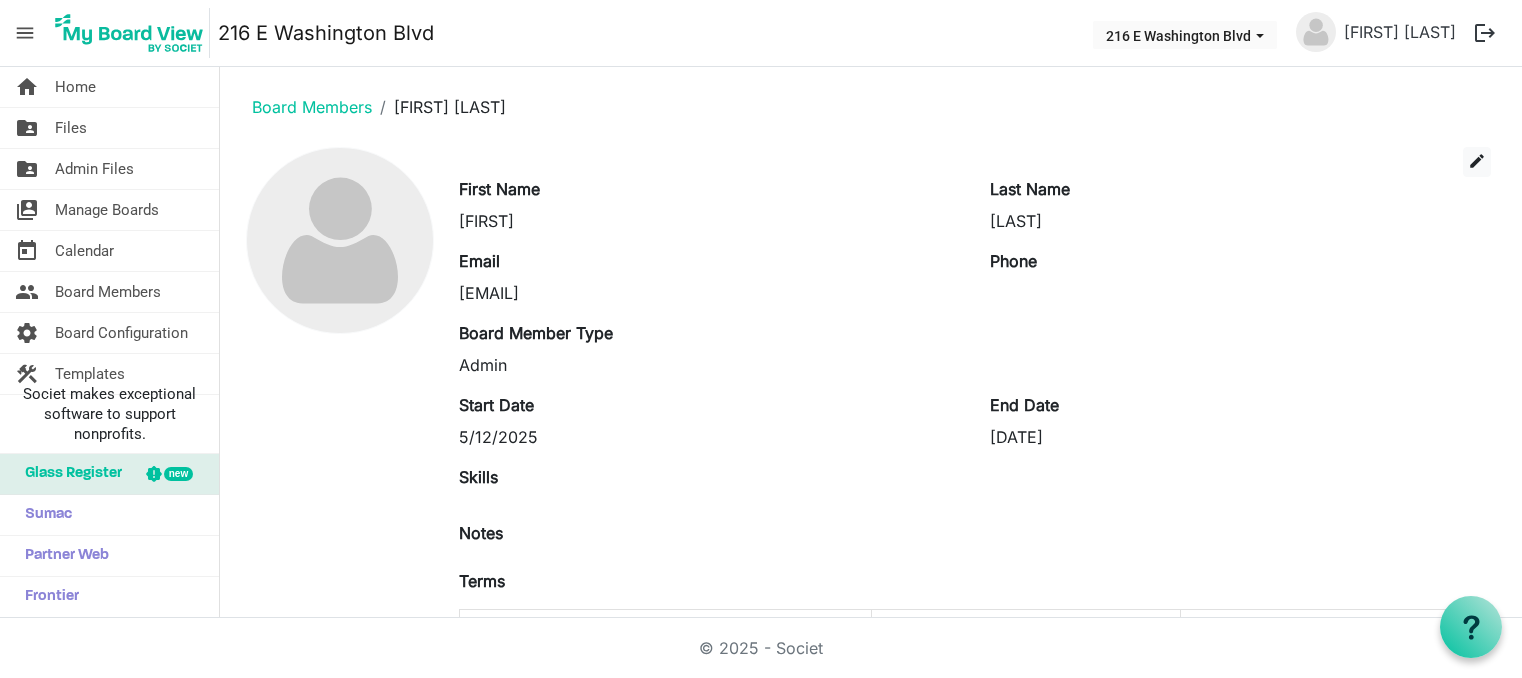 scroll, scrollTop: 0, scrollLeft: 0, axis: both 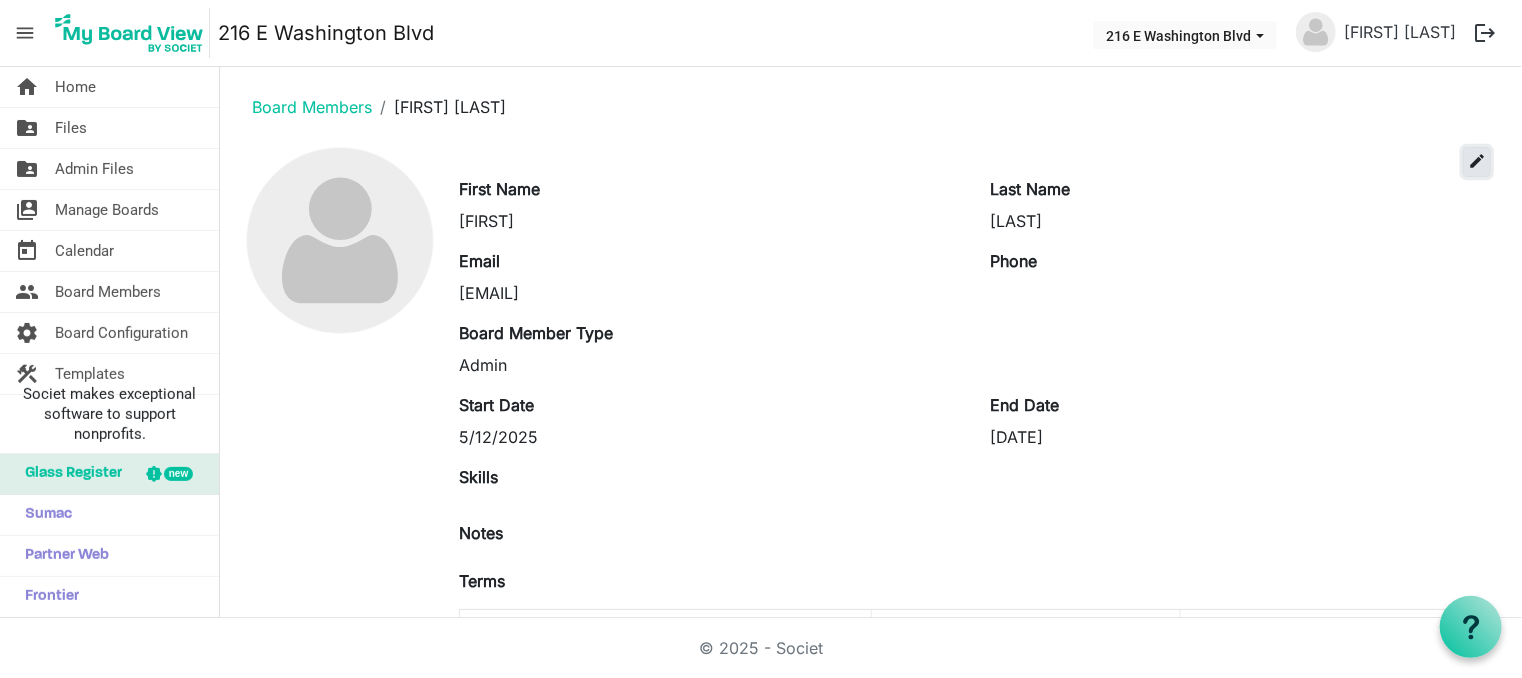click on "edit" at bounding box center [1477, 161] 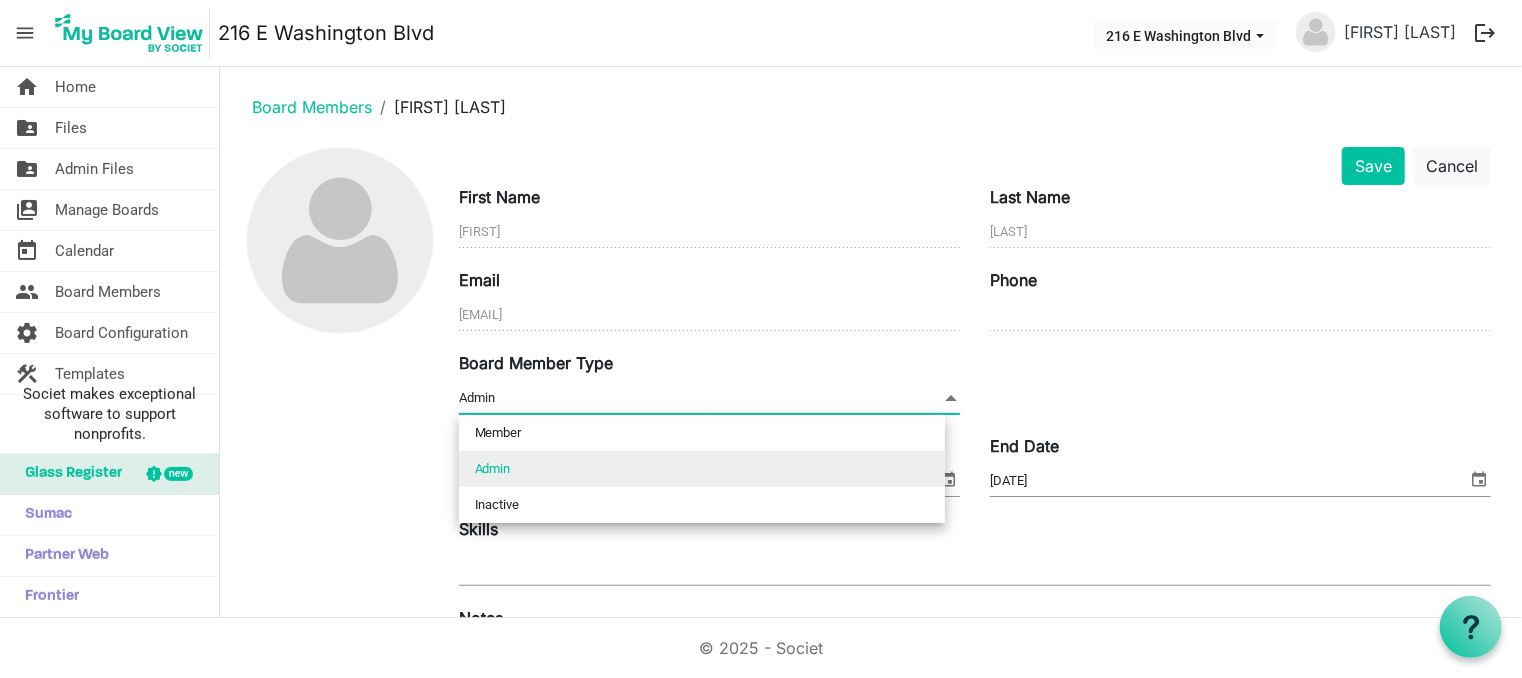 click on "Admin Admin" at bounding box center (709, 398) 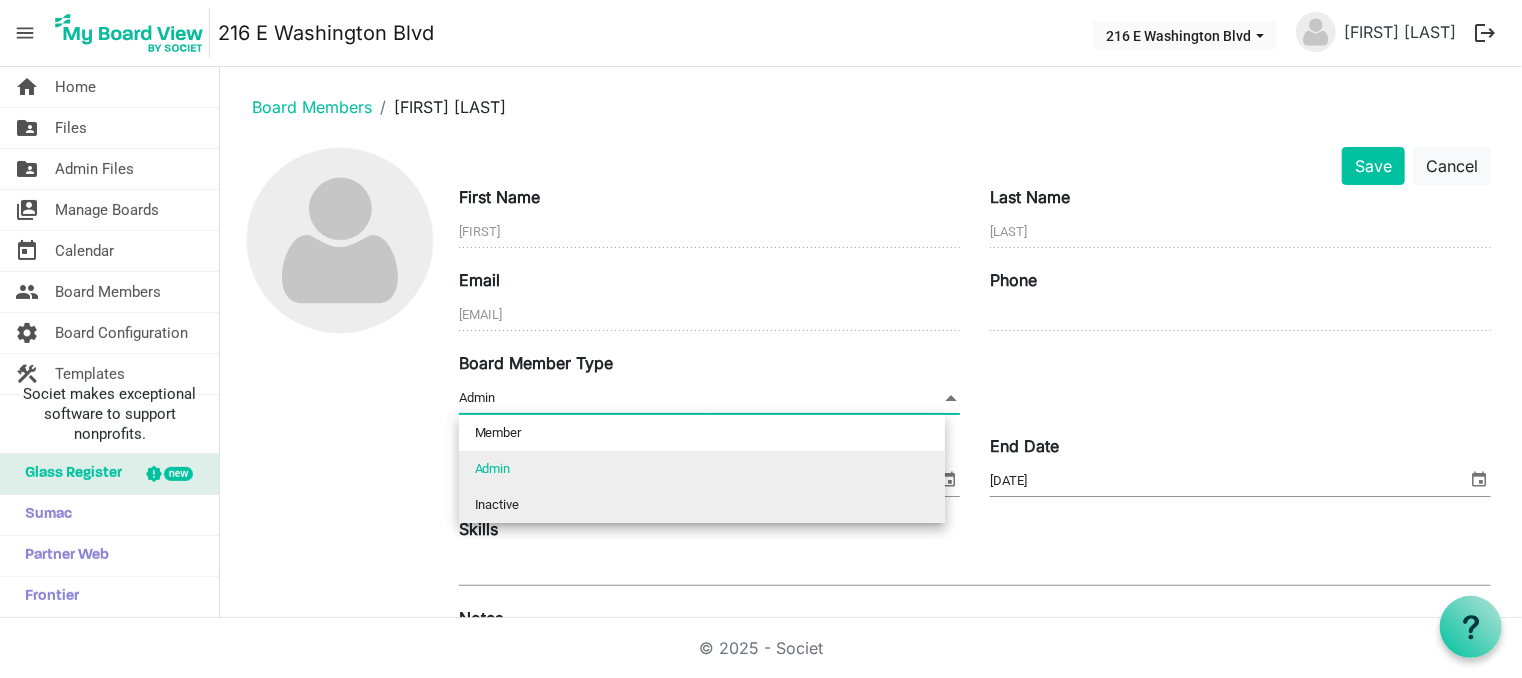 click on "Inactive" at bounding box center (702, 505) 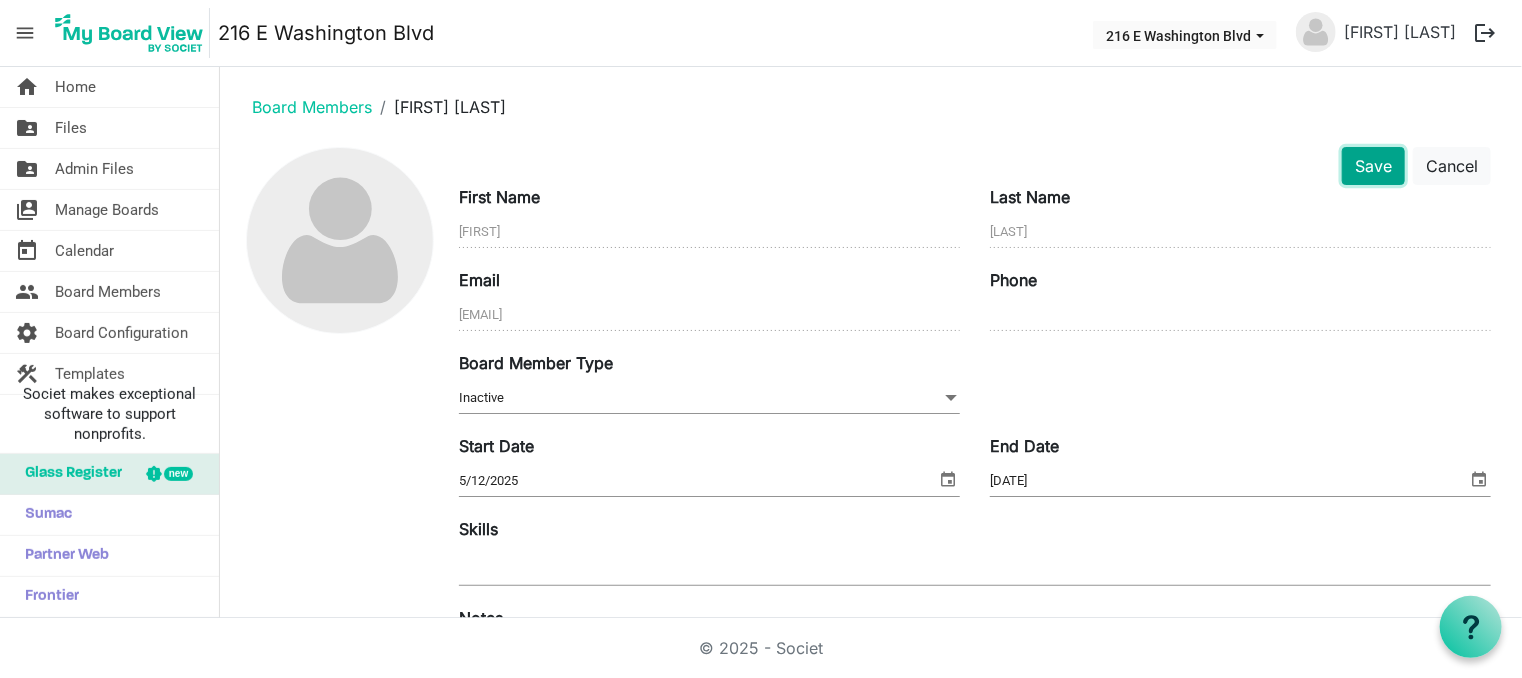 click on "Save" at bounding box center [1373, 166] 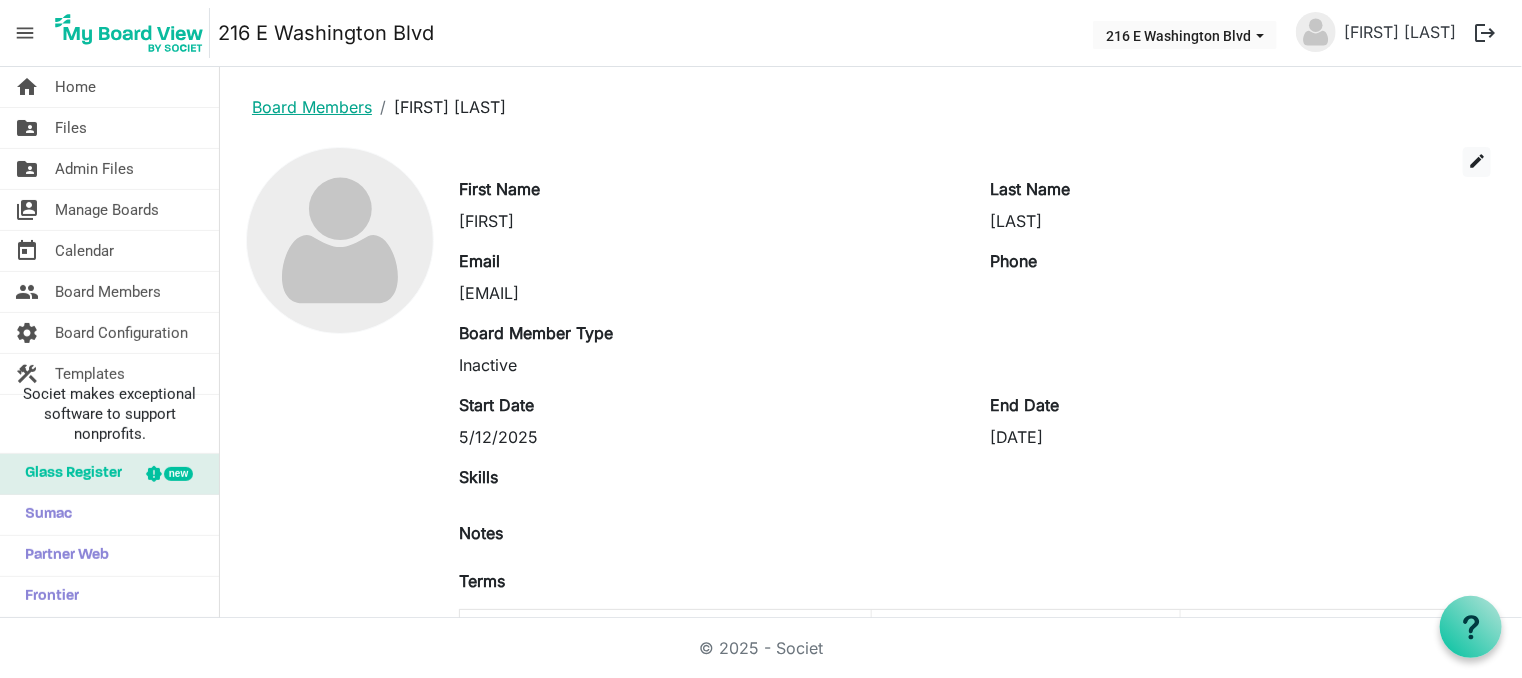 click on "Board Members" at bounding box center (312, 107) 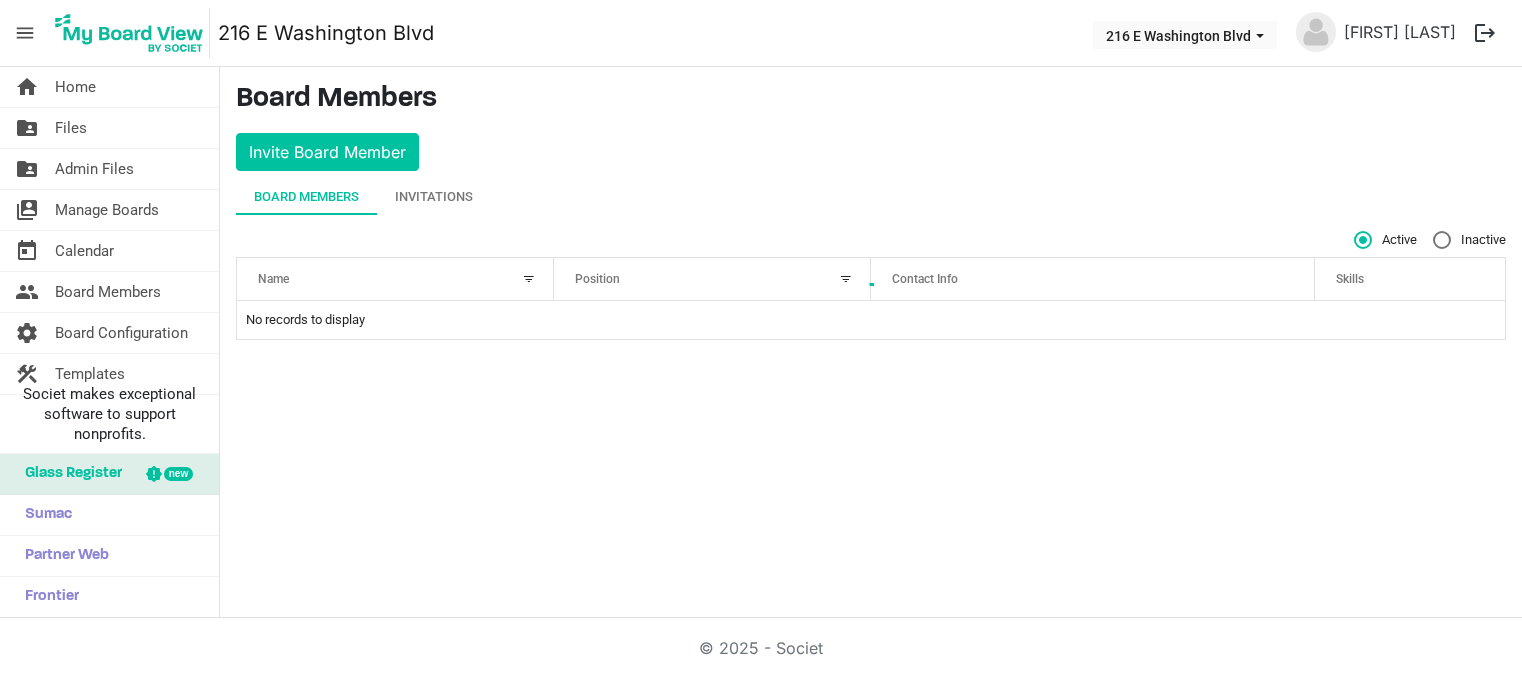 scroll, scrollTop: 0, scrollLeft: 0, axis: both 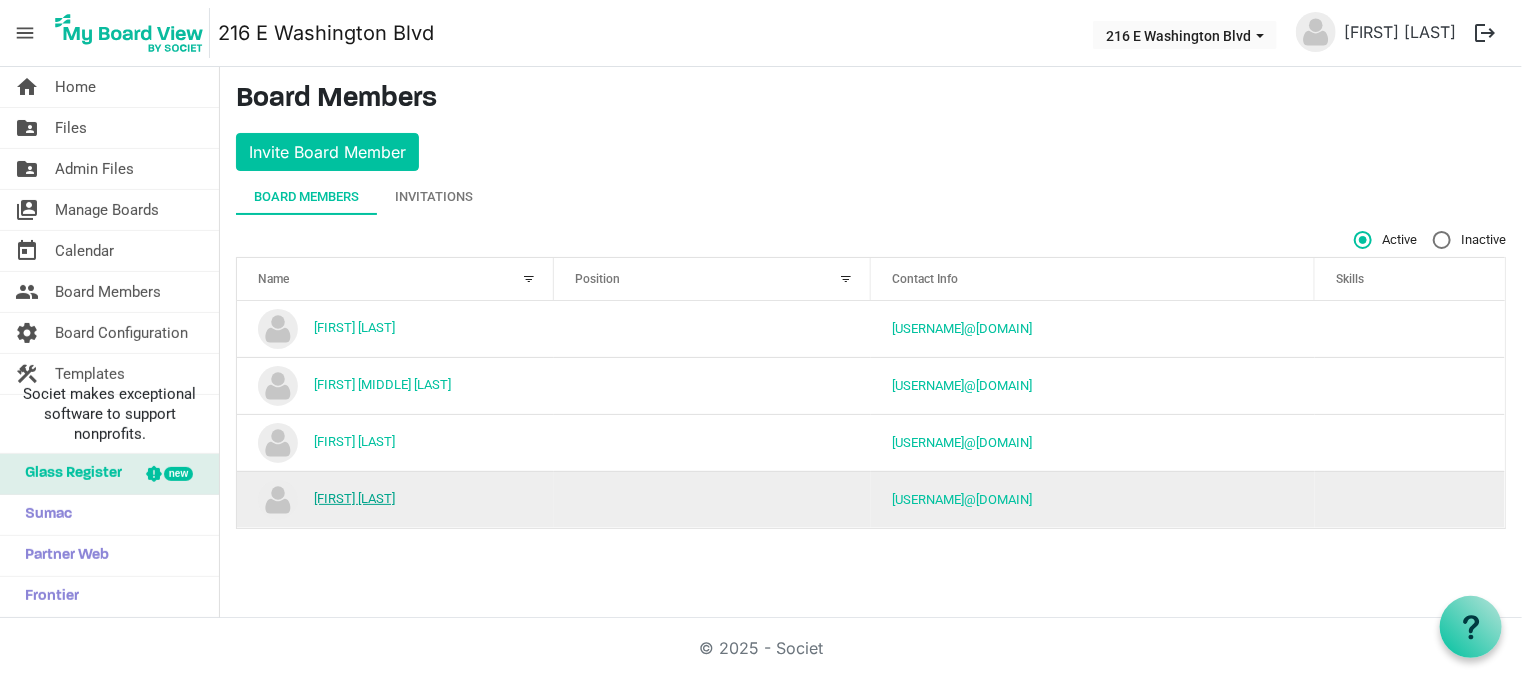 click on "[FIRST] [LAST]" at bounding box center (354, 498) 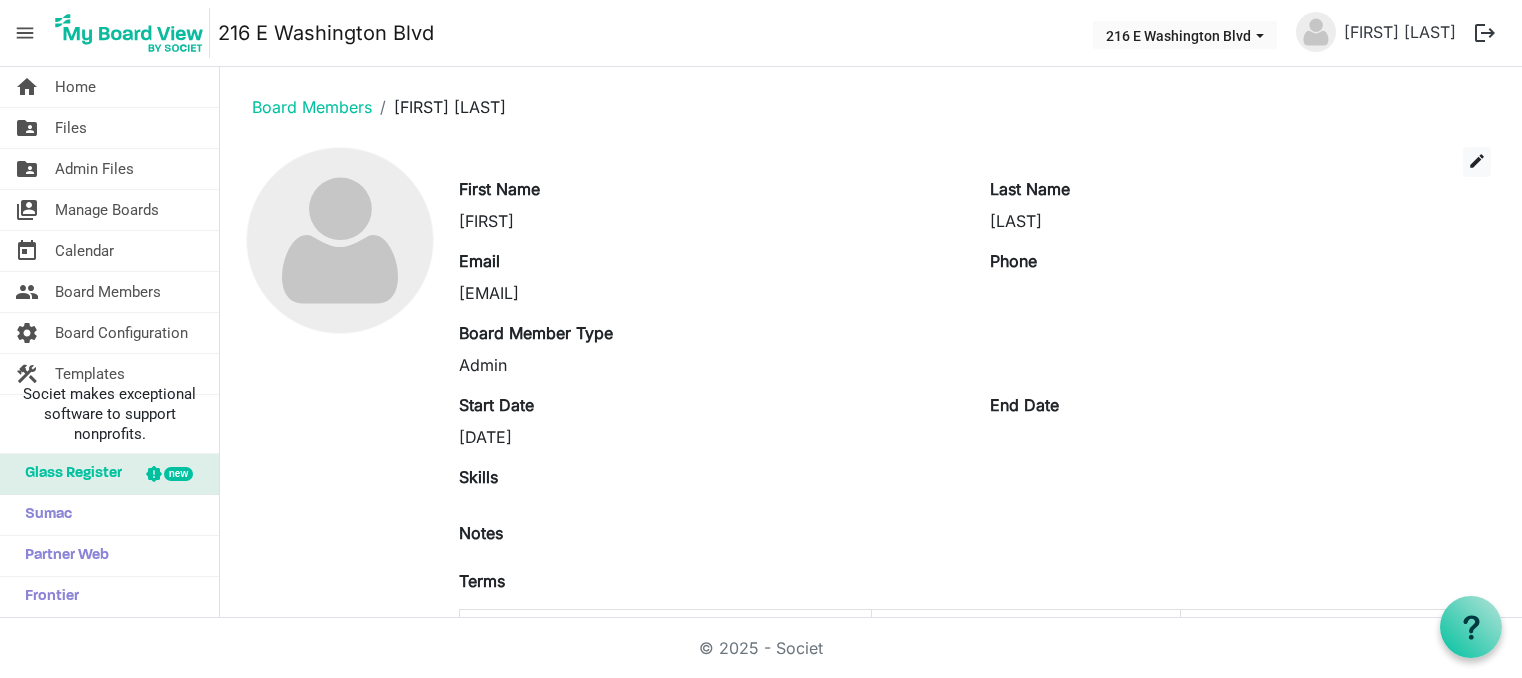 scroll, scrollTop: 0, scrollLeft: 0, axis: both 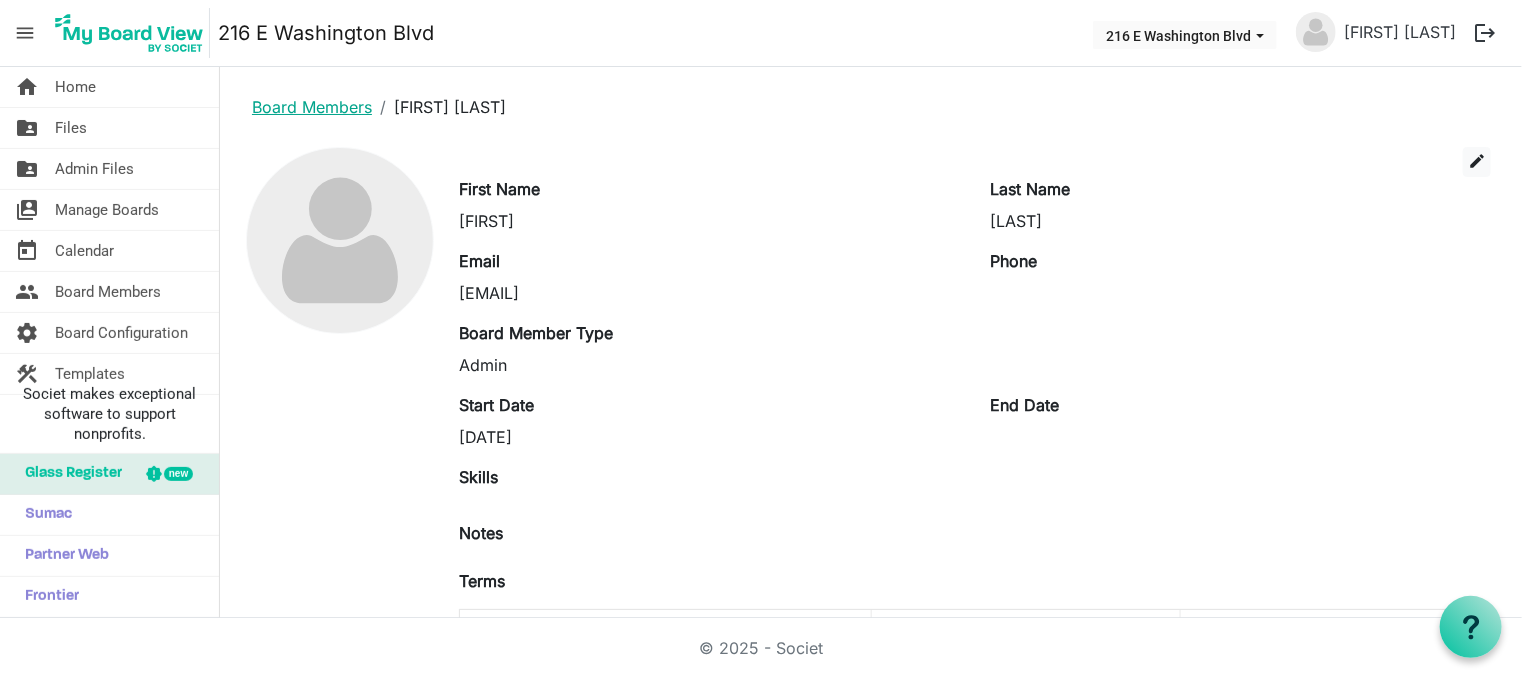 click on "Board Members" at bounding box center [312, 107] 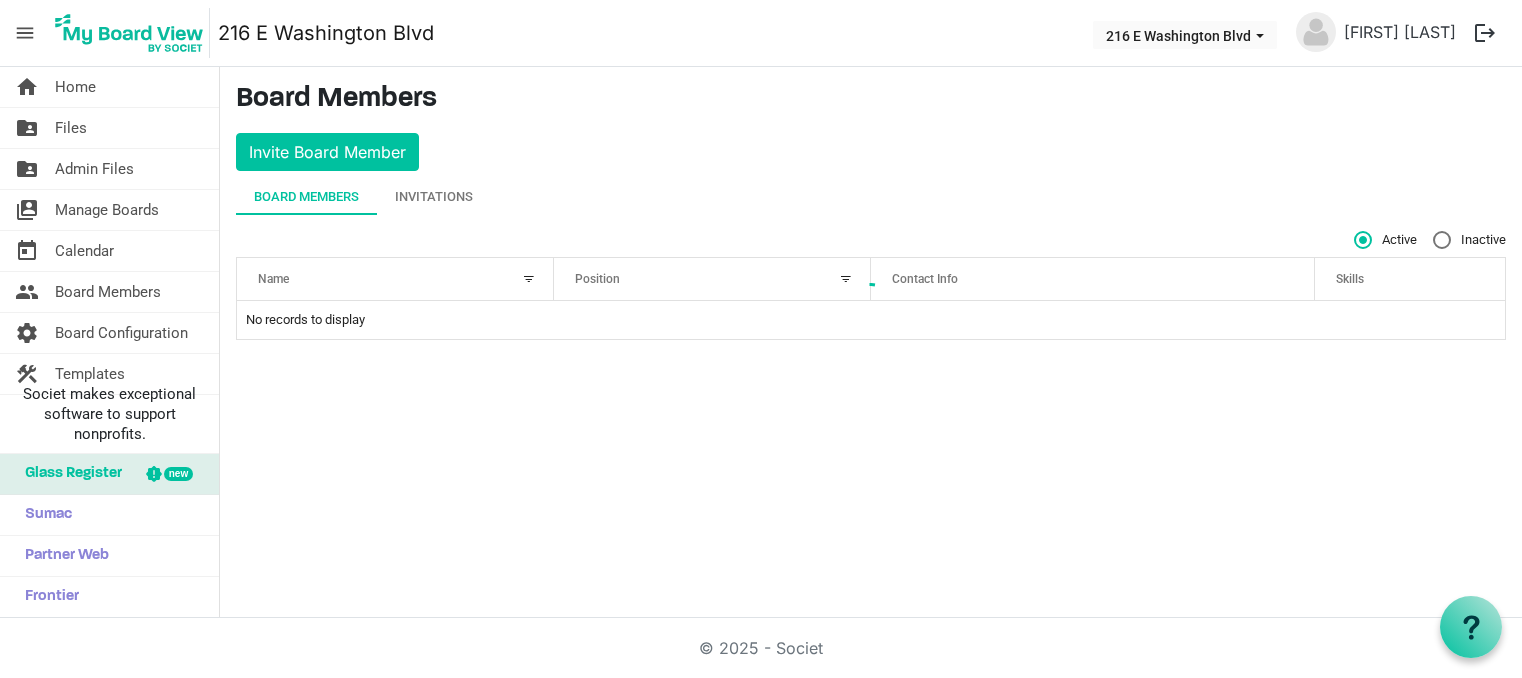 scroll, scrollTop: 0, scrollLeft: 0, axis: both 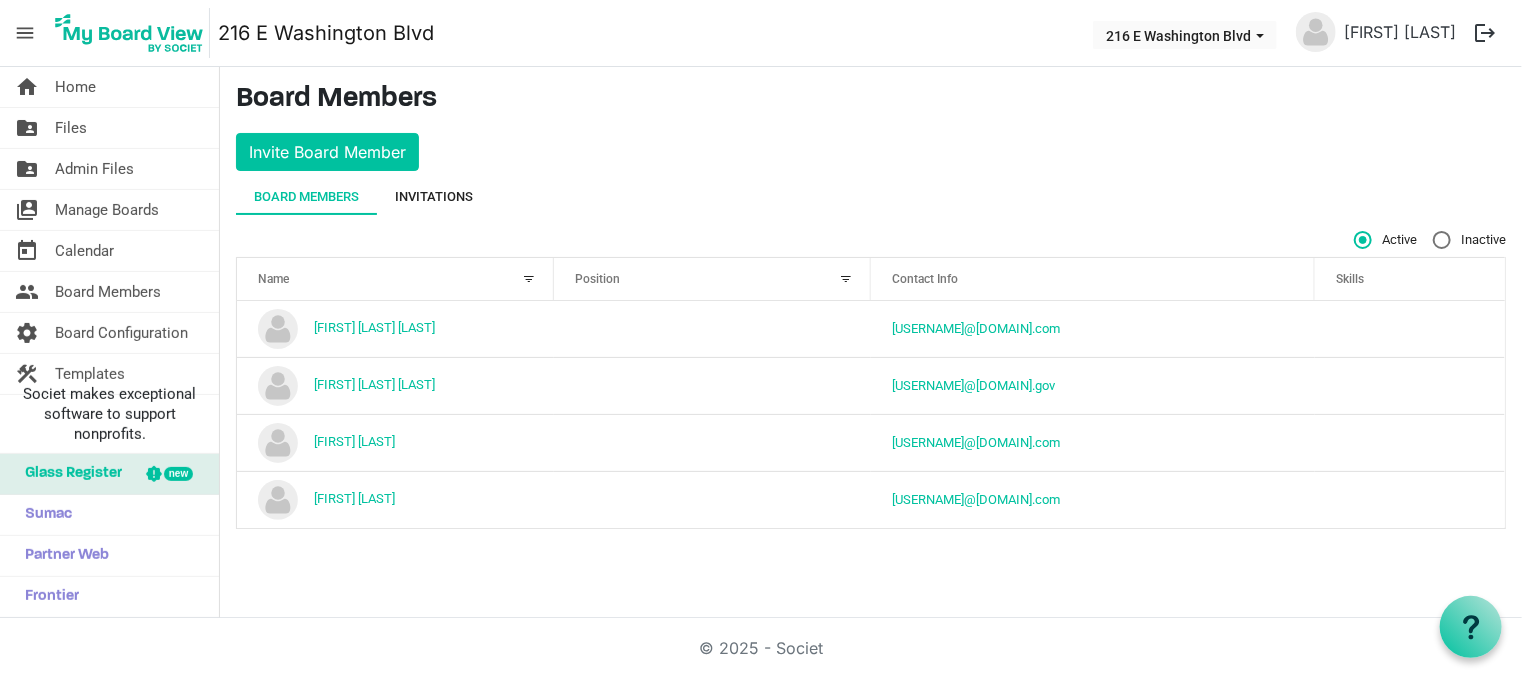 click on "Invitations" at bounding box center (434, 197) 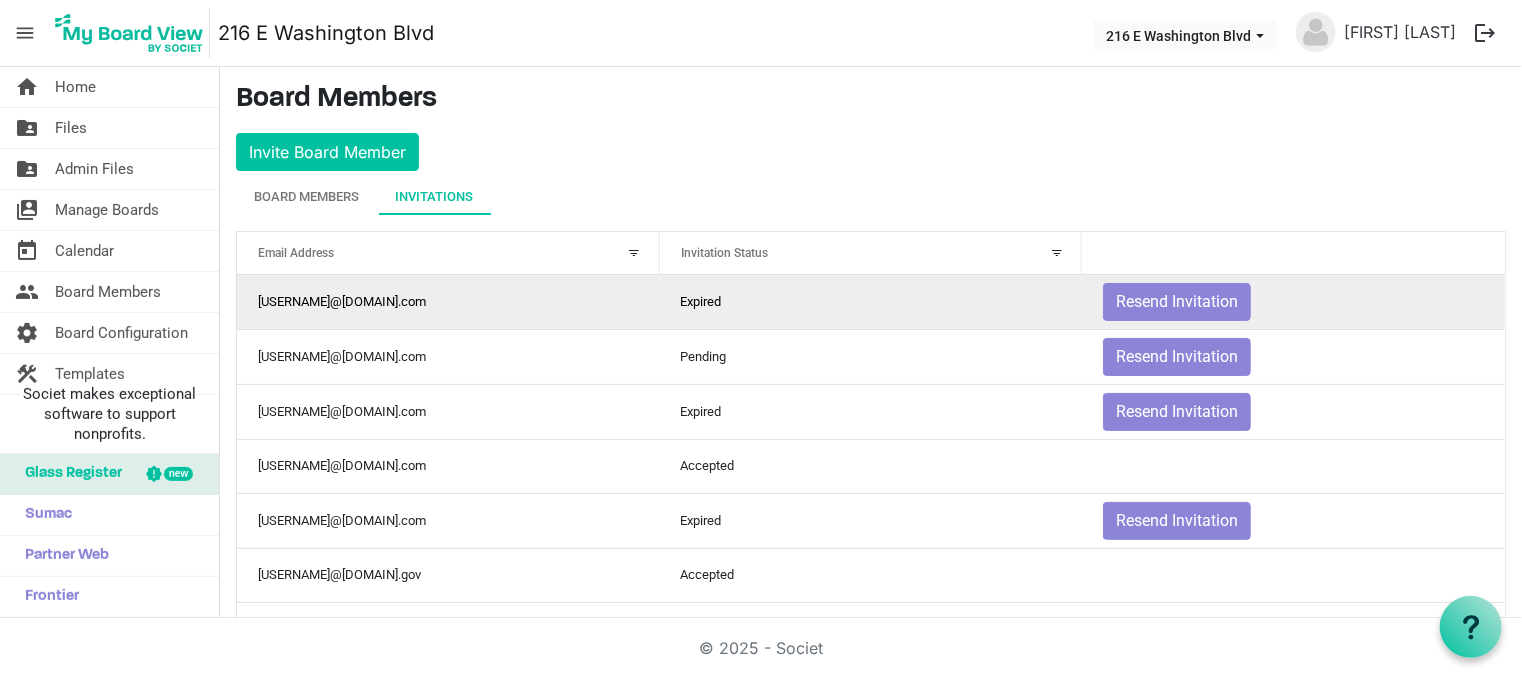 click on "[USERNAME]@[DOMAIN].com" at bounding box center [448, 302] 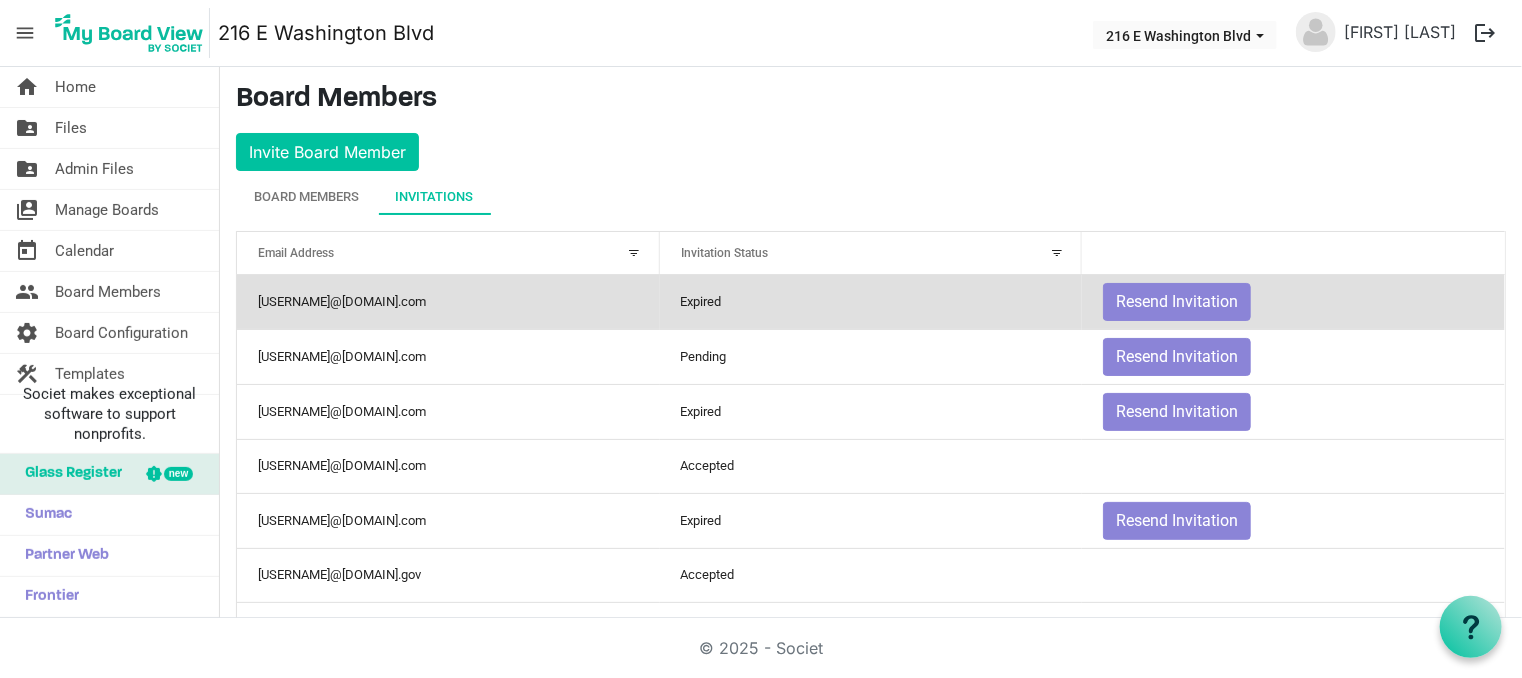 click on "[USERNAME]@[DOMAIN].com" at bounding box center [448, 302] 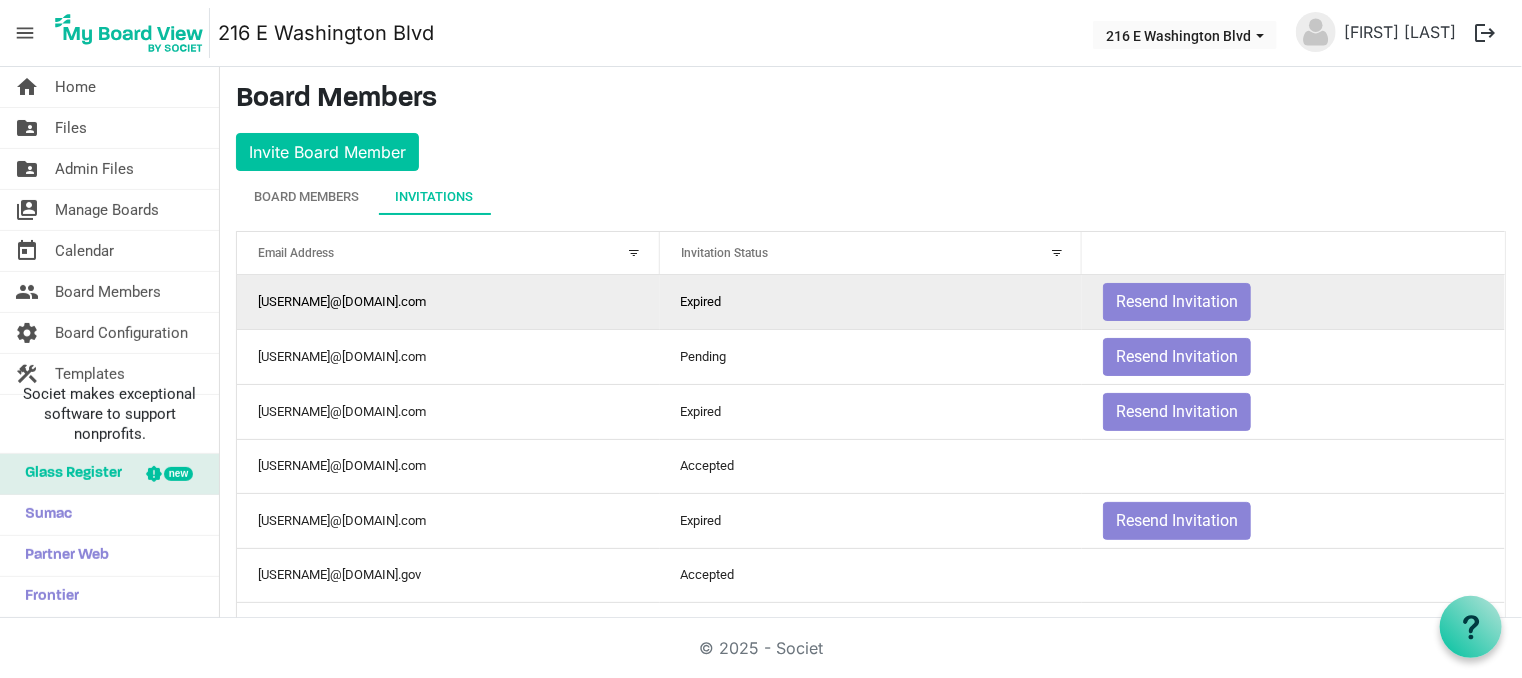 click on "[USERNAME]@[DOMAIN].com" at bounding box center (448, 302) 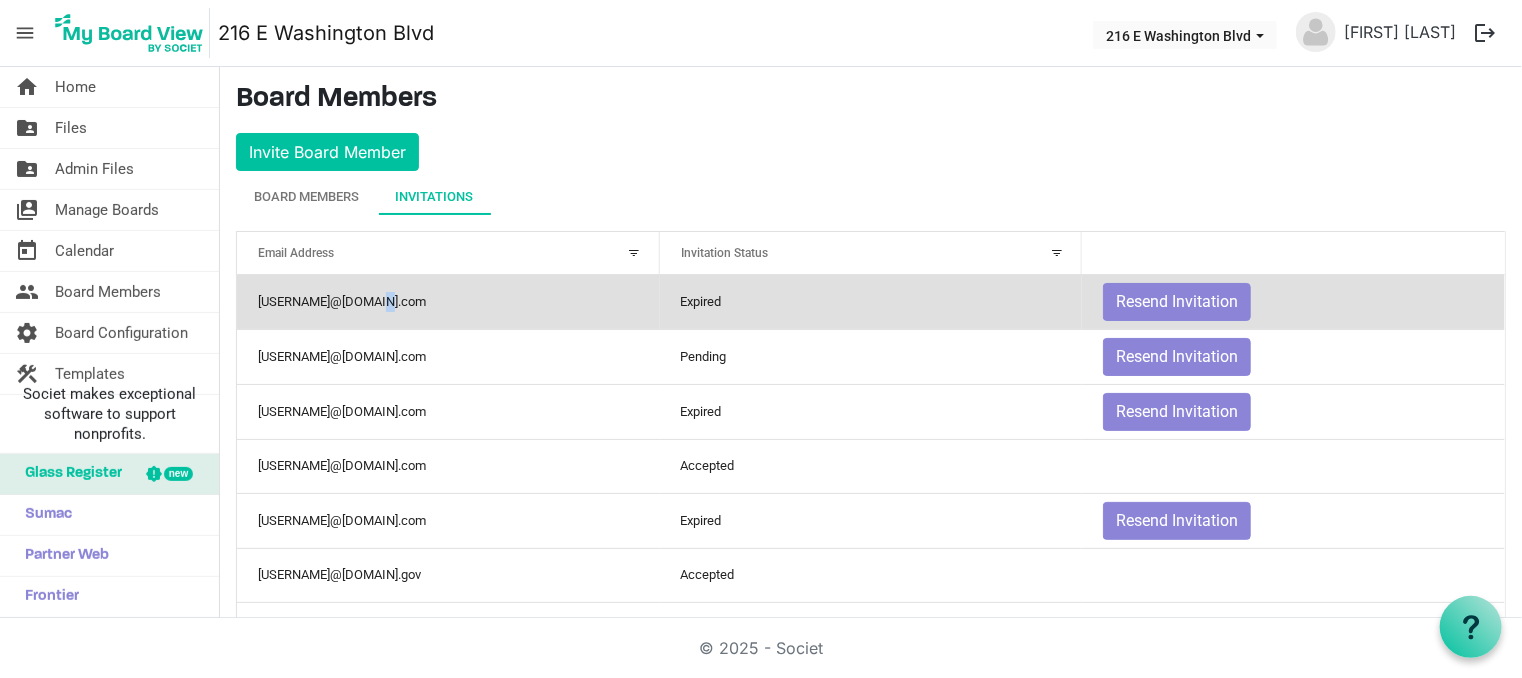 click on "[USERNAME]@[DOMAIN].com" at bounding box center (448, 302) 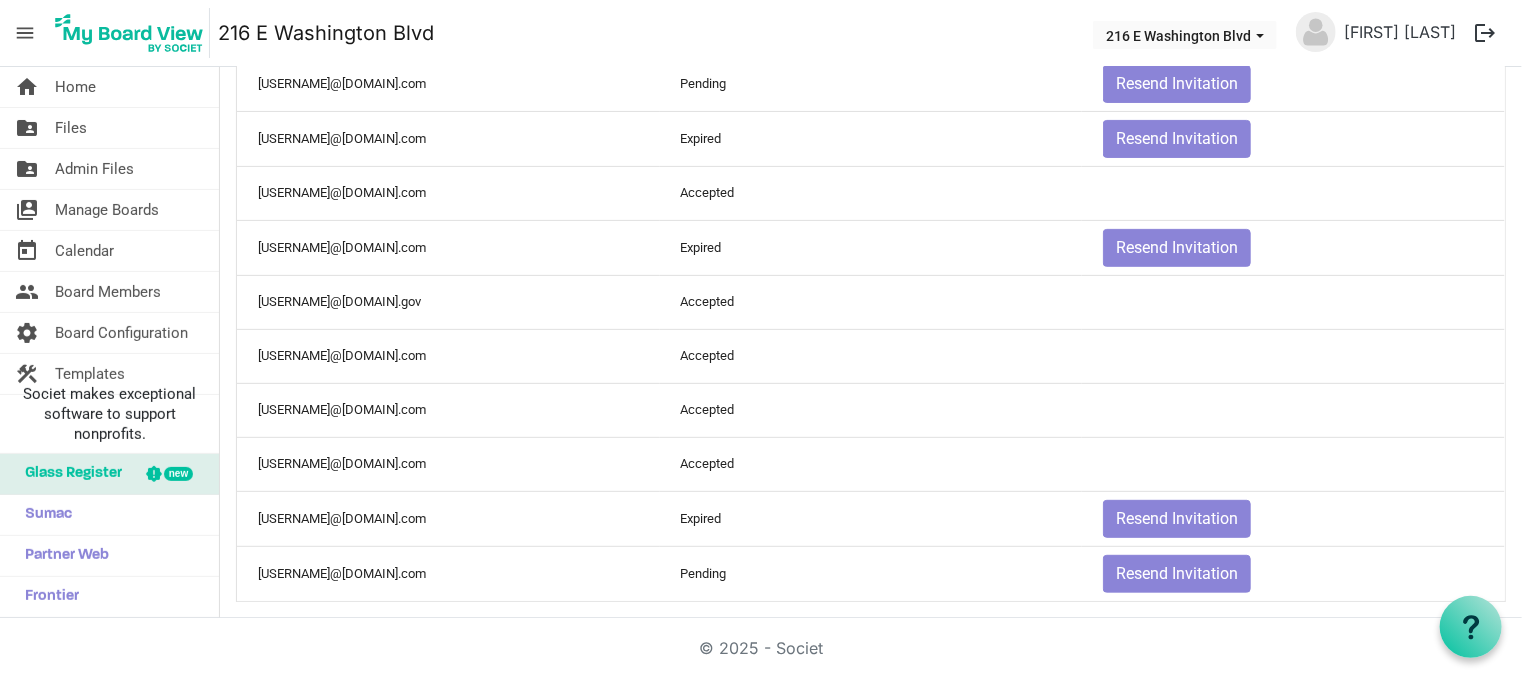 scroll, scrollTop: 284, scrollLeft: 0, axis: vertical 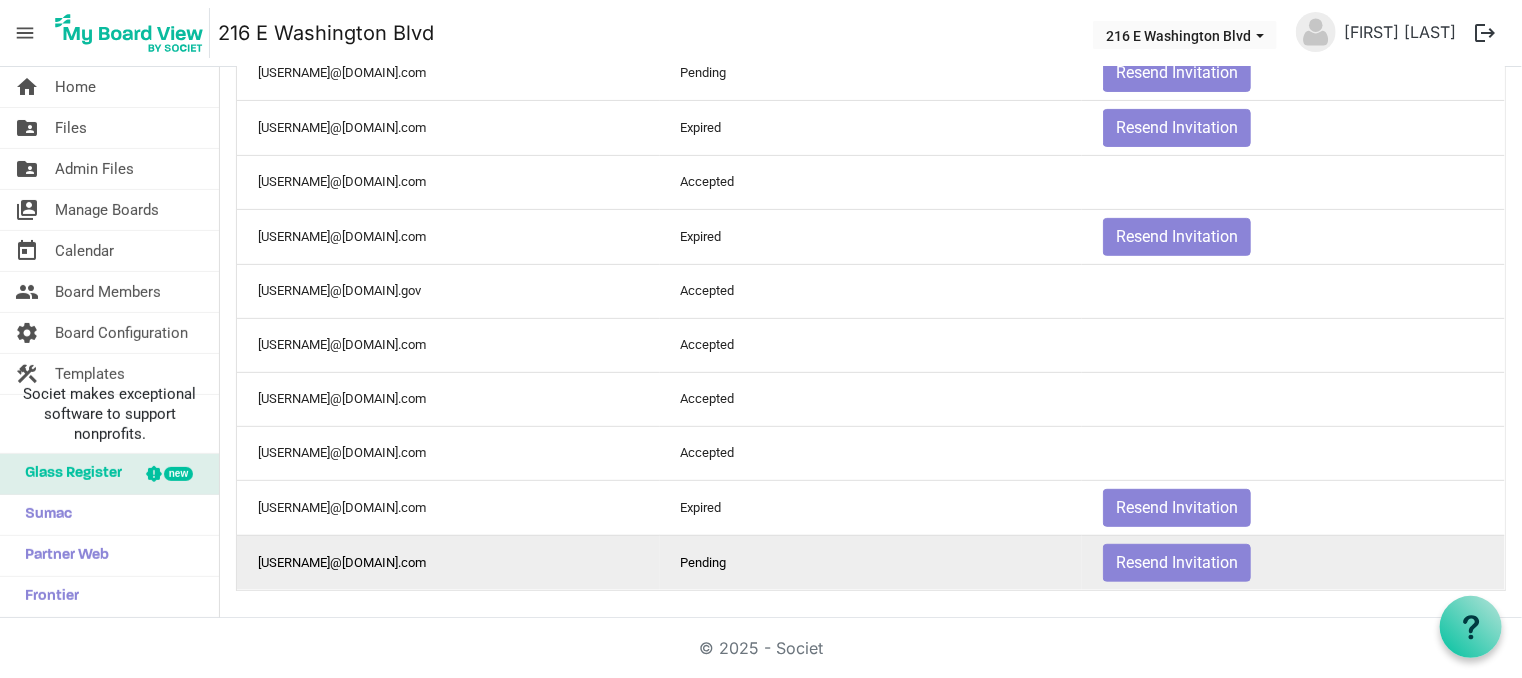 click on "[USERNAME]@[DOMAIN].com" at bounding box center (448, 562) 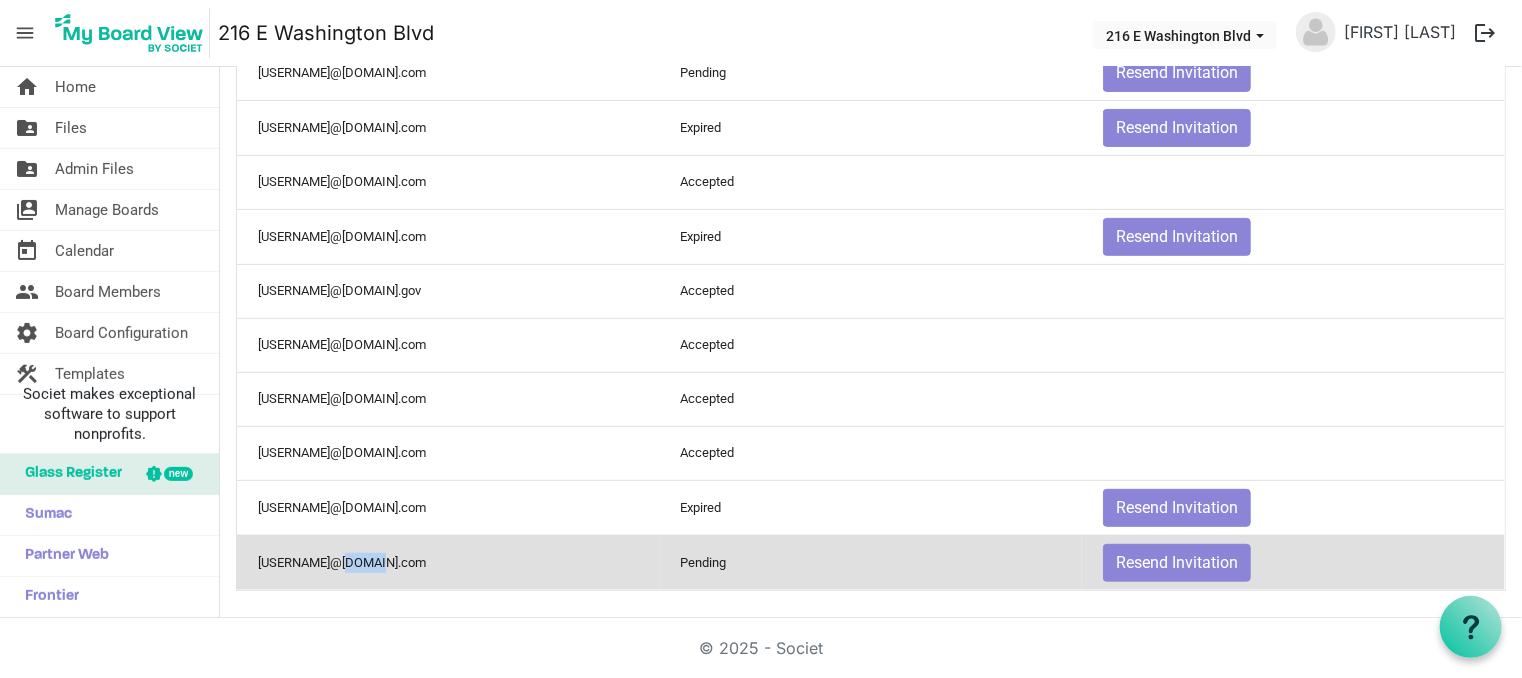 click on "[USERNAME]@[DOMAIN].com" at bounding box center [448, 562] 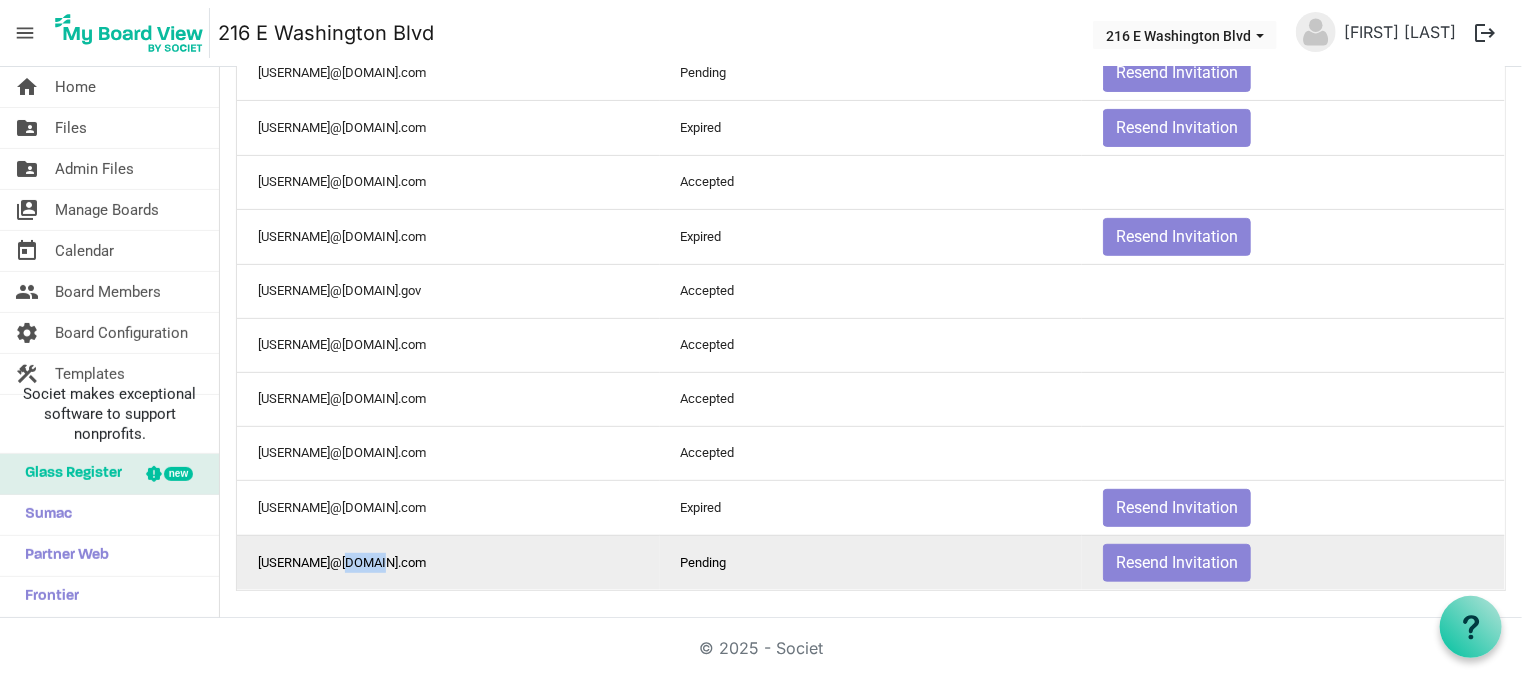 click on "[USERNAME]@[DOMAIN].com" at bounding box center (448, 562) 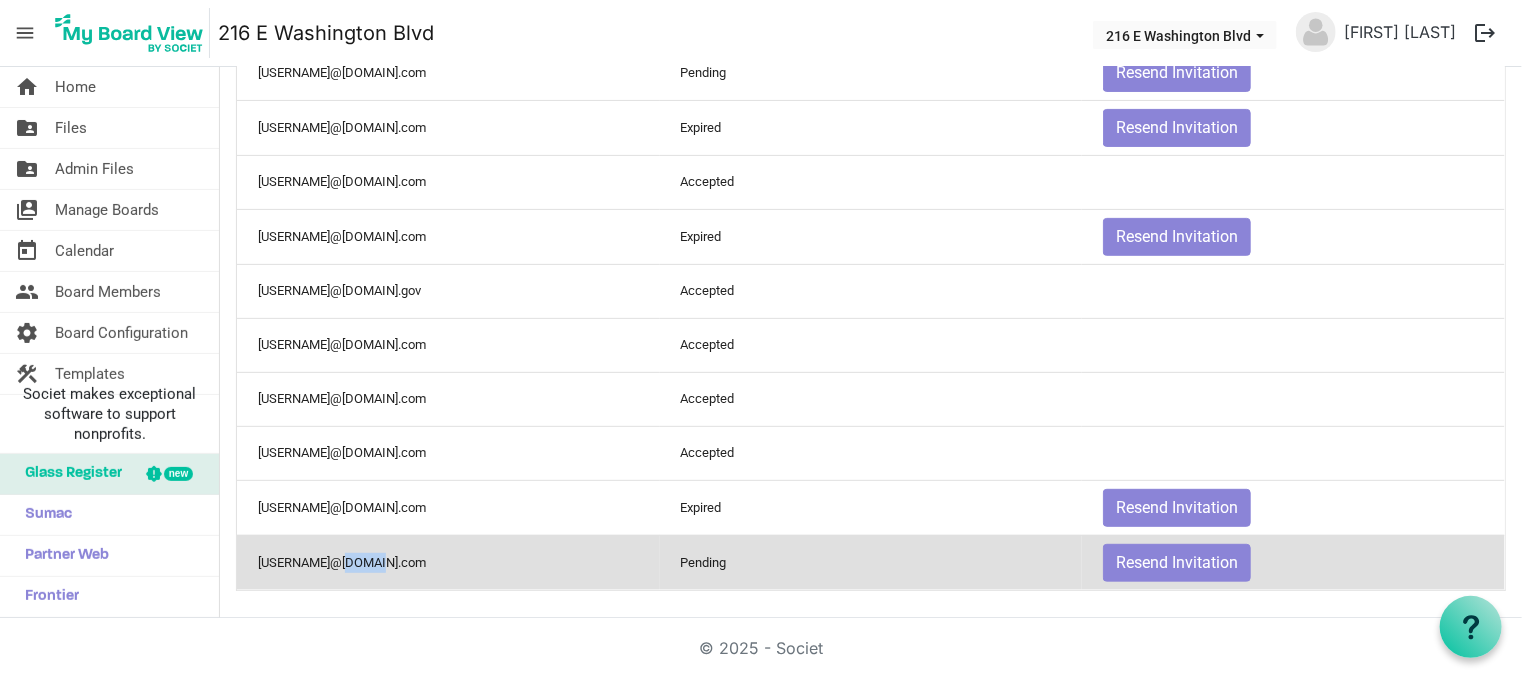 click on "[USERNAME]@[DOMAIN].com" at bounding box center [448, 562] 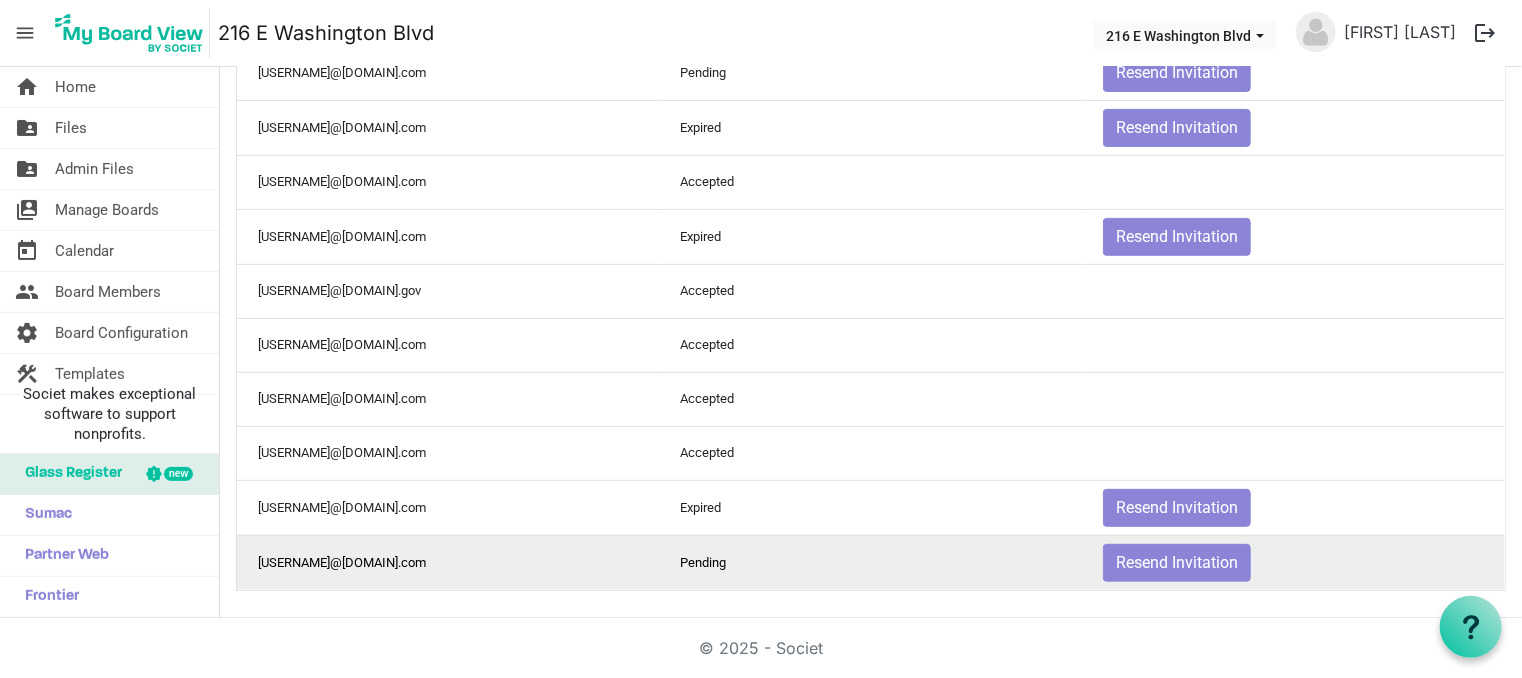 click on "[USERNAME]@[DOMAIN].com" at bounding box center [448, 562] 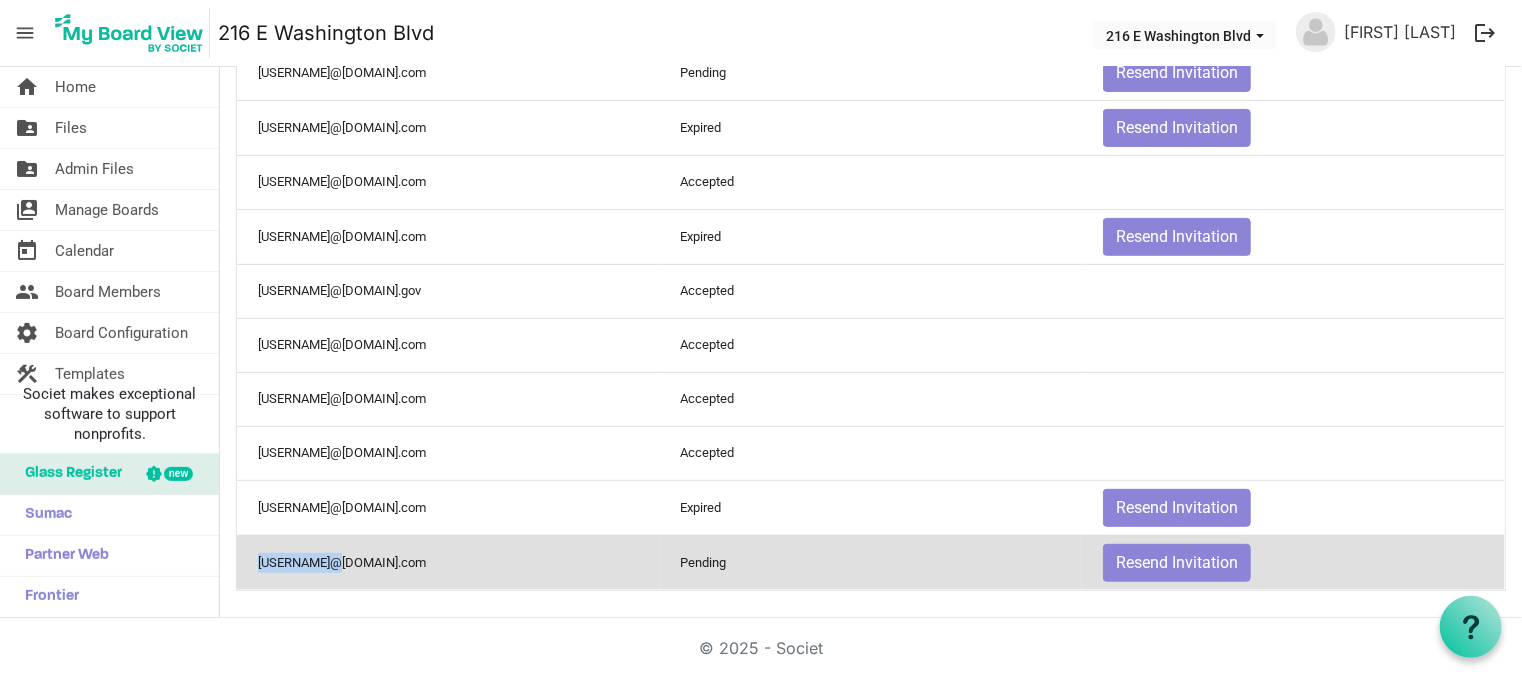 click on "[USERNAME]@[DOMAIN].com" at bounding box center (448, 562) 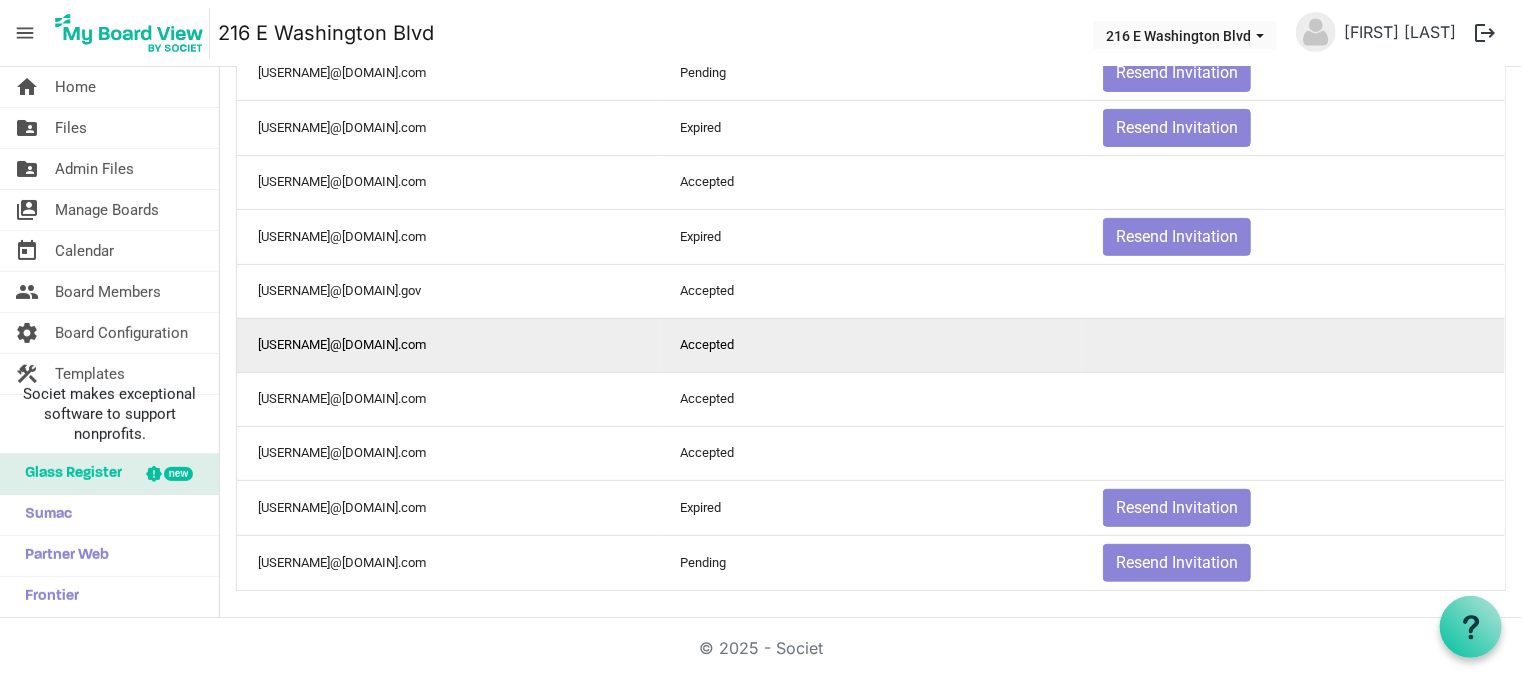 click on "[USERNAME]@[DOMAIN].com" at bounding box center [448, 345] 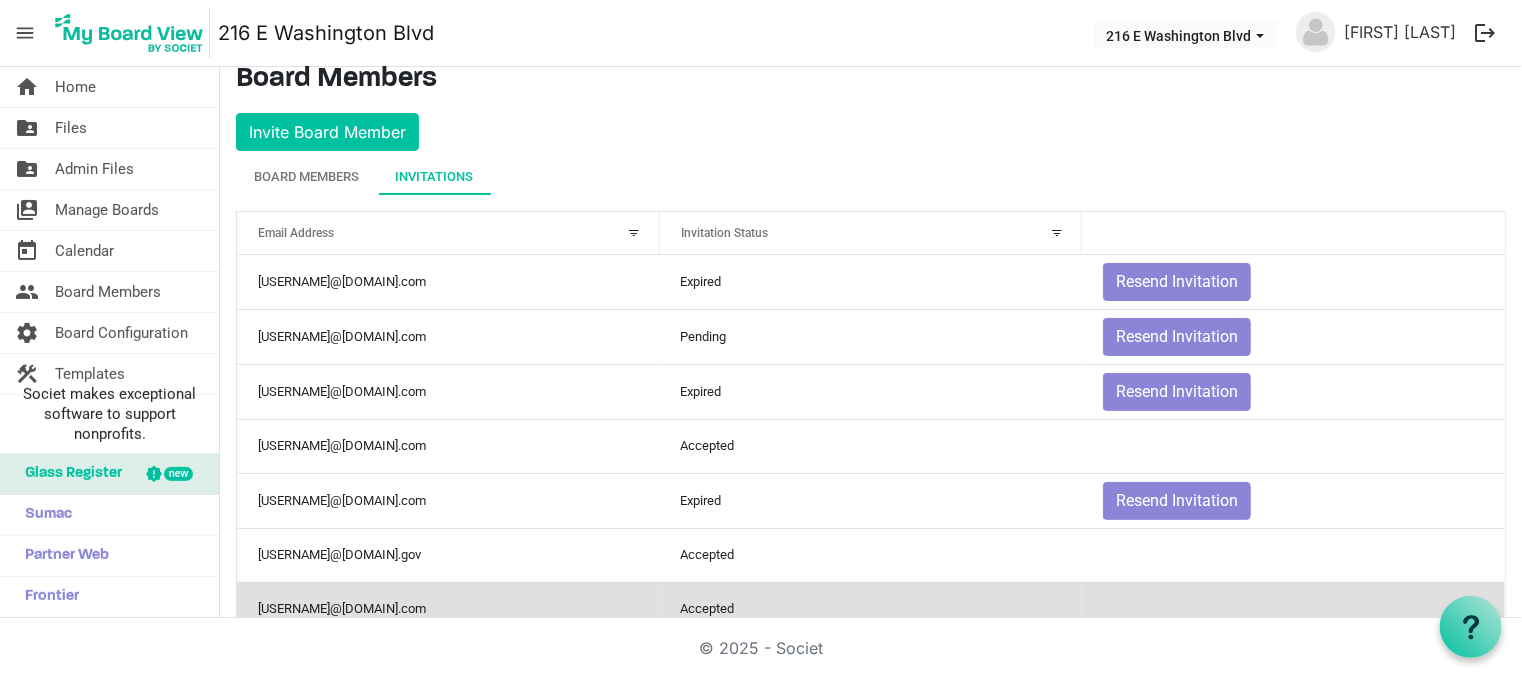 scroll, scrollTop: 0, scrollLeft: 0, axis: both 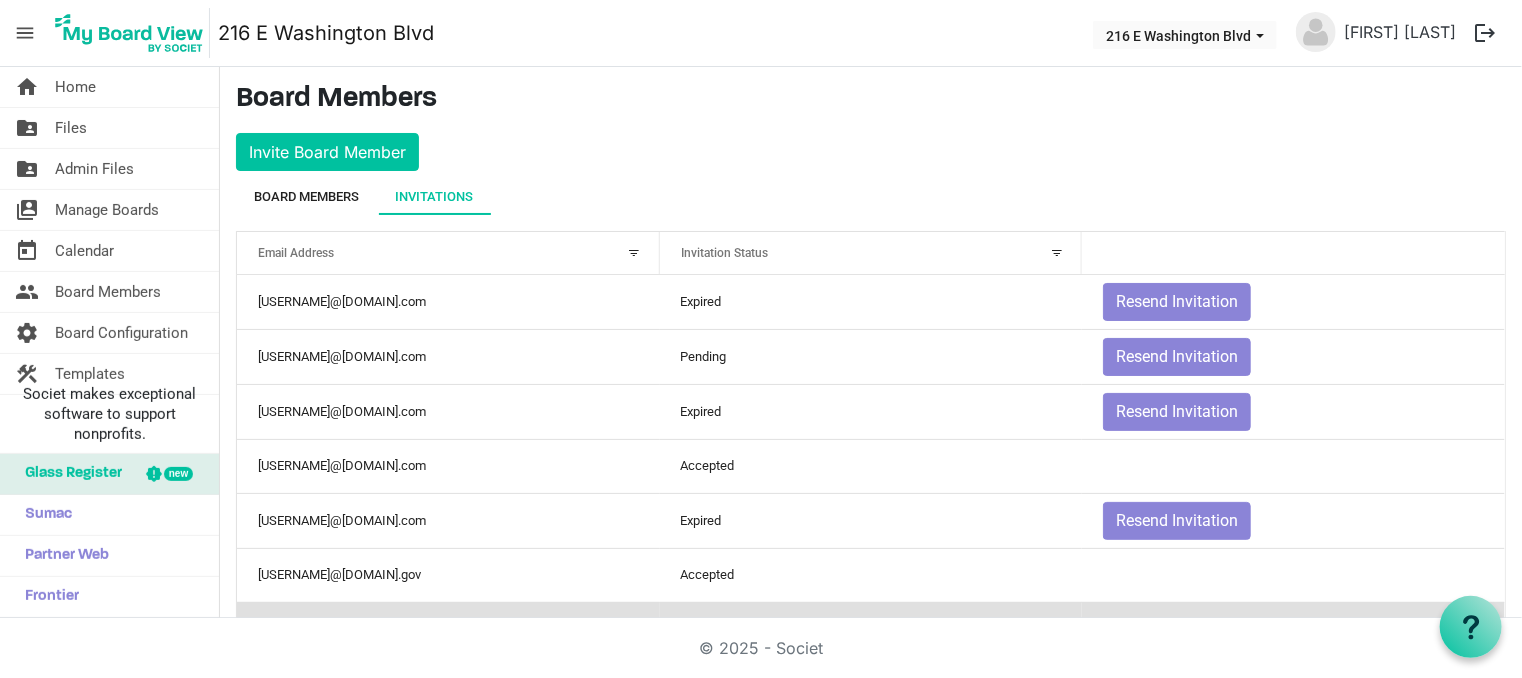 click on "Board Members" at bounding box center (306, 197) 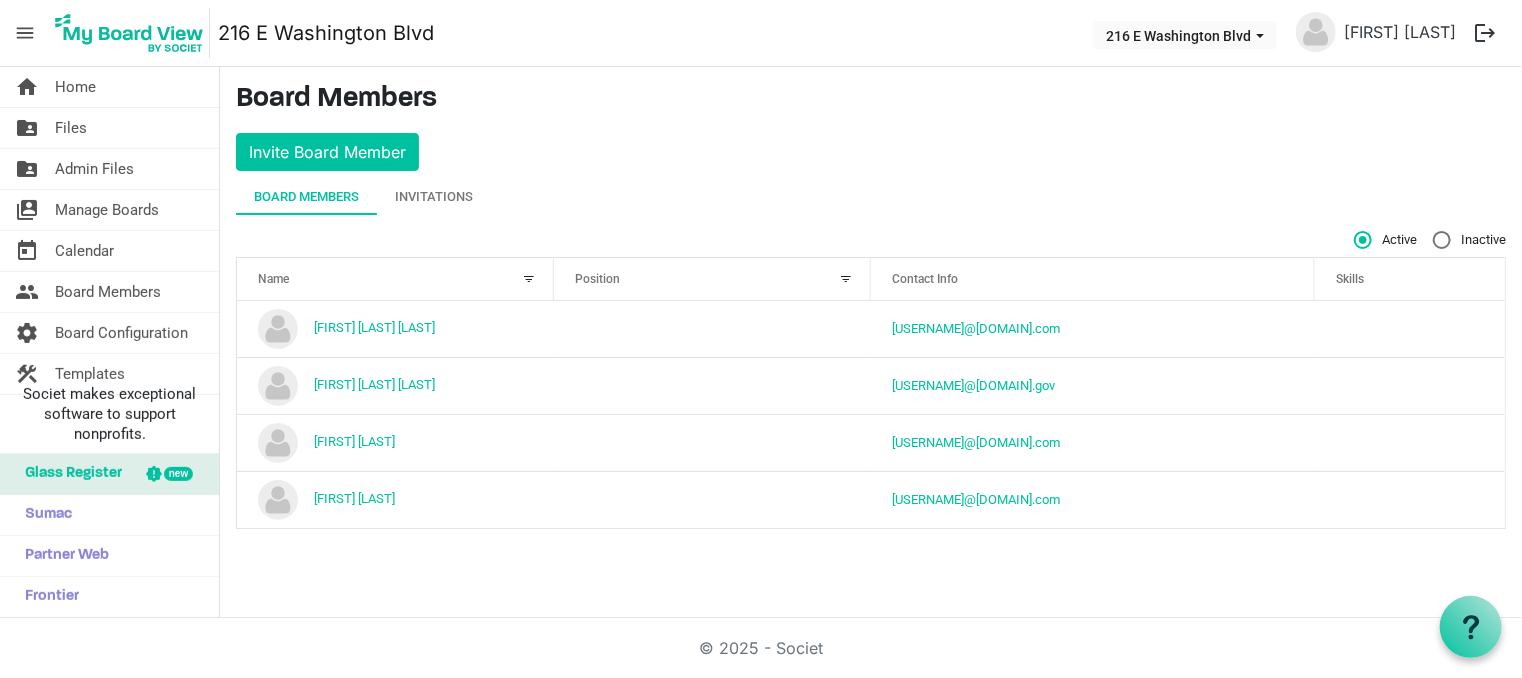 click on "Inactive" at bounding box center (1469, 240) 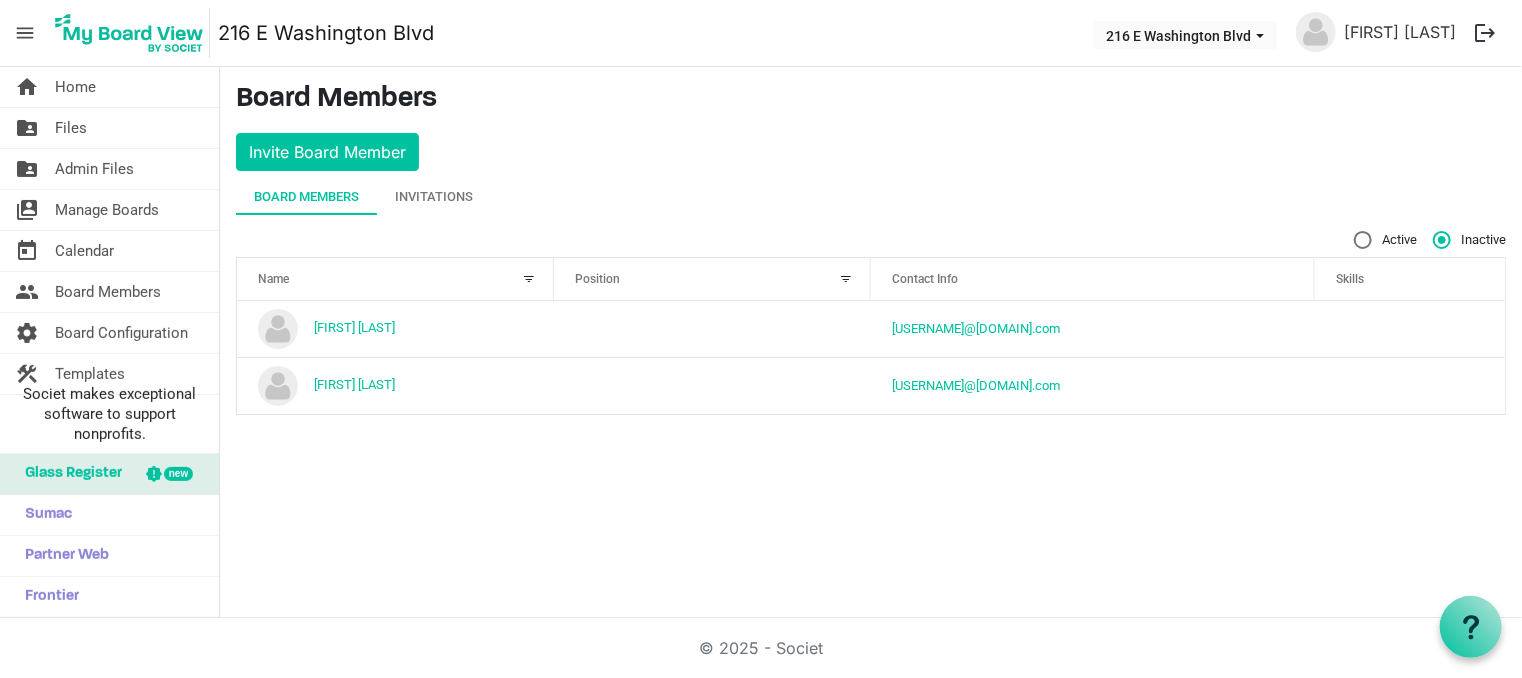 click on "Active" at bounding box center (1385, 240) 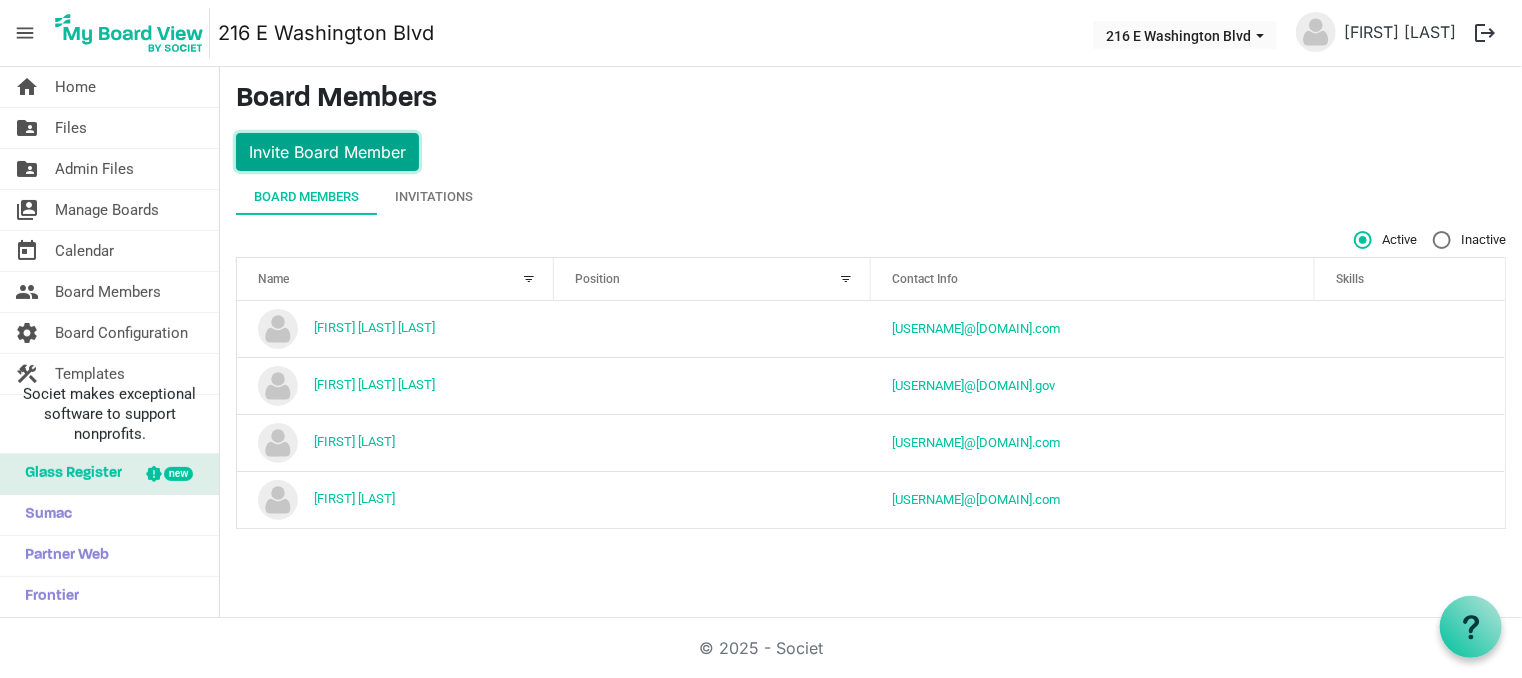 click on "Invite Board Member" at bounding box center (327, 152) 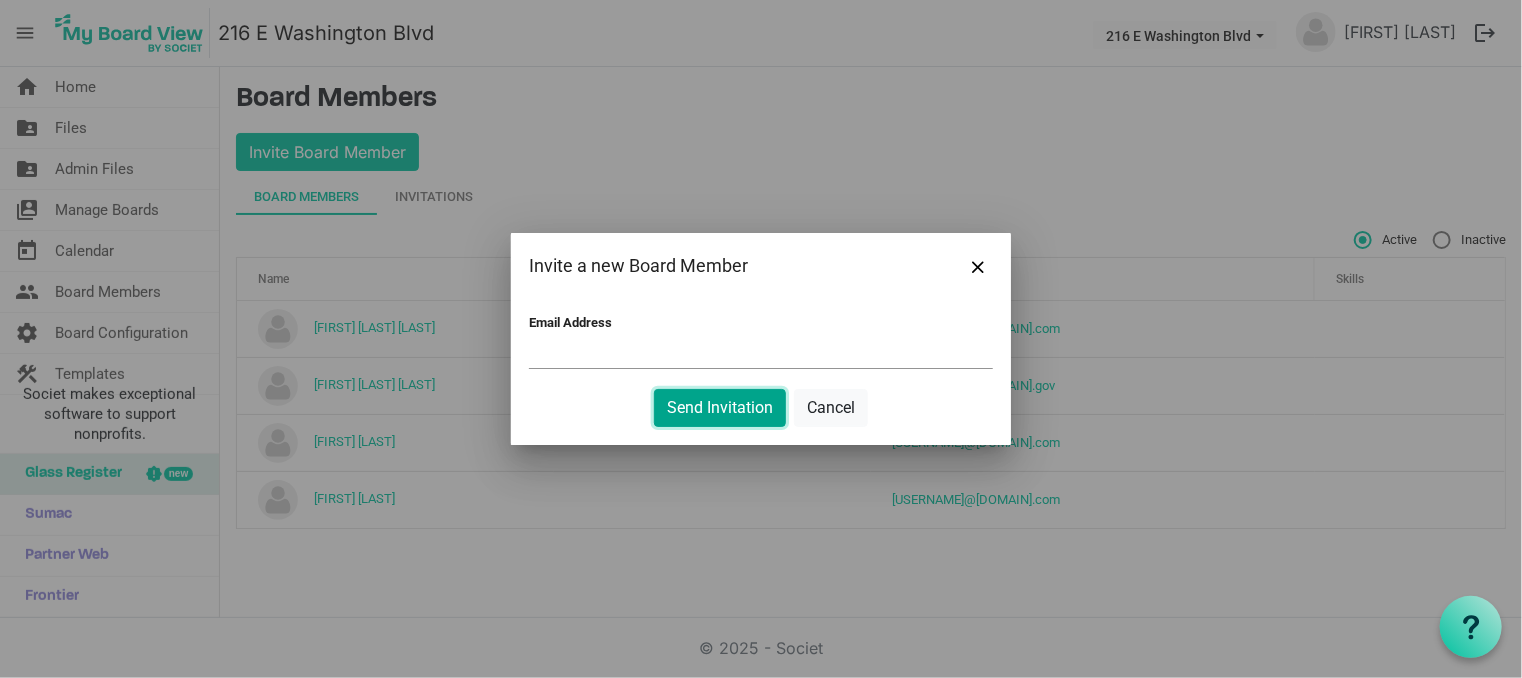 click on "Send Invitation" at bounding box center [720, 408] 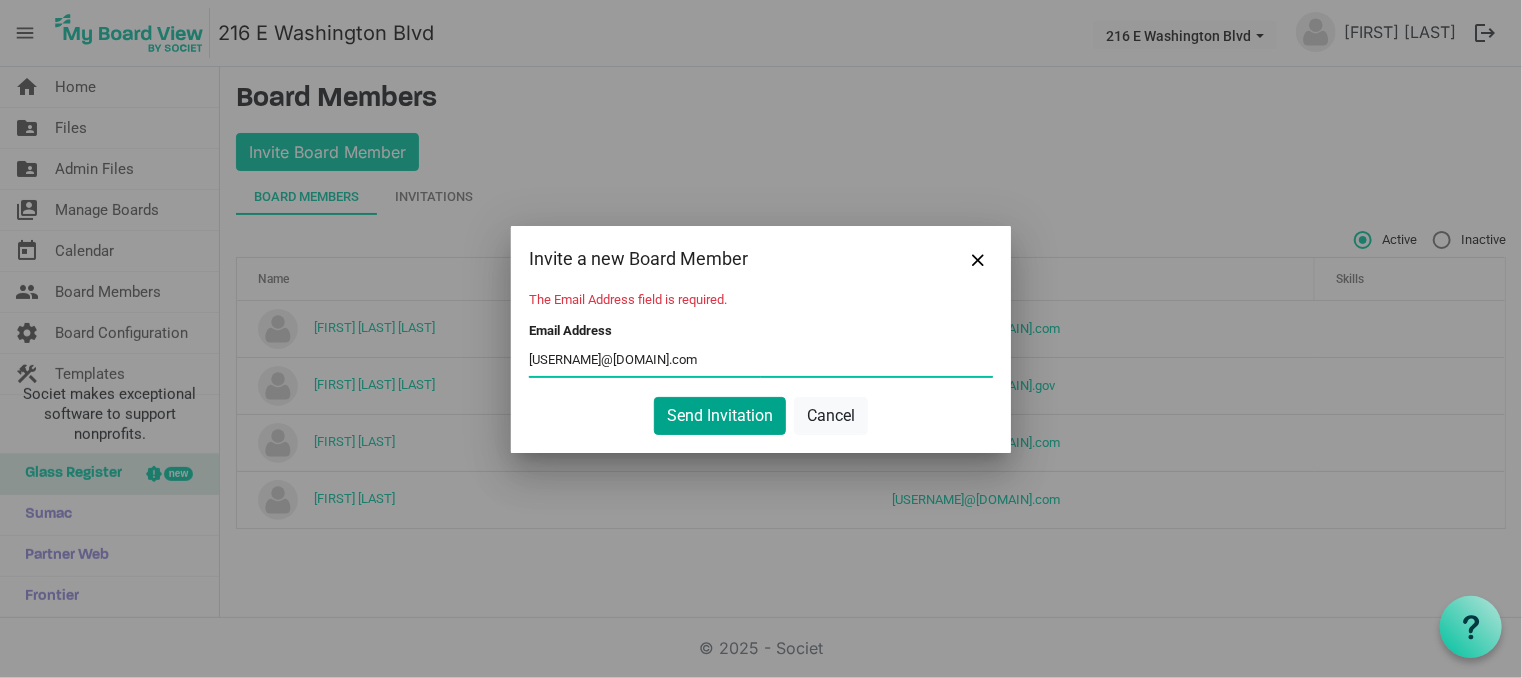 type on "[USERNAME]@[DOMAIN].com" 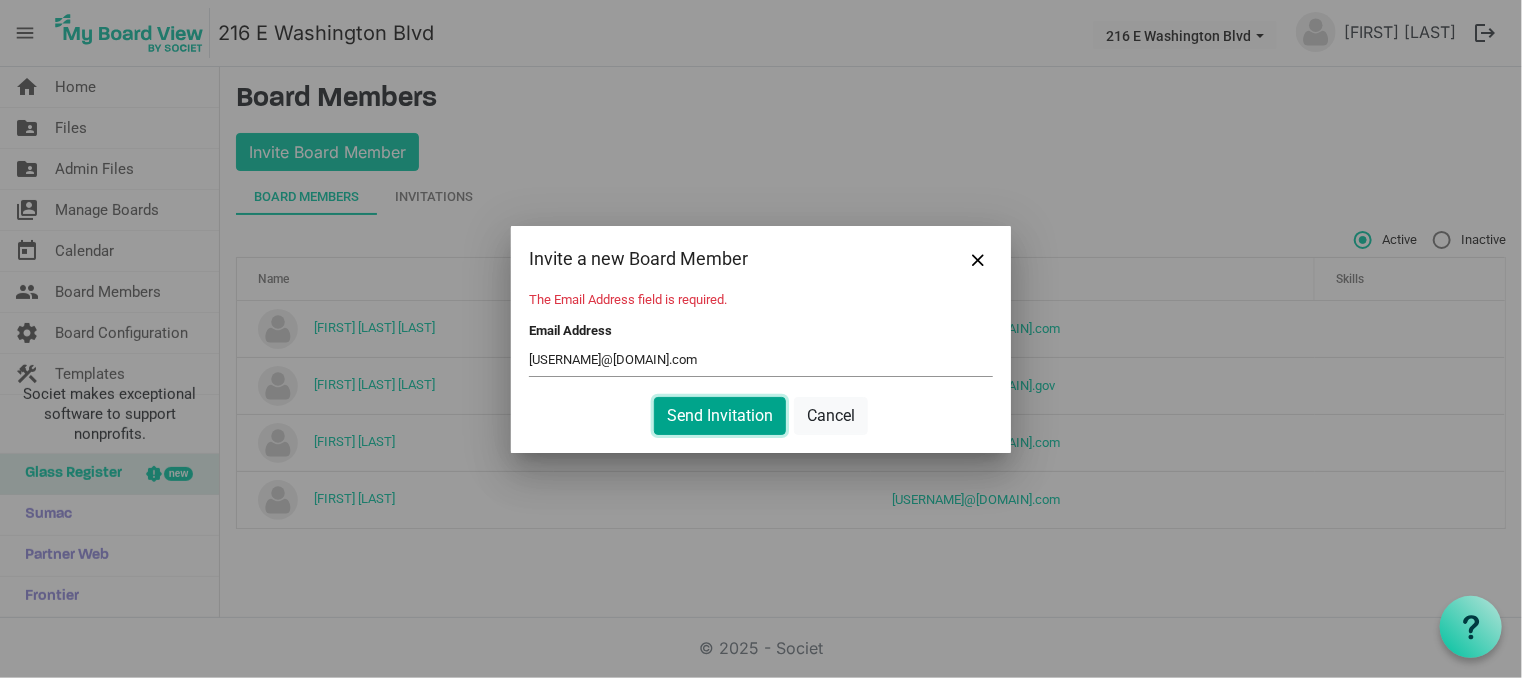 click on "Send Invitation" at bounding box center (720, 416) 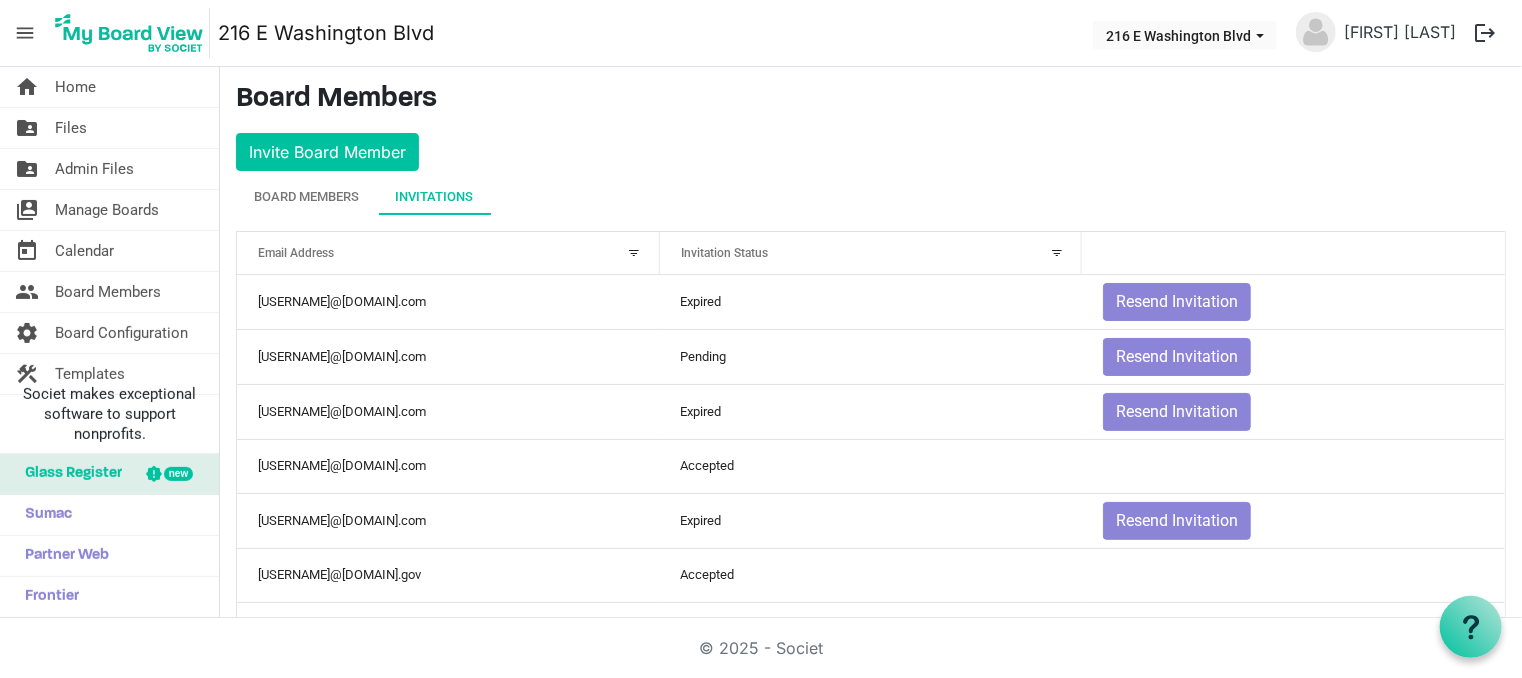 click on "Invitations" at bounding box center [434, 197] 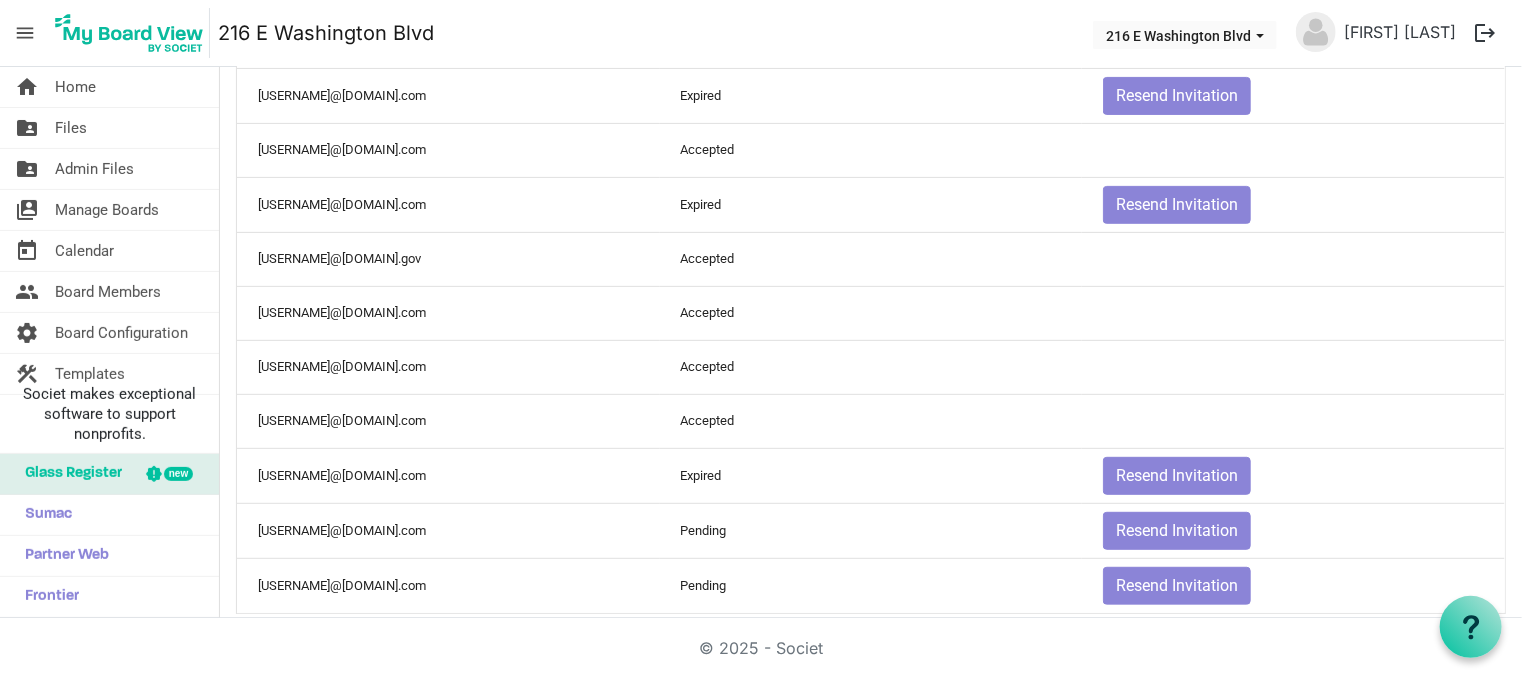 scroll, scrollTop: 338, scrollLeft: 0, axis: vertical 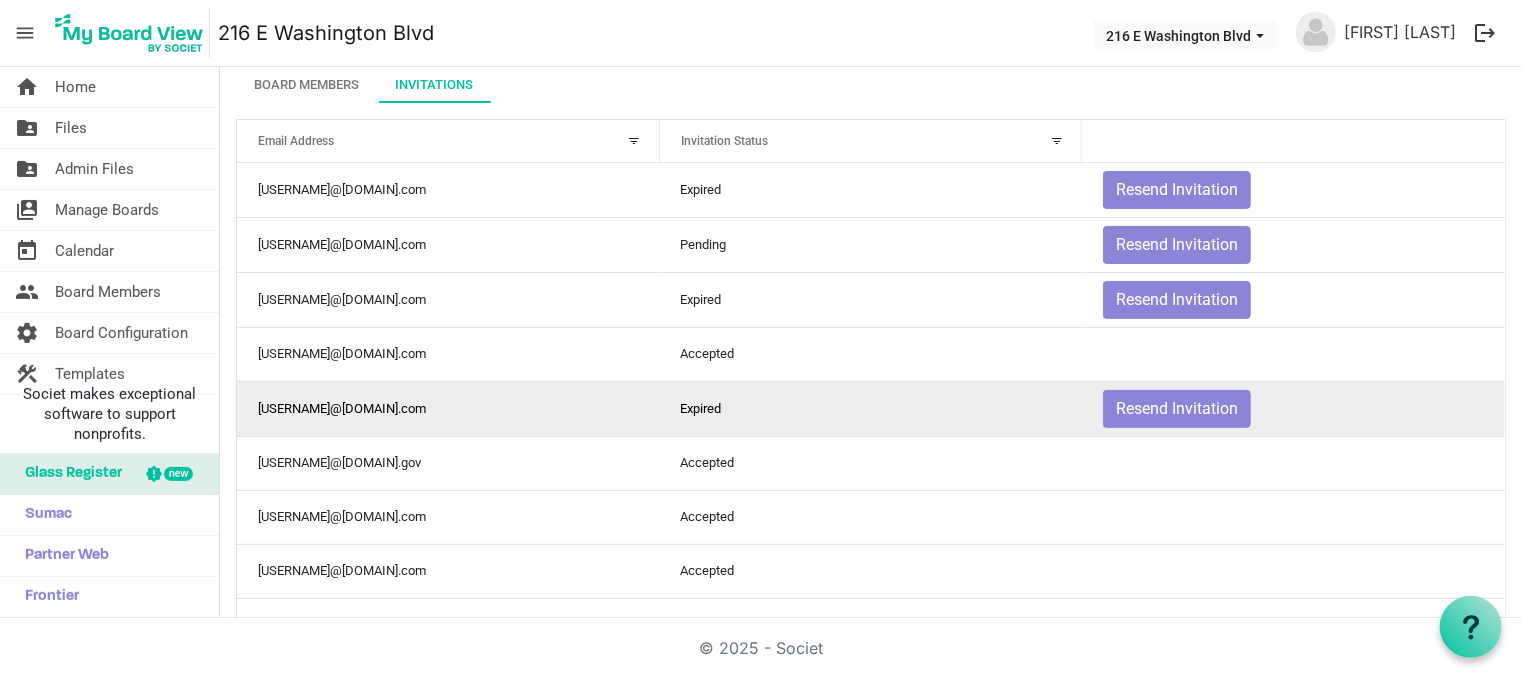 click on "[USERNAME]@[DOMAIN].com" at bounding box center [448, 408] 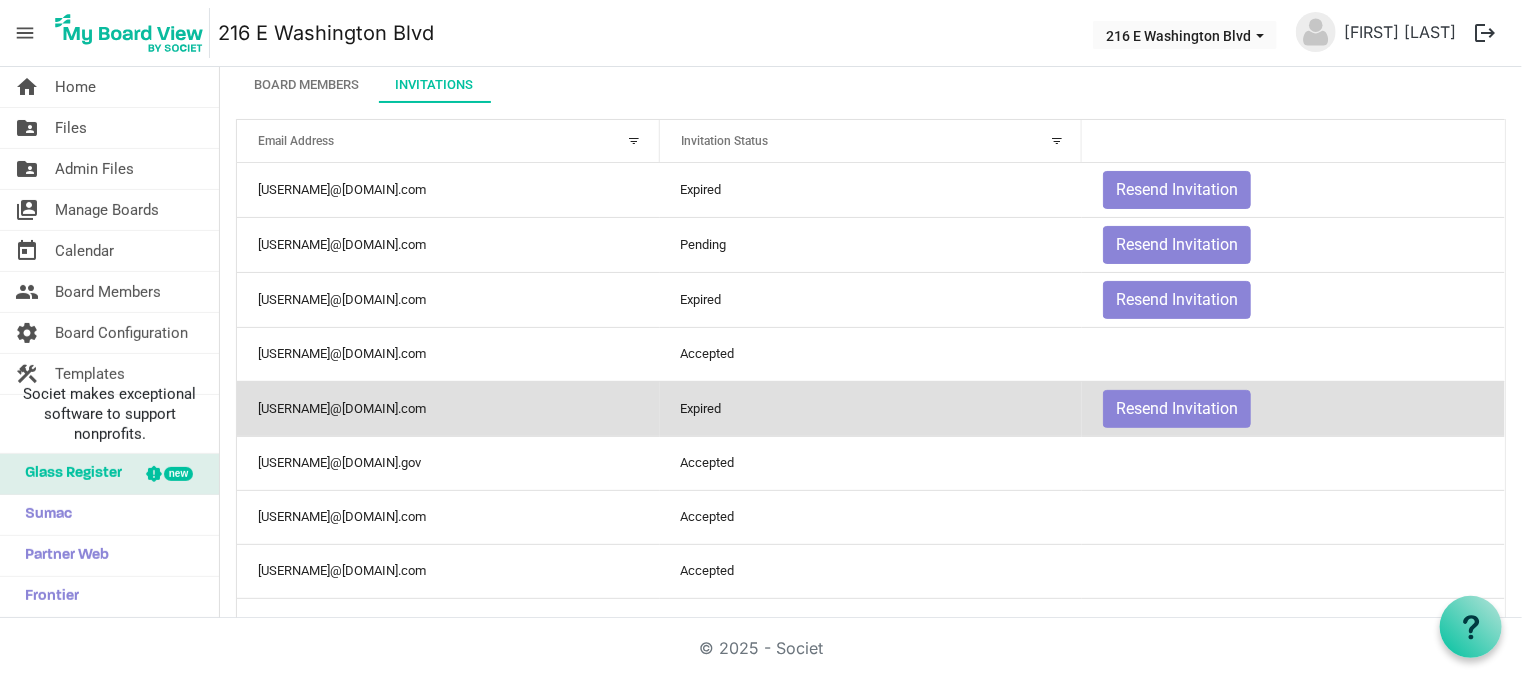 click at bounding box center (635, 141) 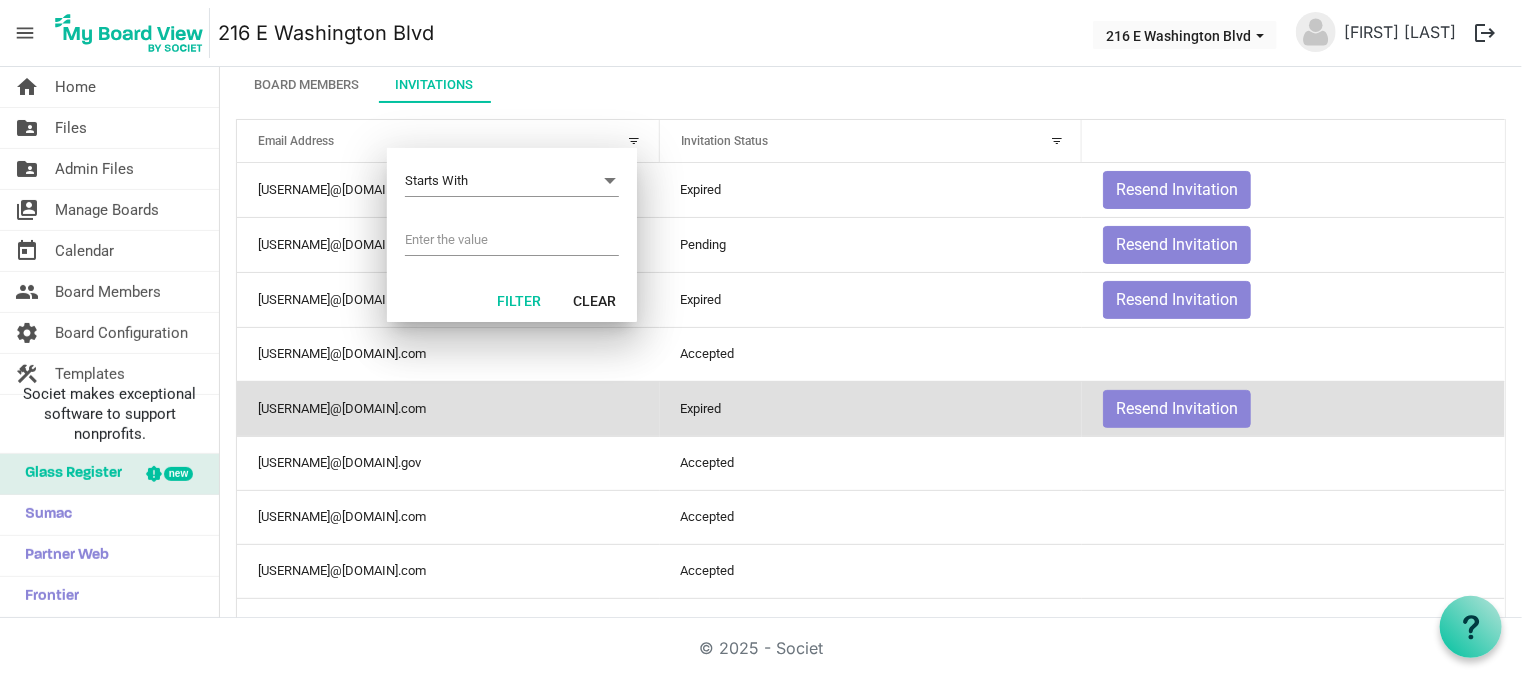 click at bounding box center [635, 141] 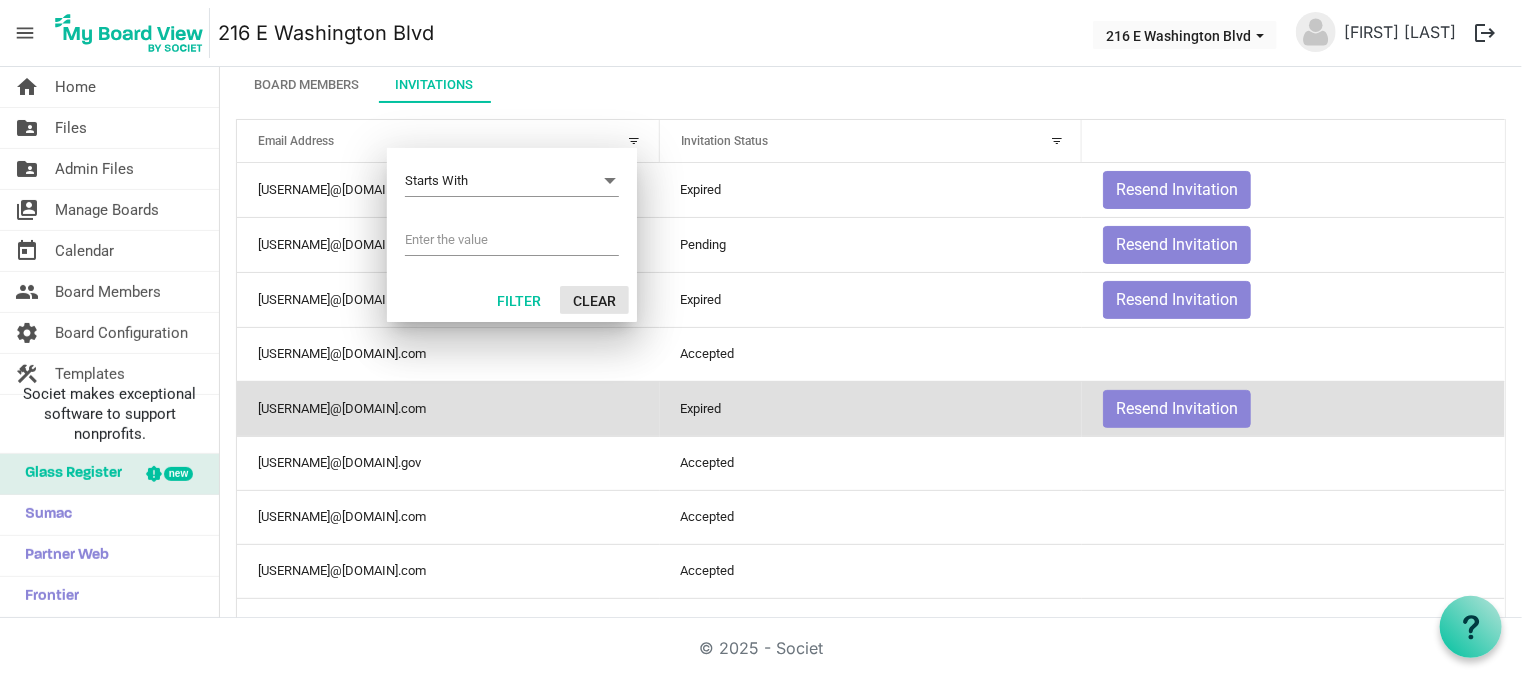 click on "Clear" at bounding box center (594, 300) 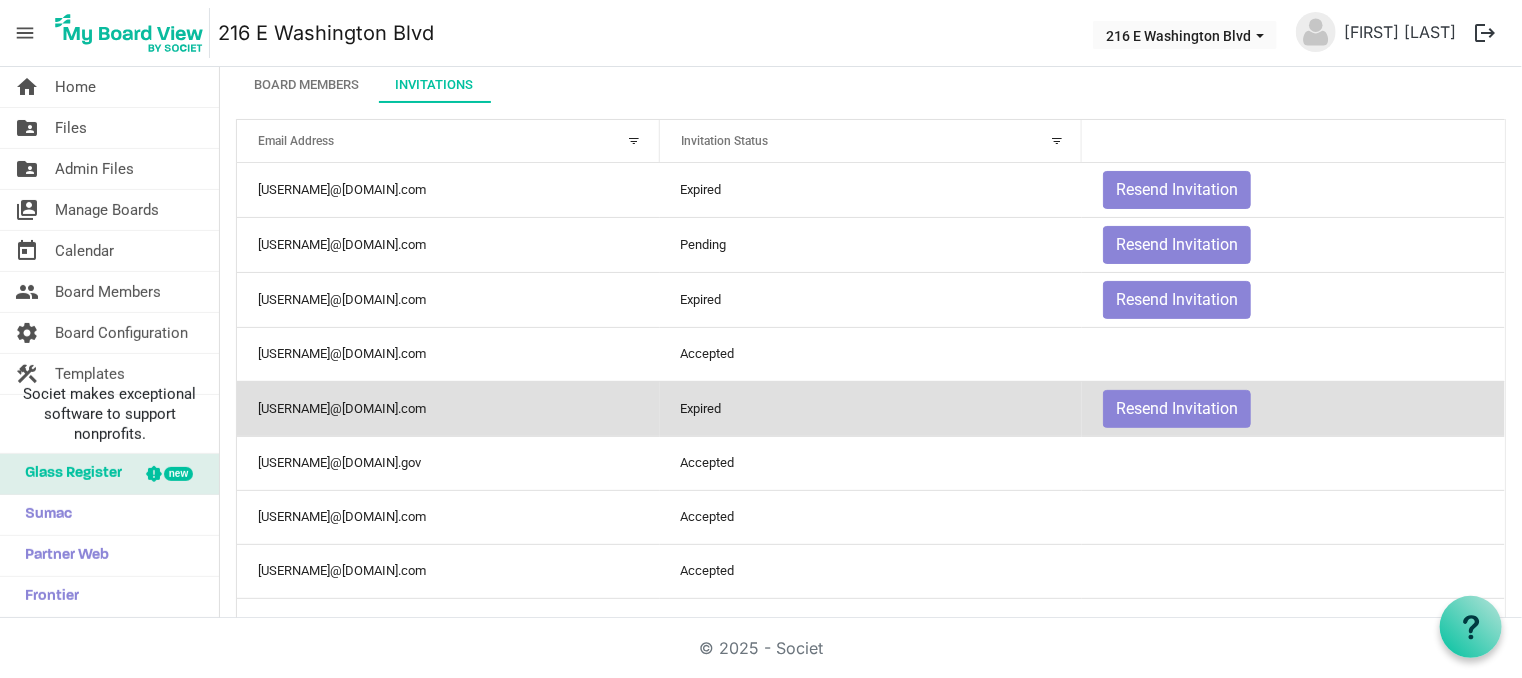 click on "Resend Invitation" at bounding box center [1293, 408] 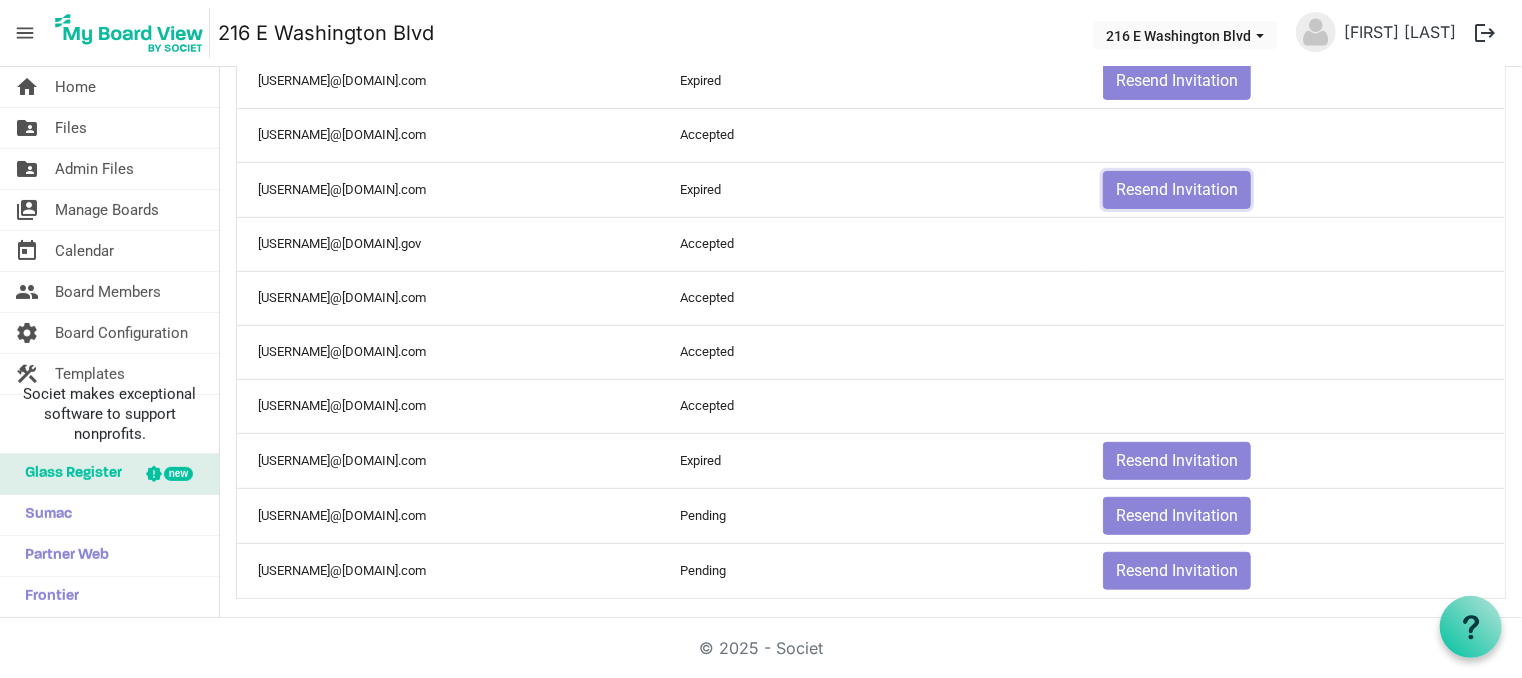 scroll, scrollTop: 338, scrollLeft: 0, axis: vertical 